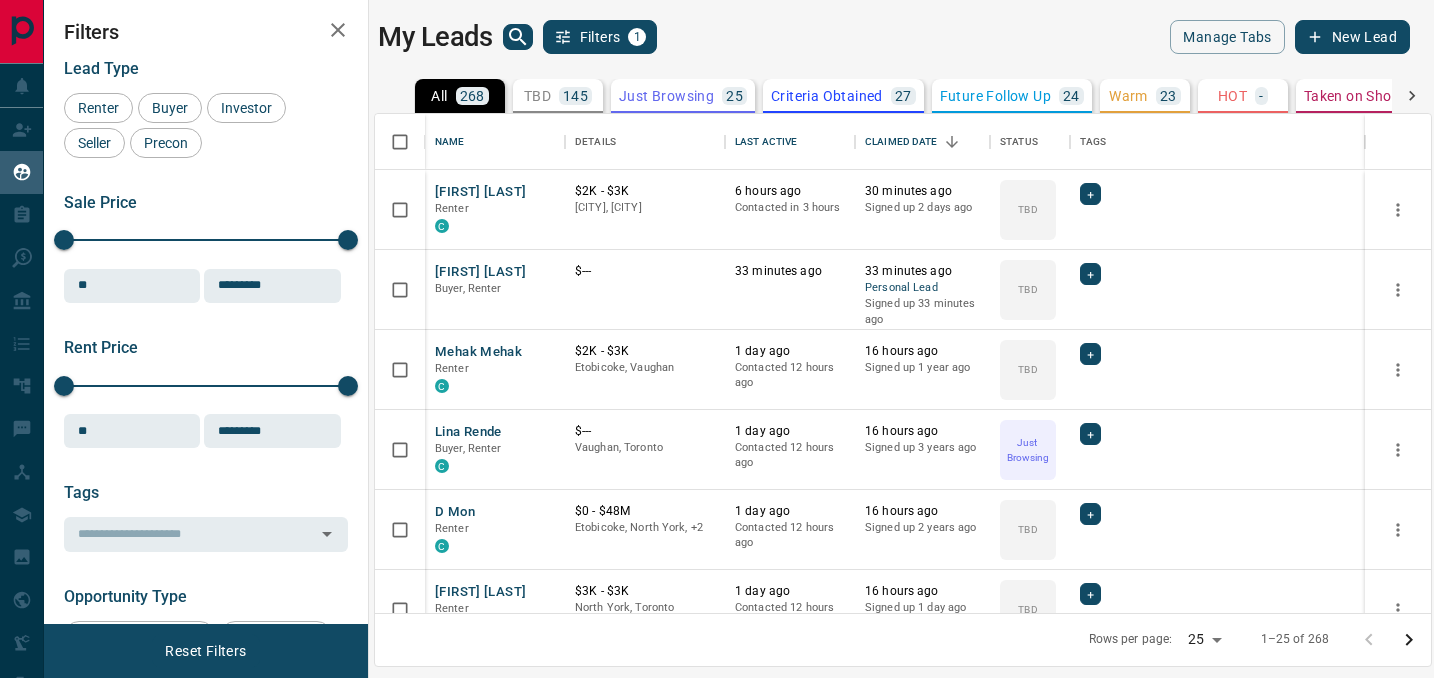 scroll, scrollTop: 0, scrollLeft: 0, axis: both 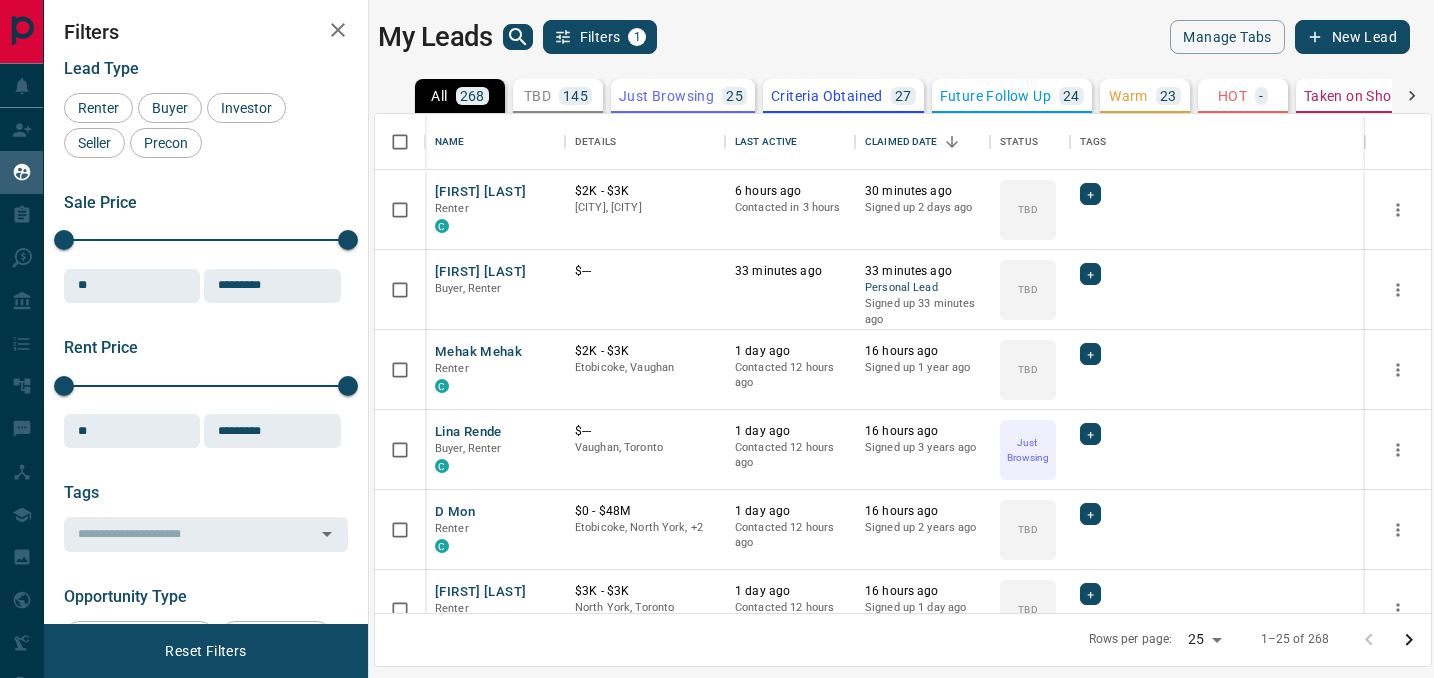 click at bounding box center [1412, 96] 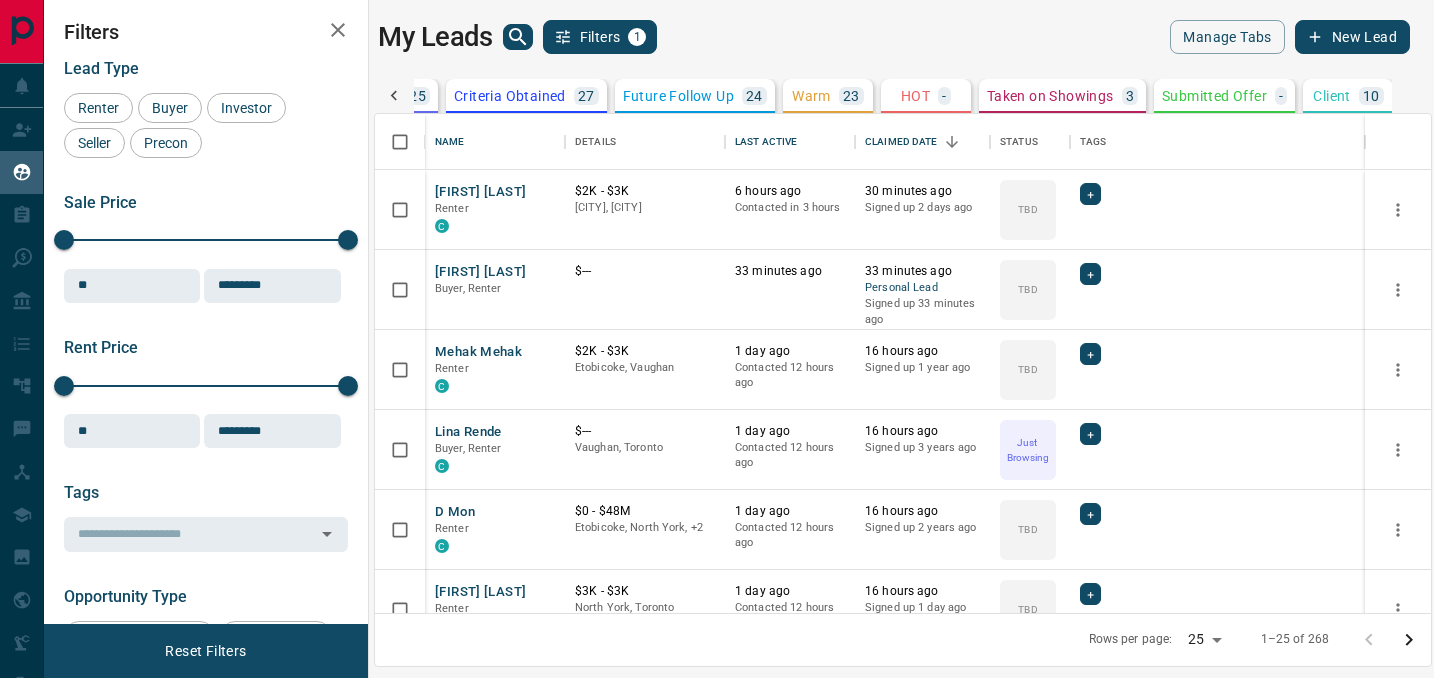click on "Client 10" at bounding box center [1348, 96] 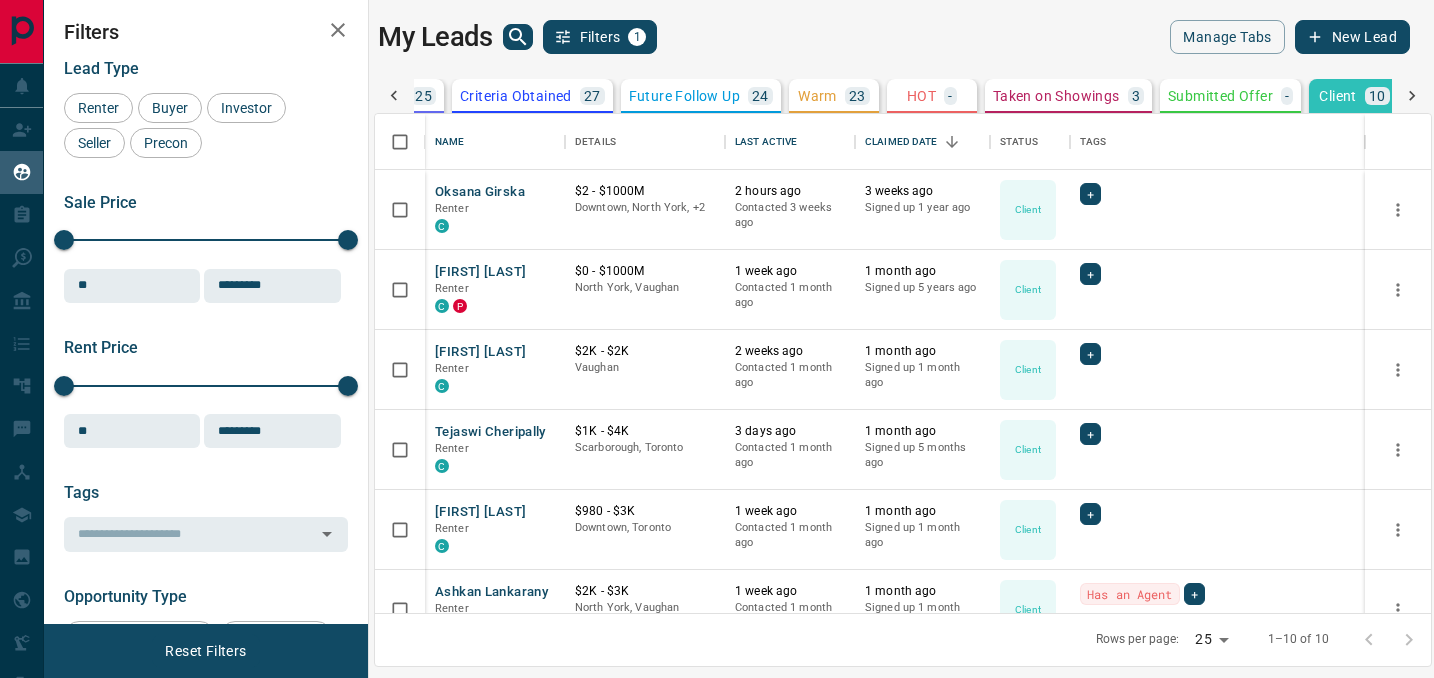 scroll, scrollTop: 0, scrollLeft: 317, axis: horizontal 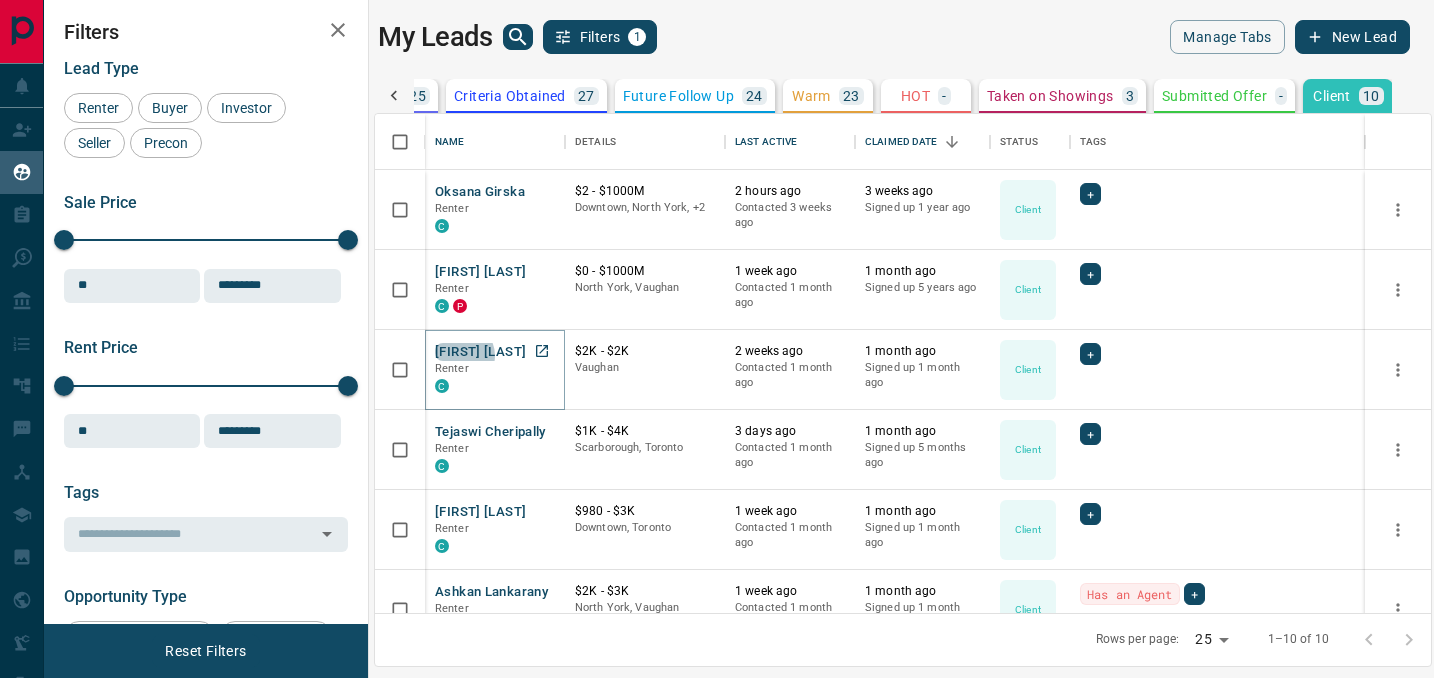 click on "[FIRST] [LAST]" at bounding box center [480, 352] 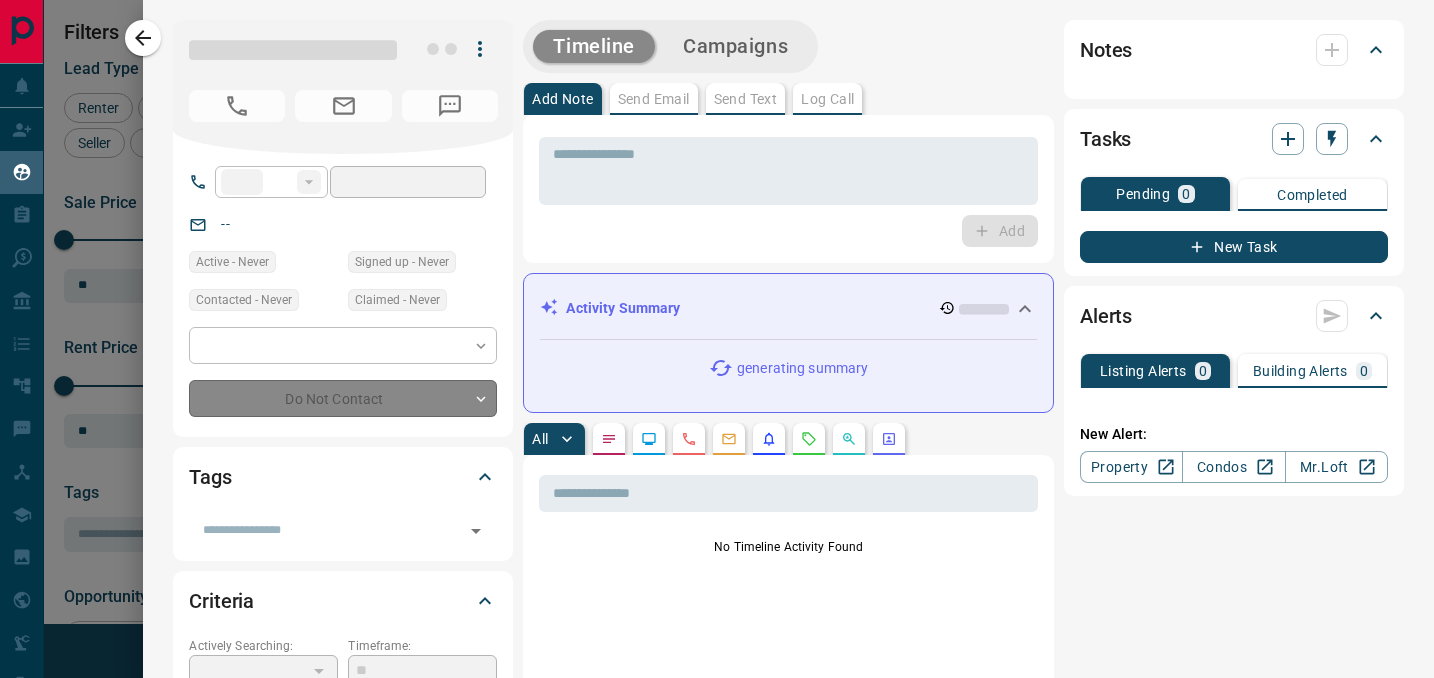 type on "**" 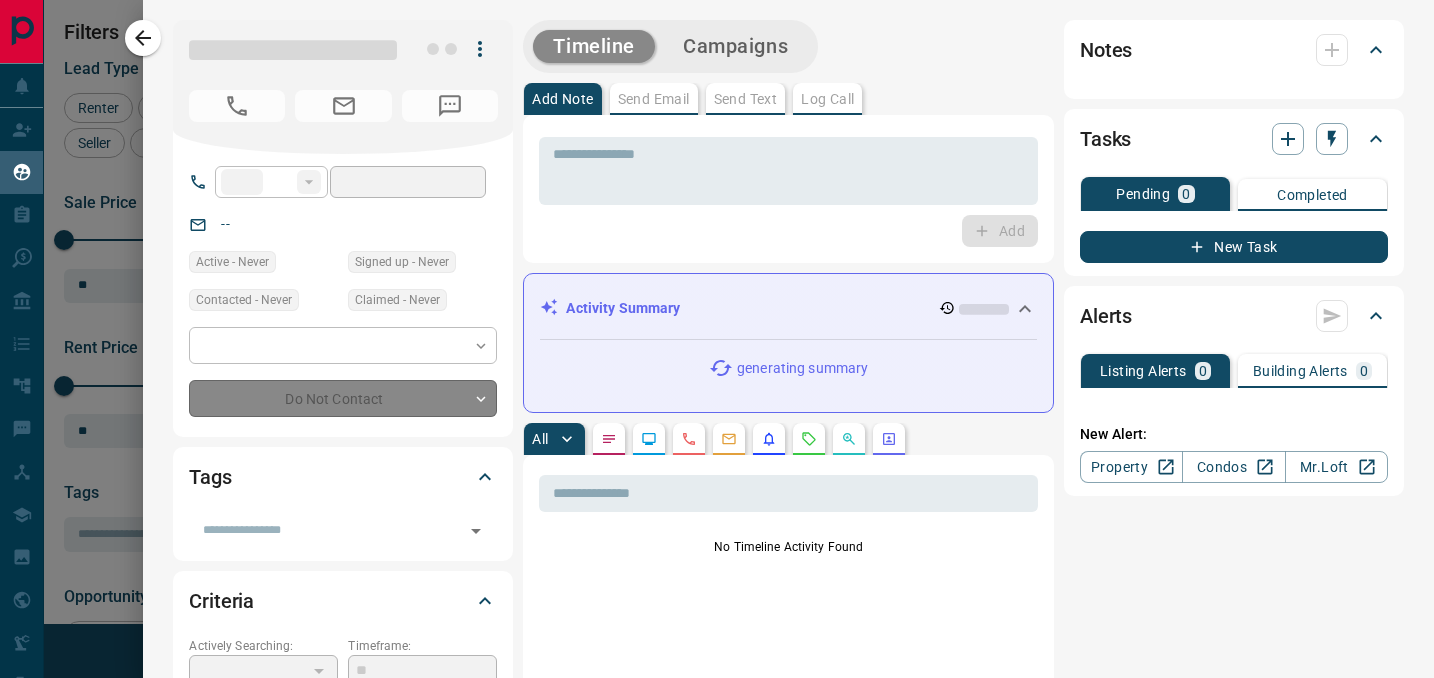 type on "**********" 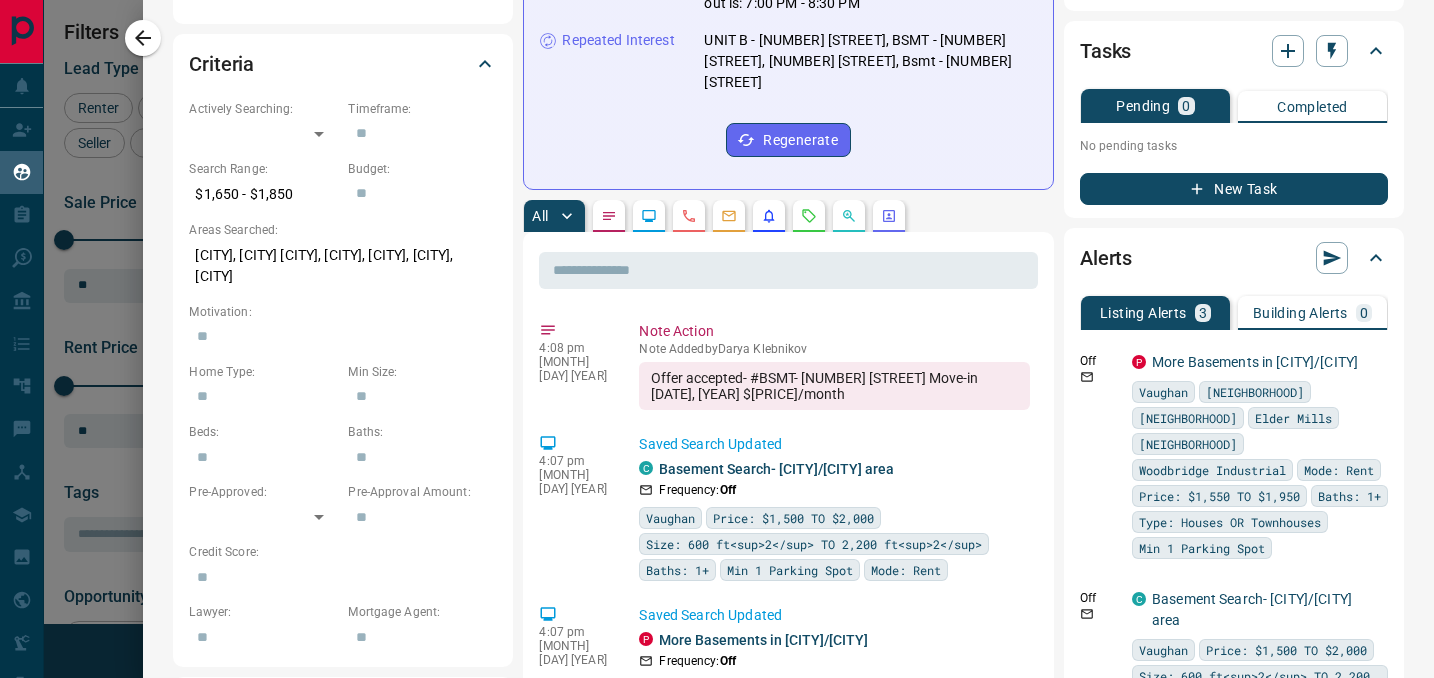 scroll, scrollTop: 536, scrollLeft: 0, axis: vertical 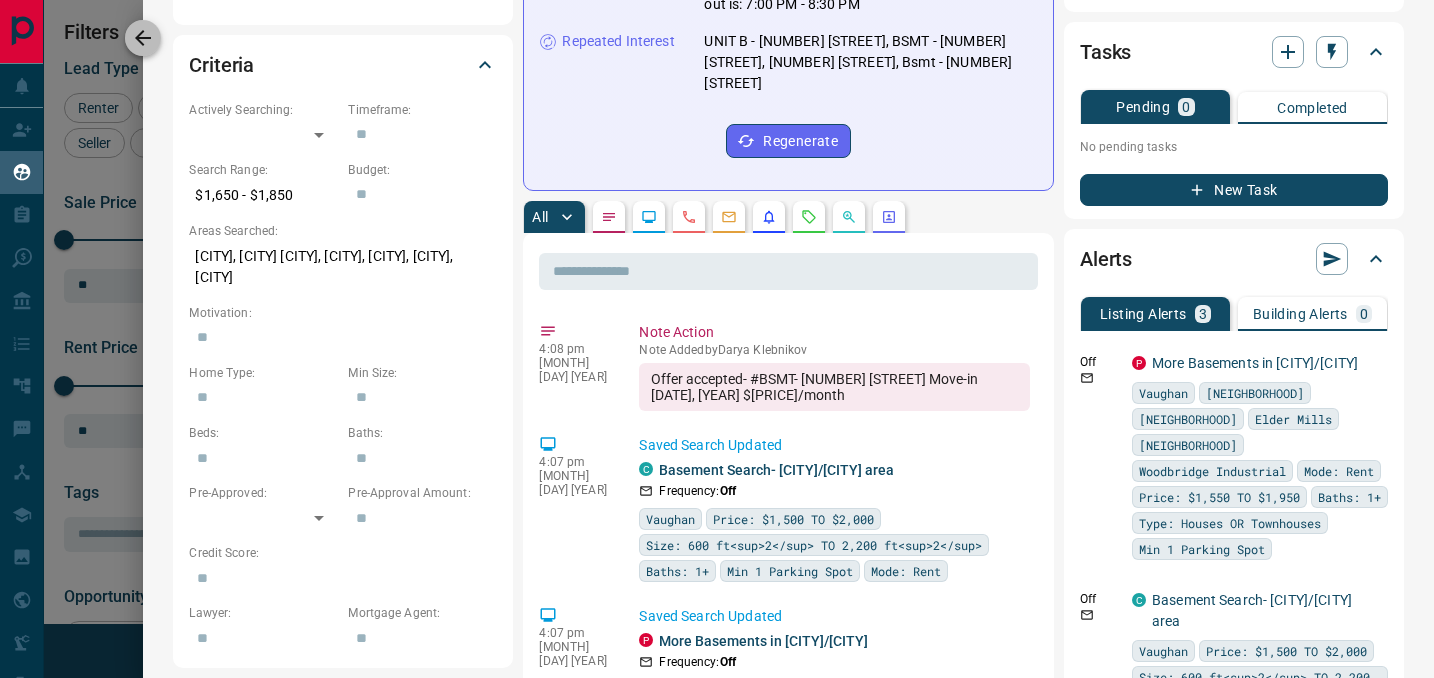 click 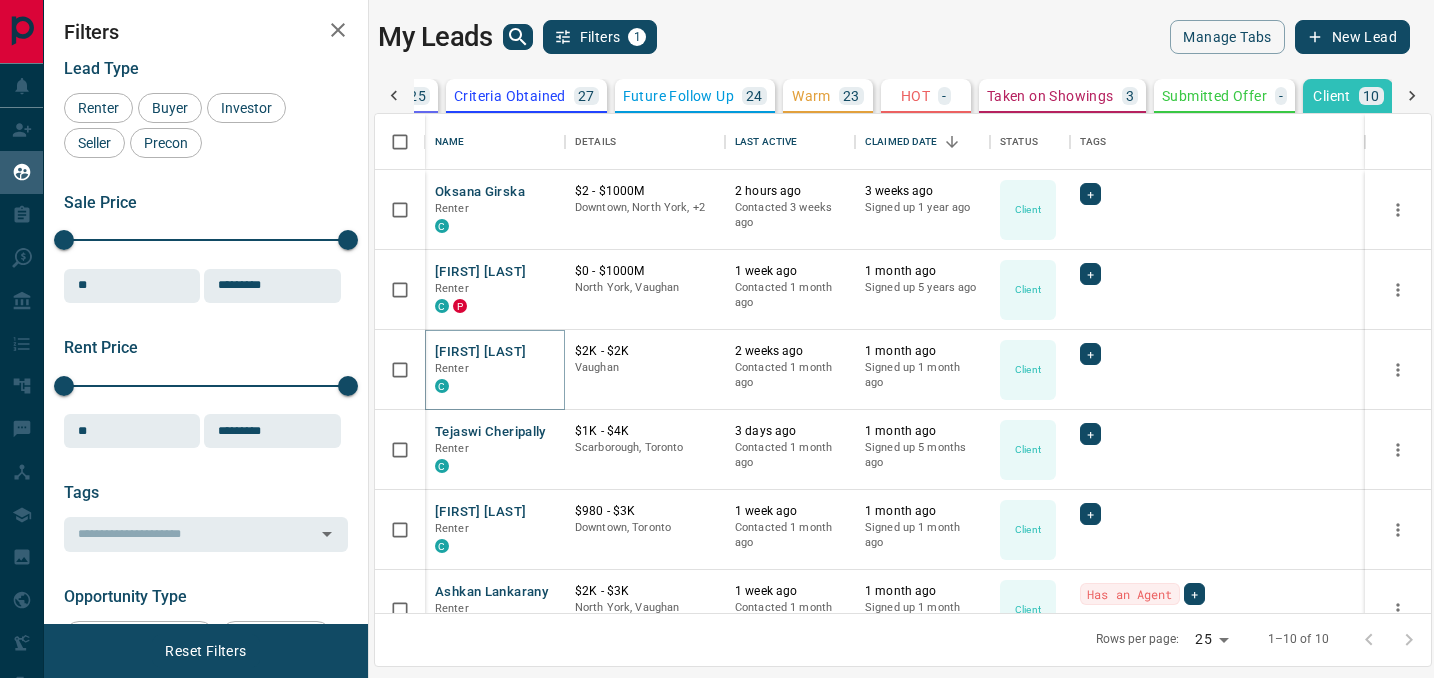 scroll, scrollTop: 0, scrollLeft: 317, axis: horizontal 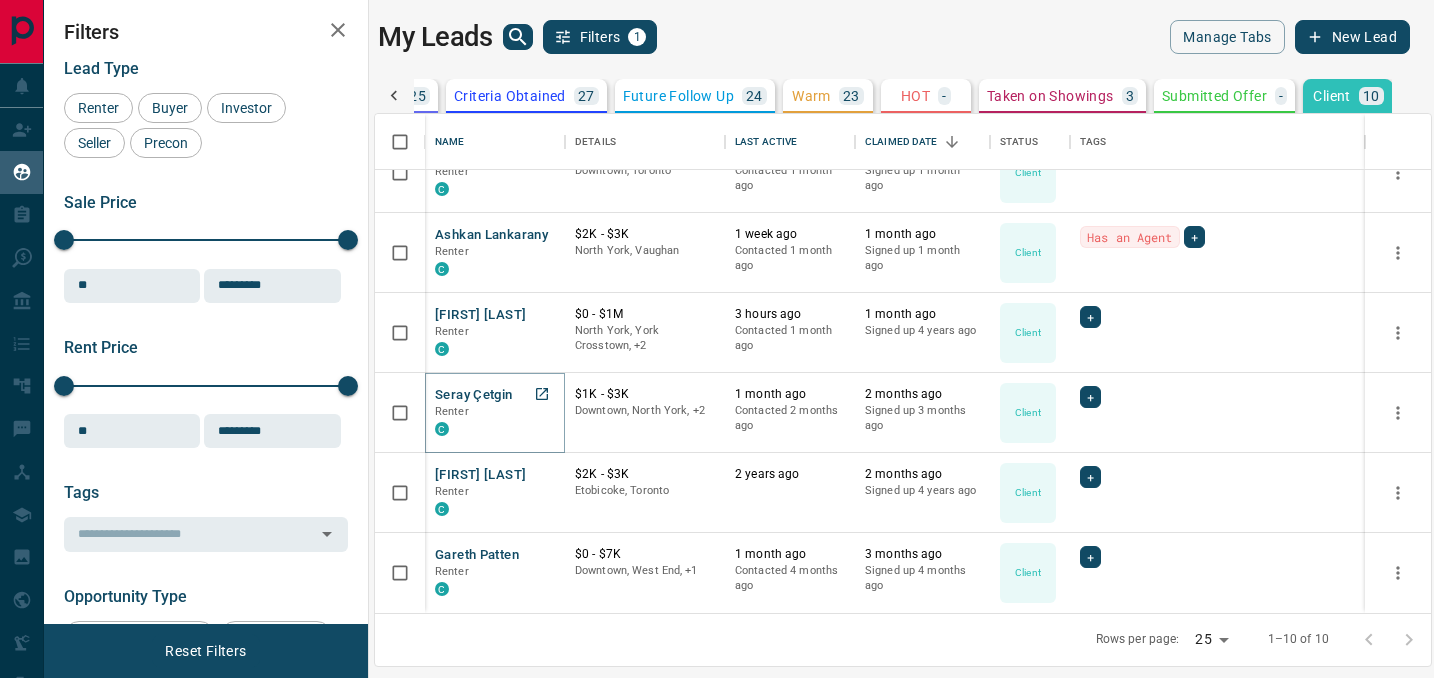click on "Seray Çetgin" at bounding box center (474, 395) 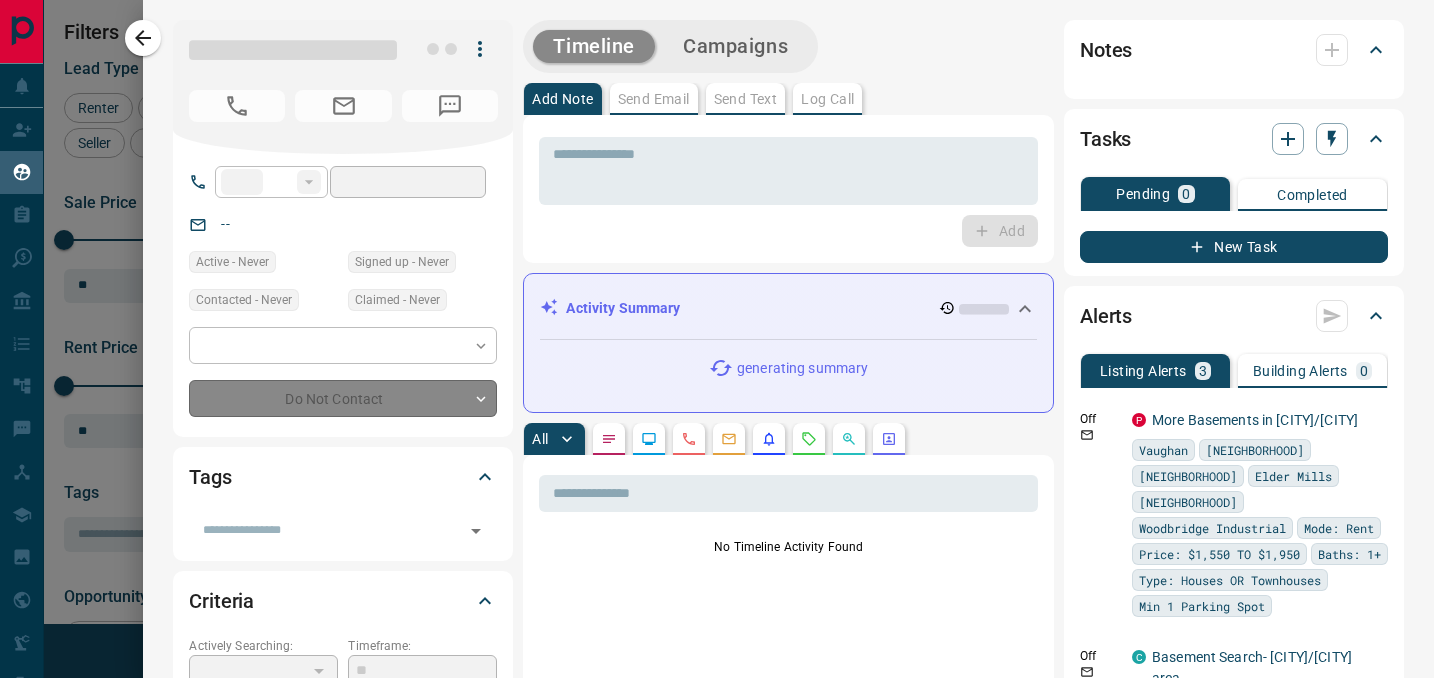 type on "**" 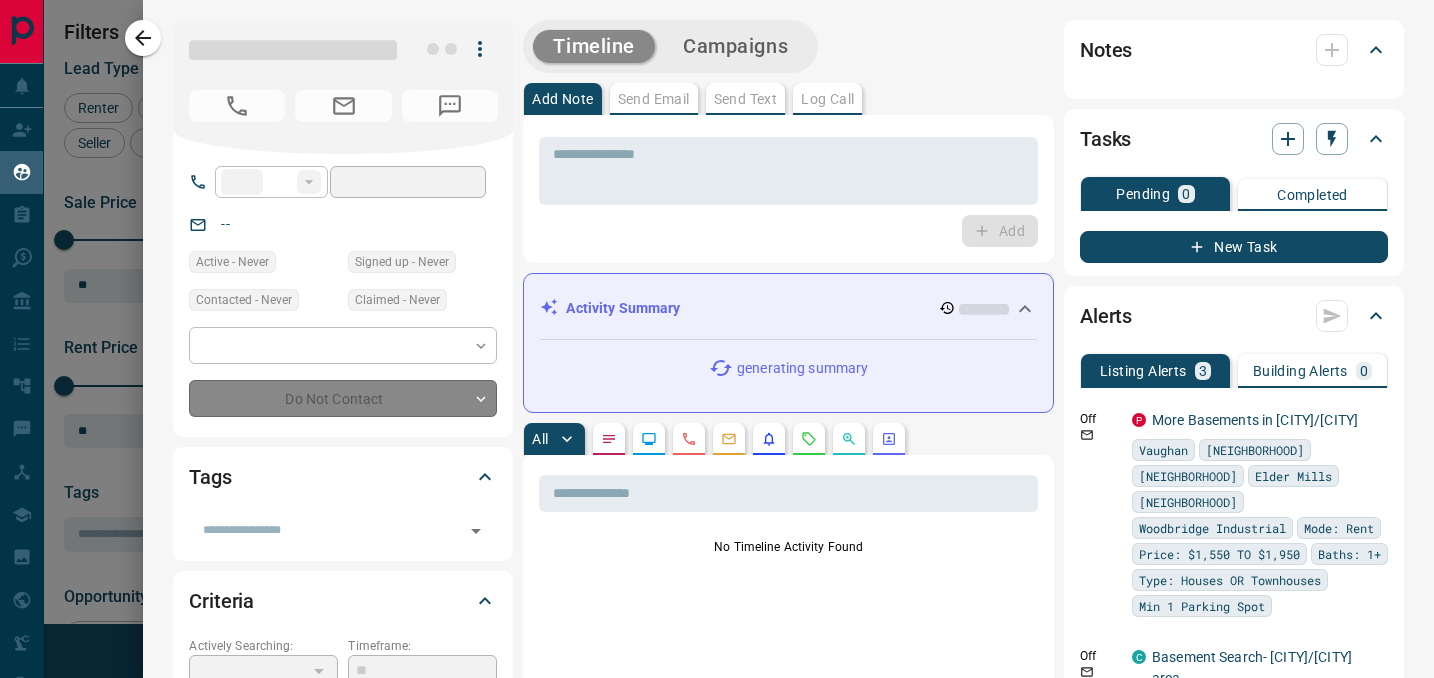 type on "**********" 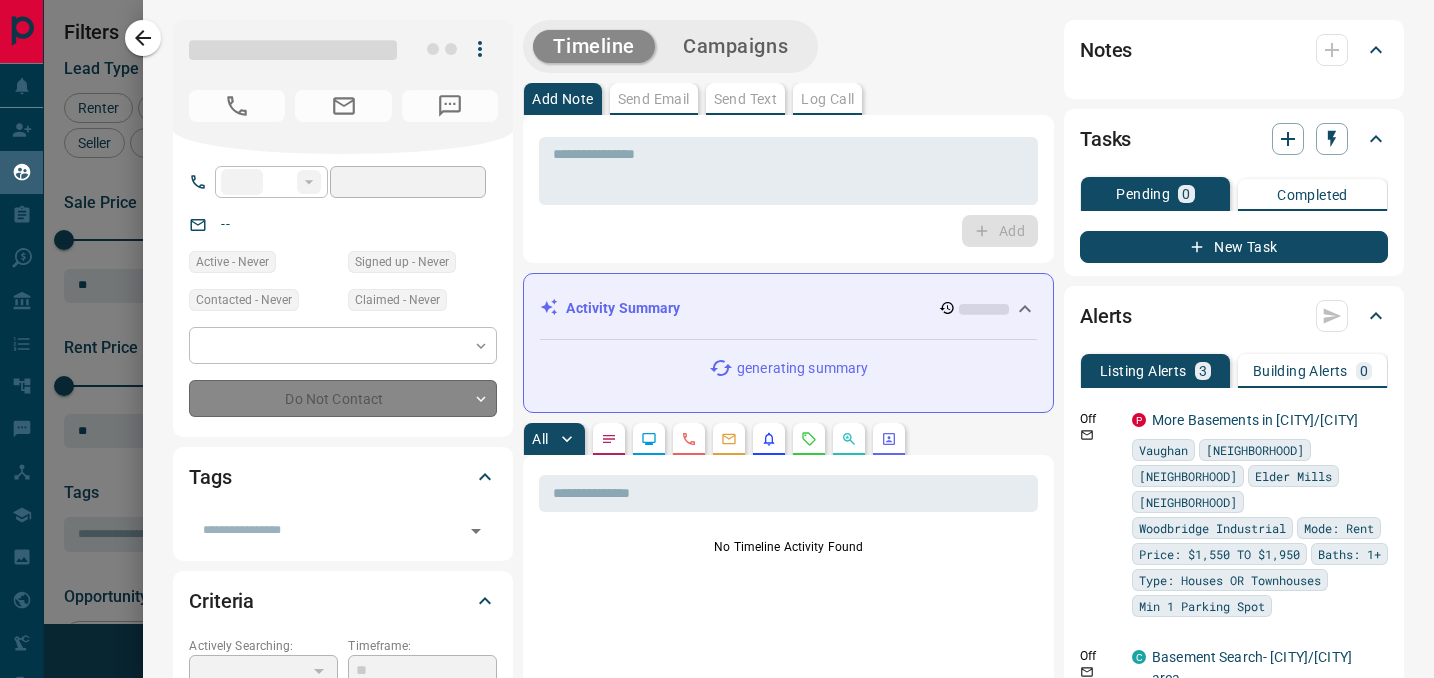 type on "**" 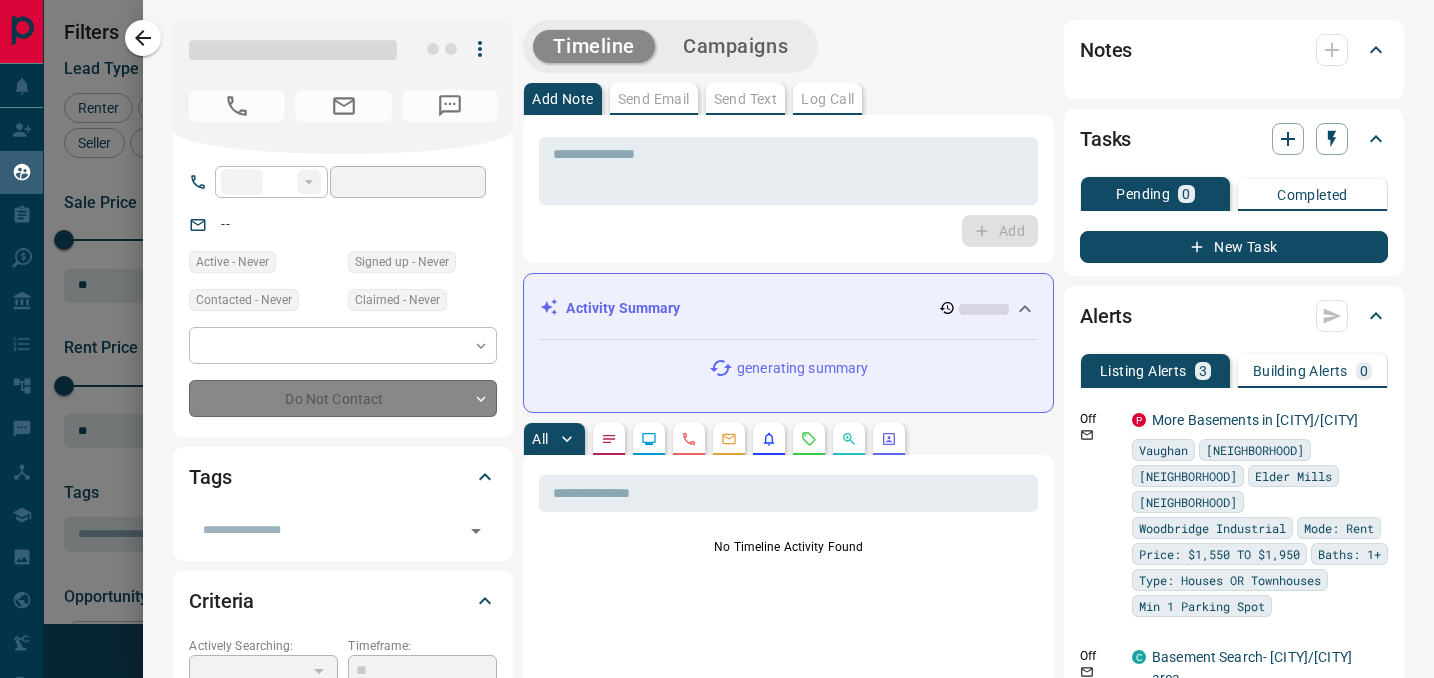 type on "*" 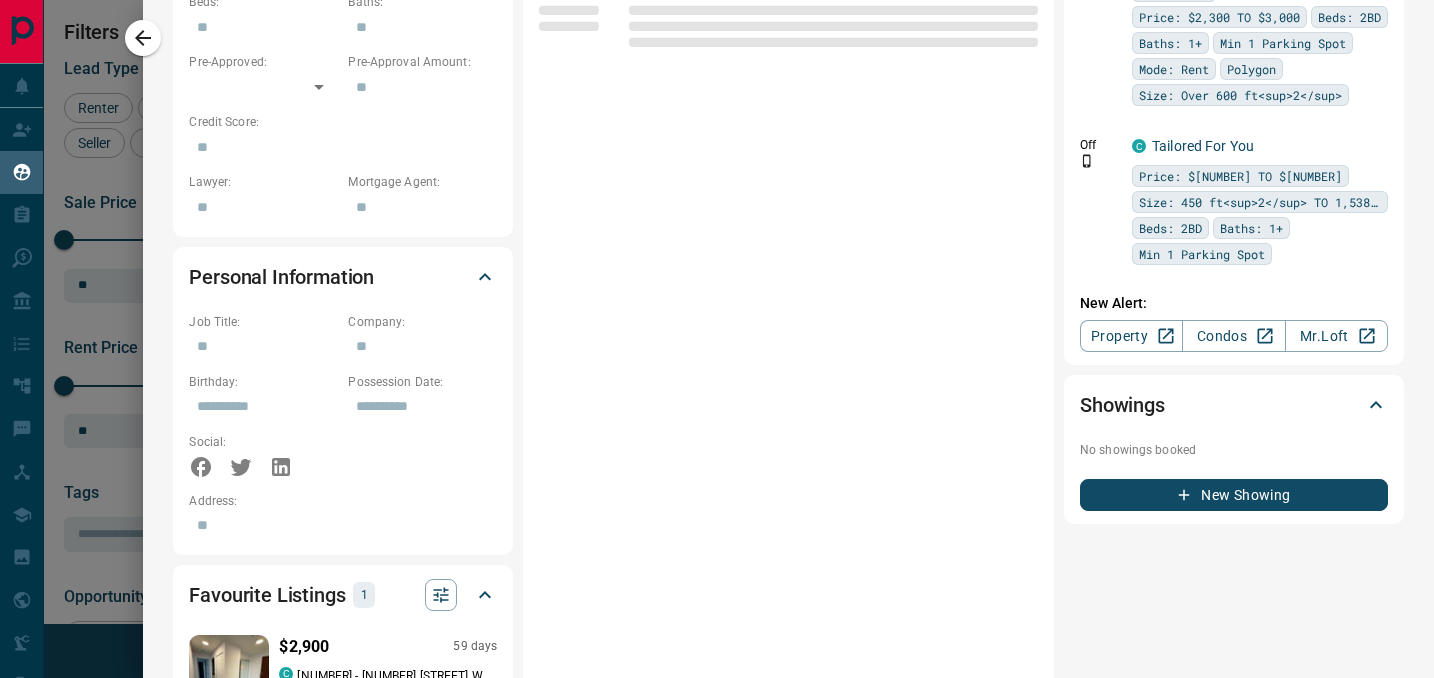 scroll, scrollTop: 1011, scrollLeft: 0, axis: vertical 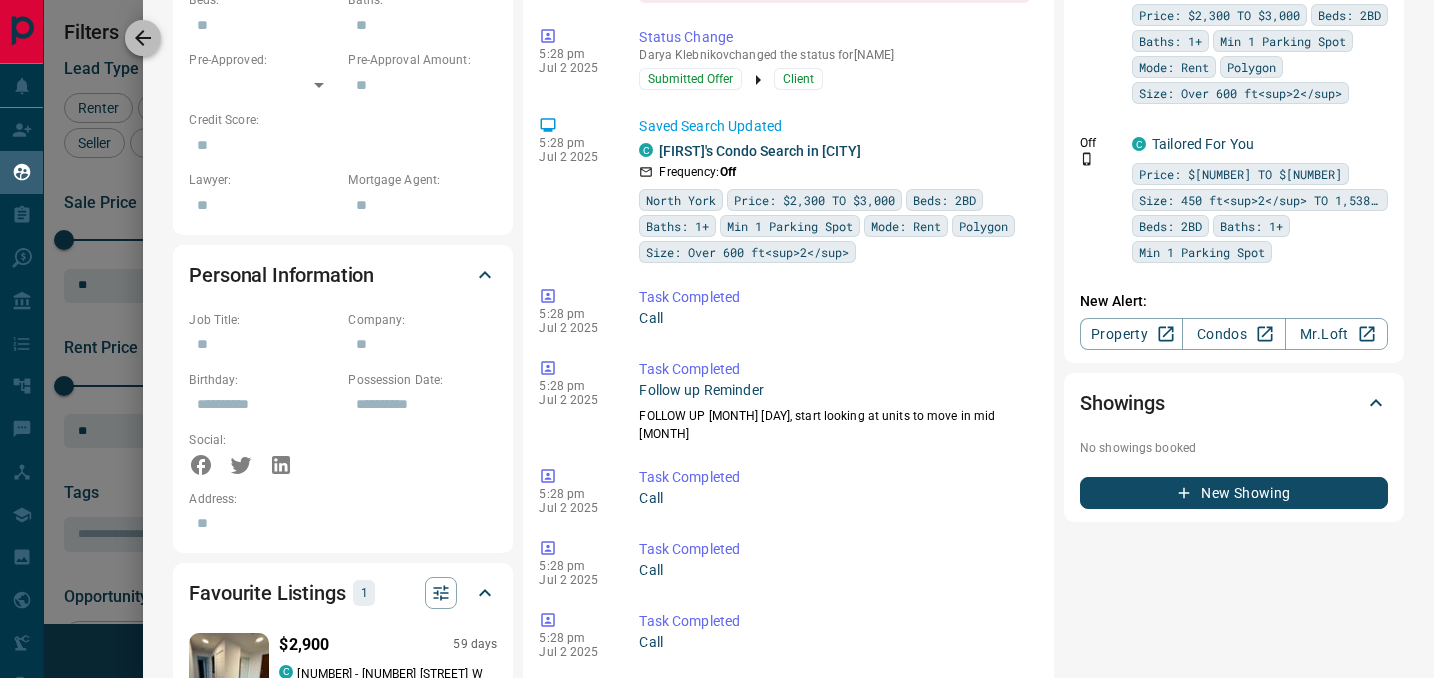 click at bounding box center [143, 38] 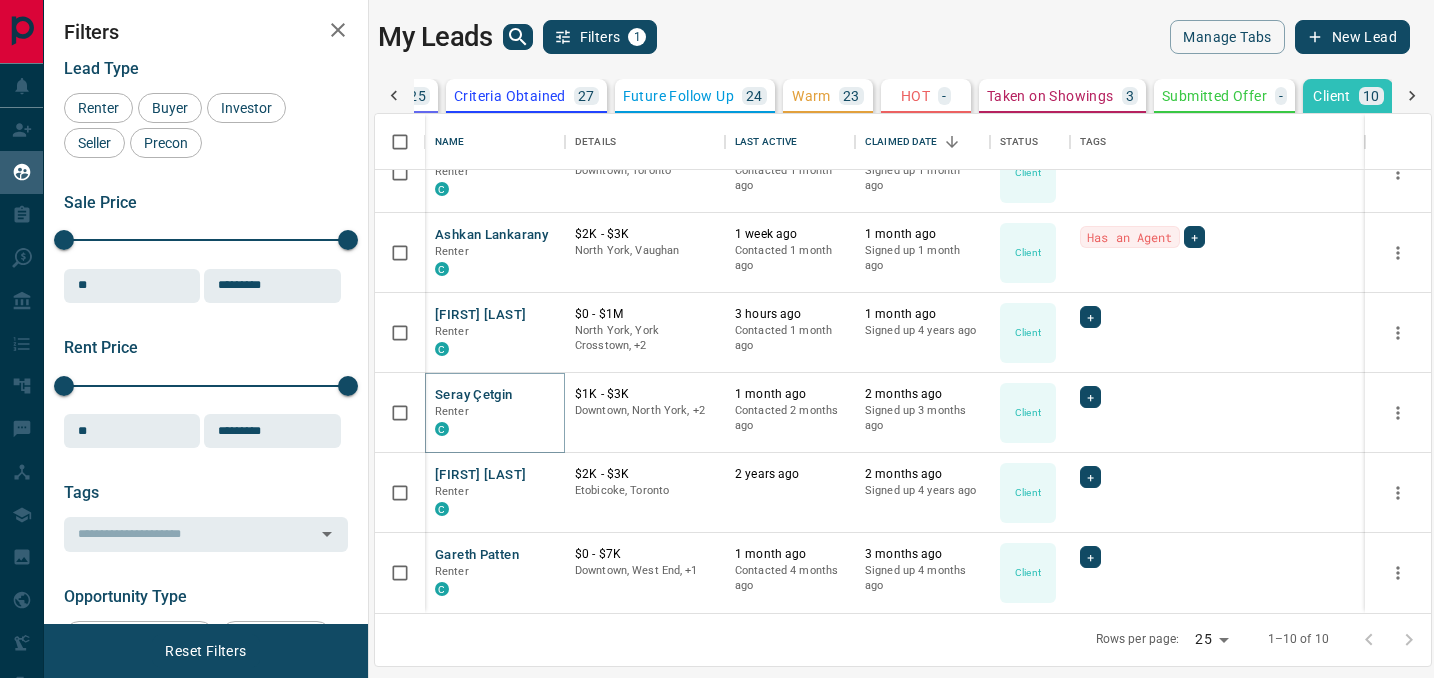 scroll, scrollTop: 0, scrollLeft: 317, axis: horizontal 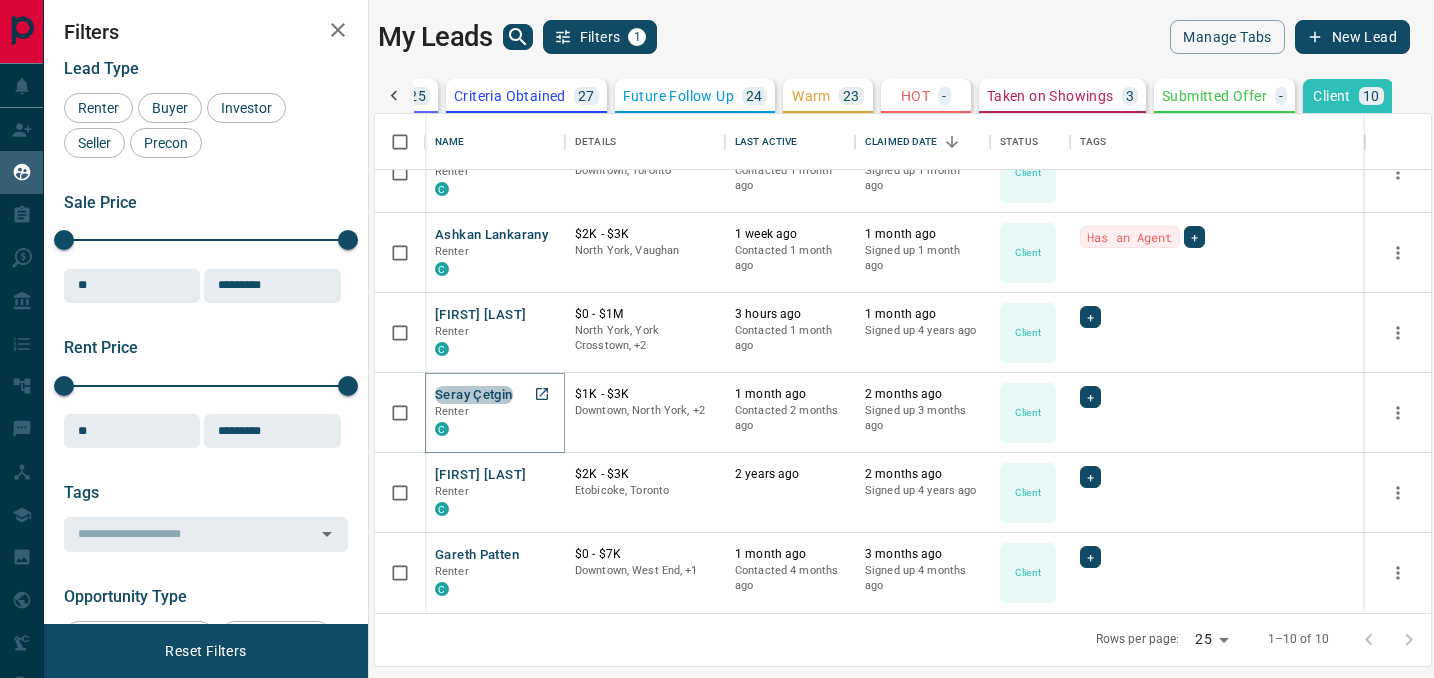 click on "Seray Çetgin" at bounding box center [474, 395] 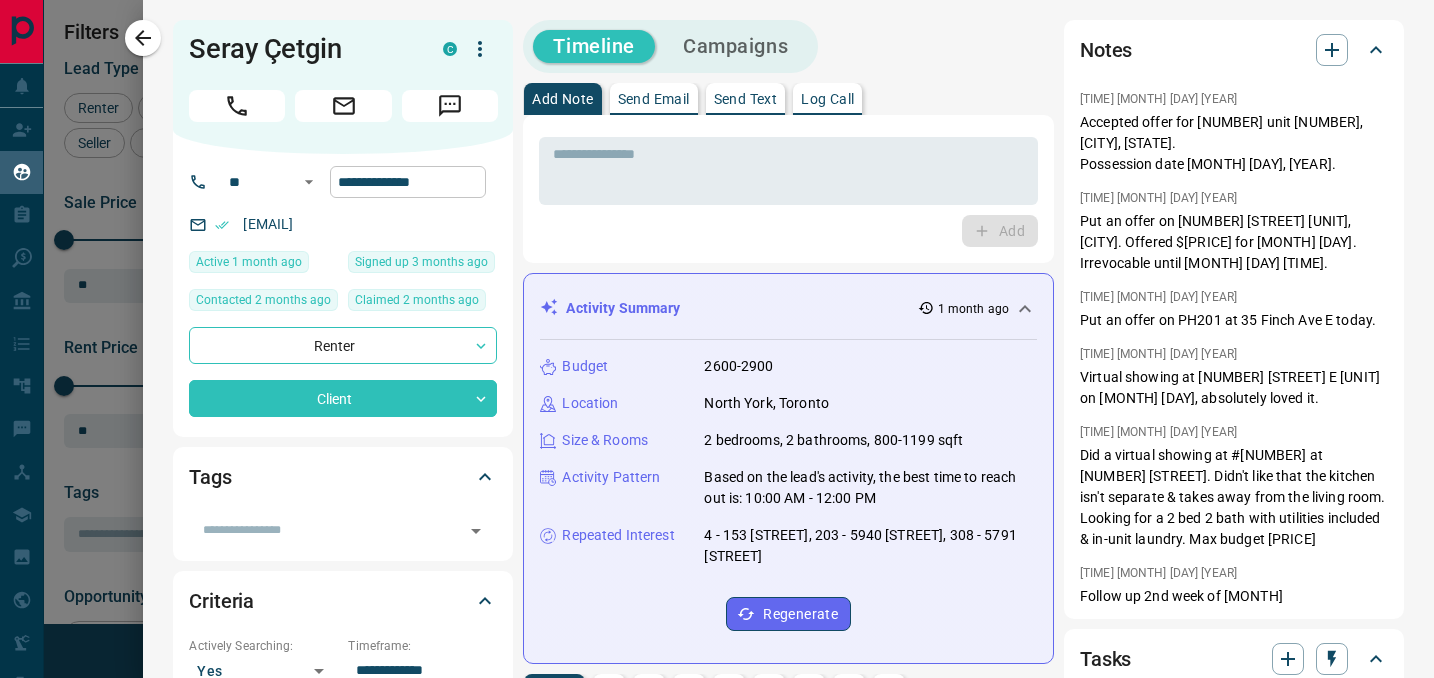 click 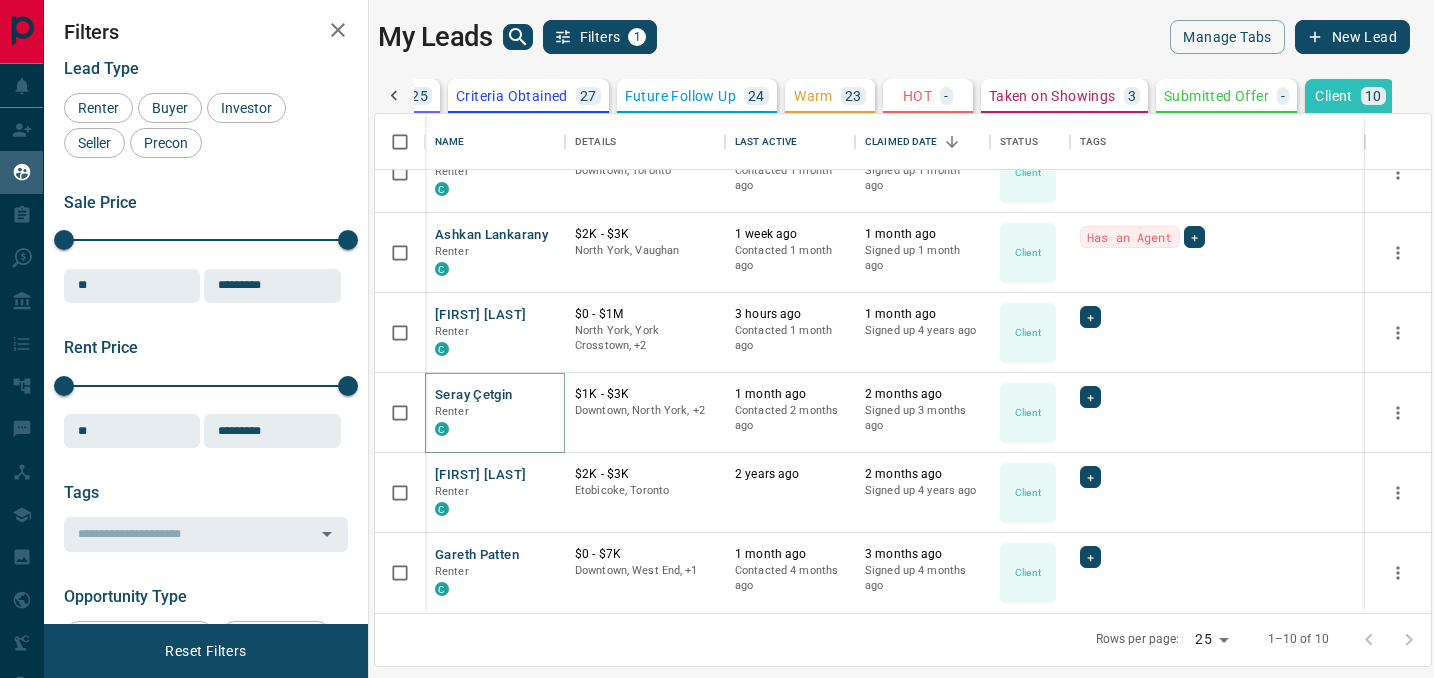 scroll, scrollTop: 0, scrollLeft: 317, axis: horizontal 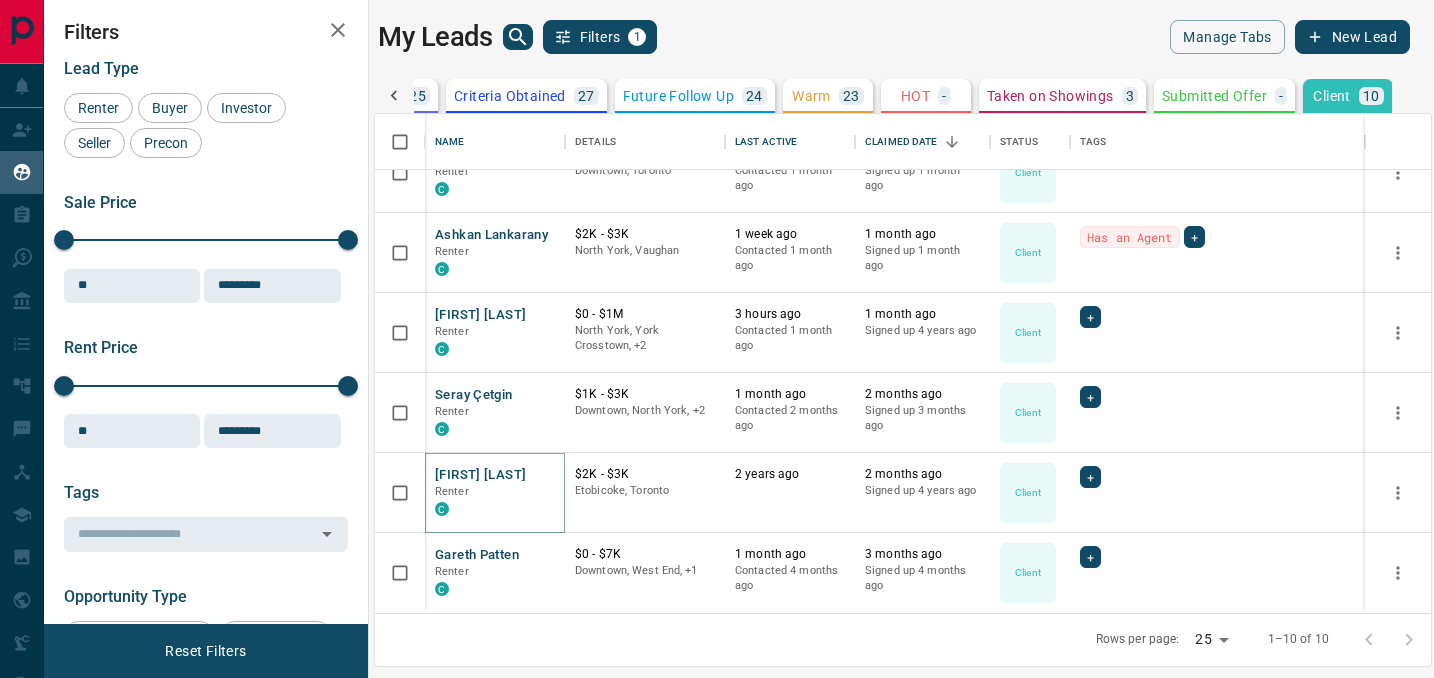 click on "[FIRST] [LAST]" at bounding box center [480, 475] 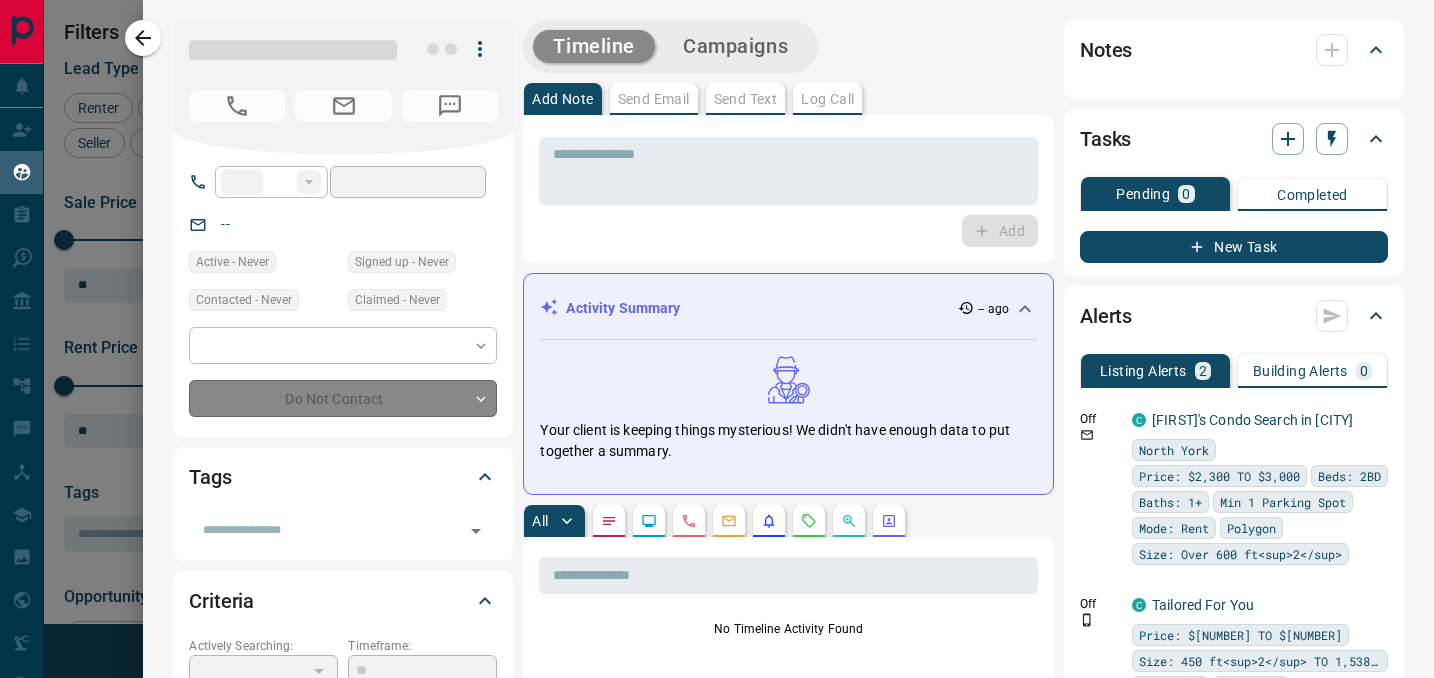 type on "**" 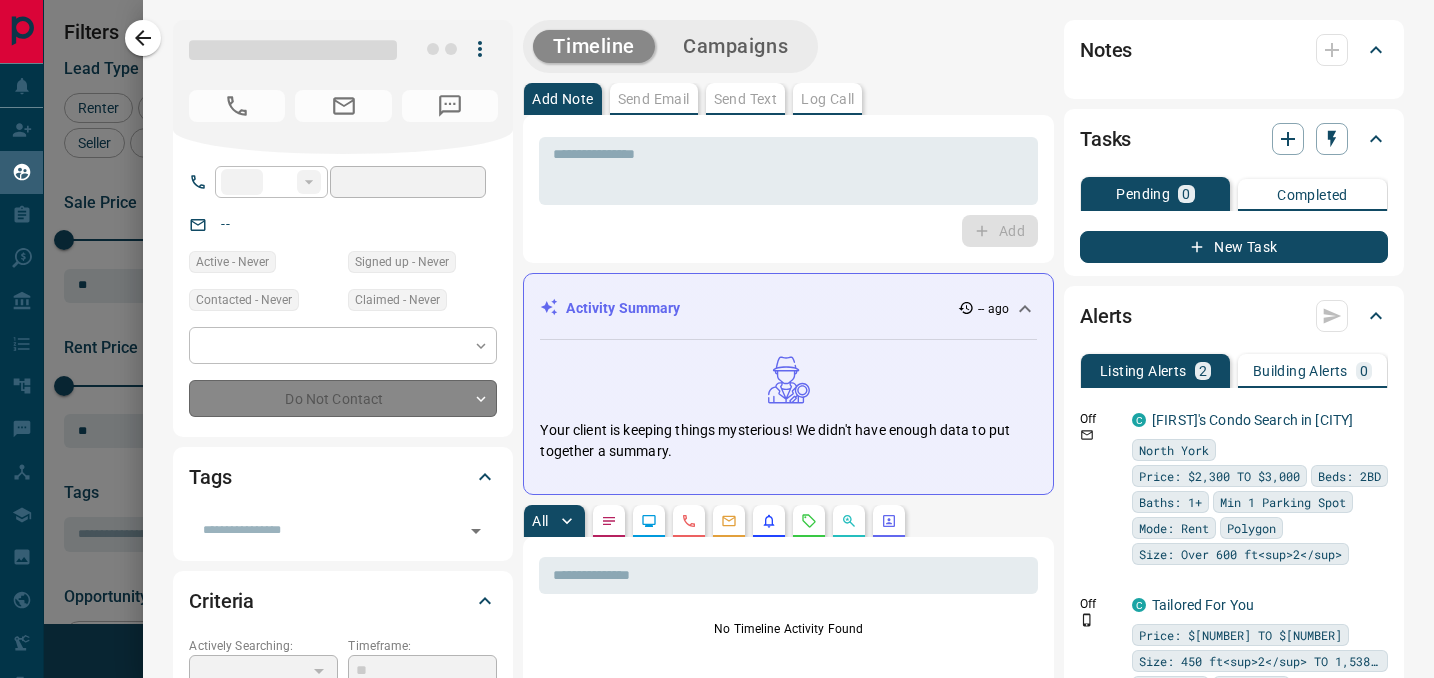 type on "**********" 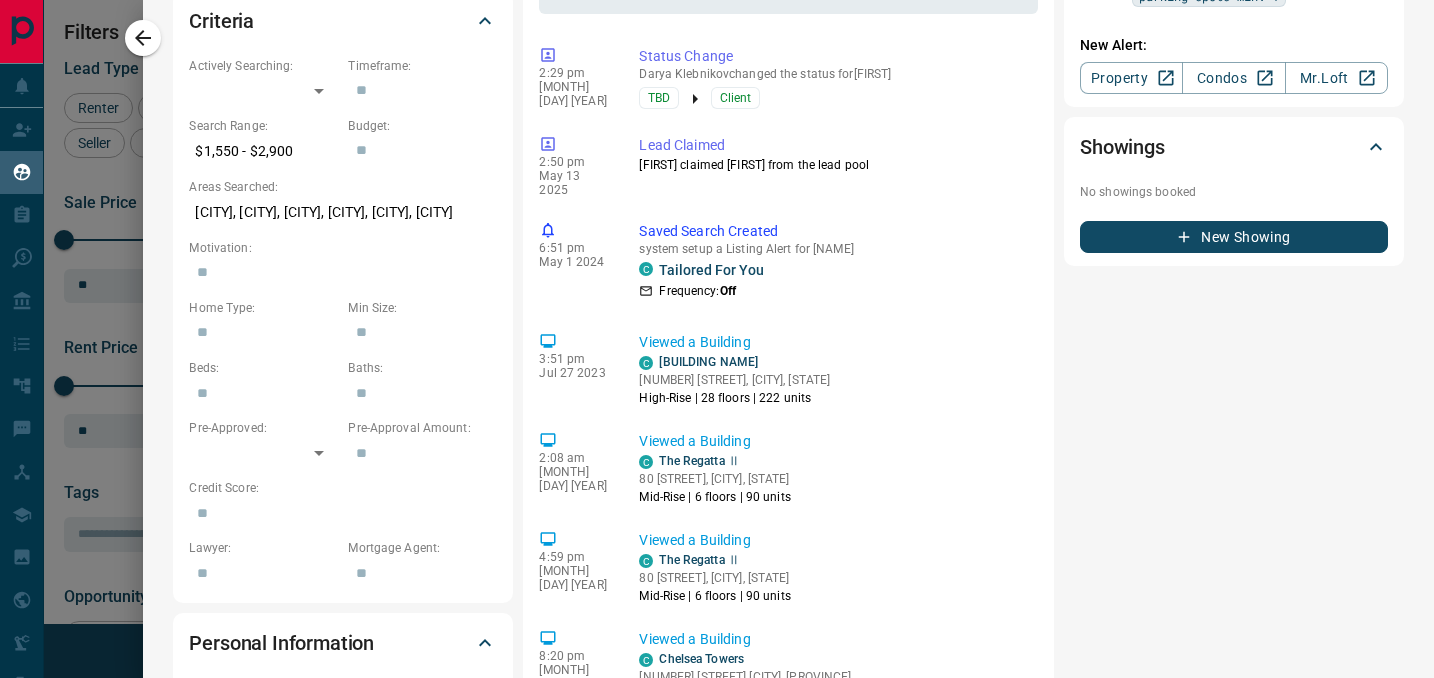 scroll, scrollTop: 582, scrollLeft: 0, axis: vertical 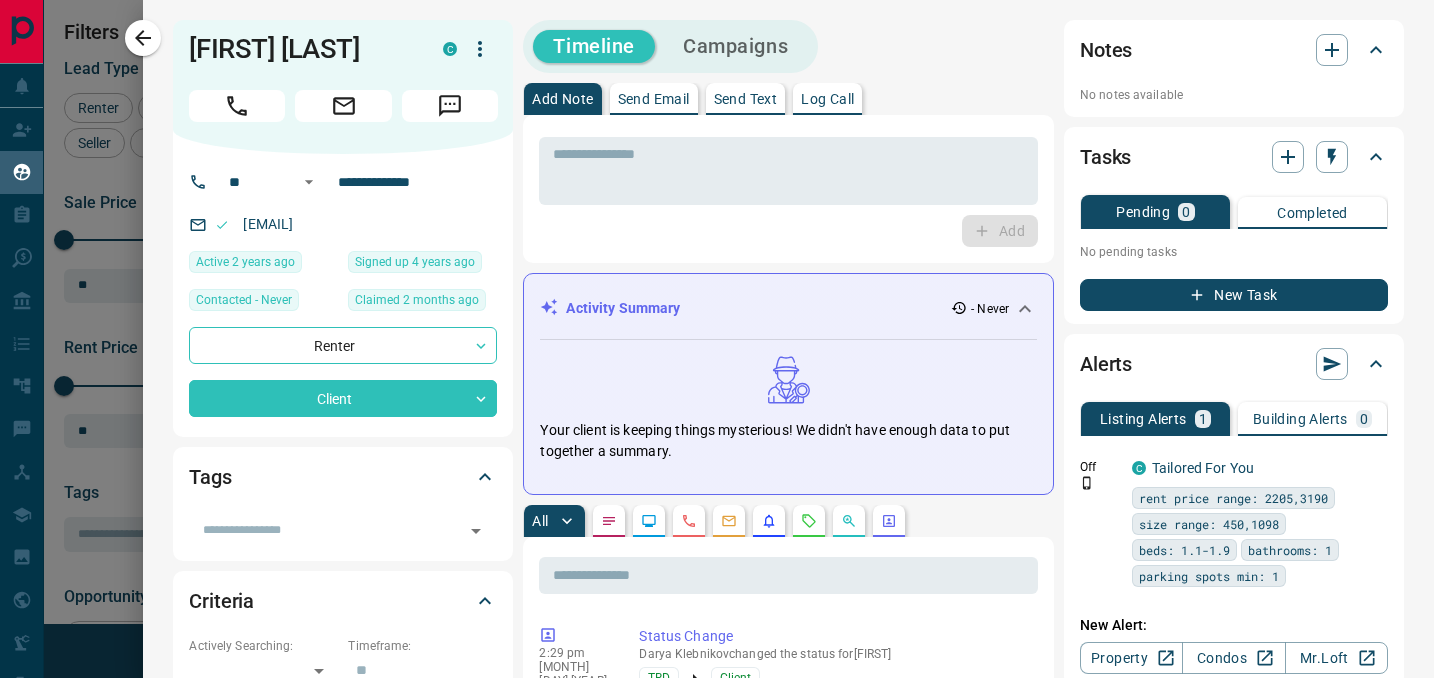click 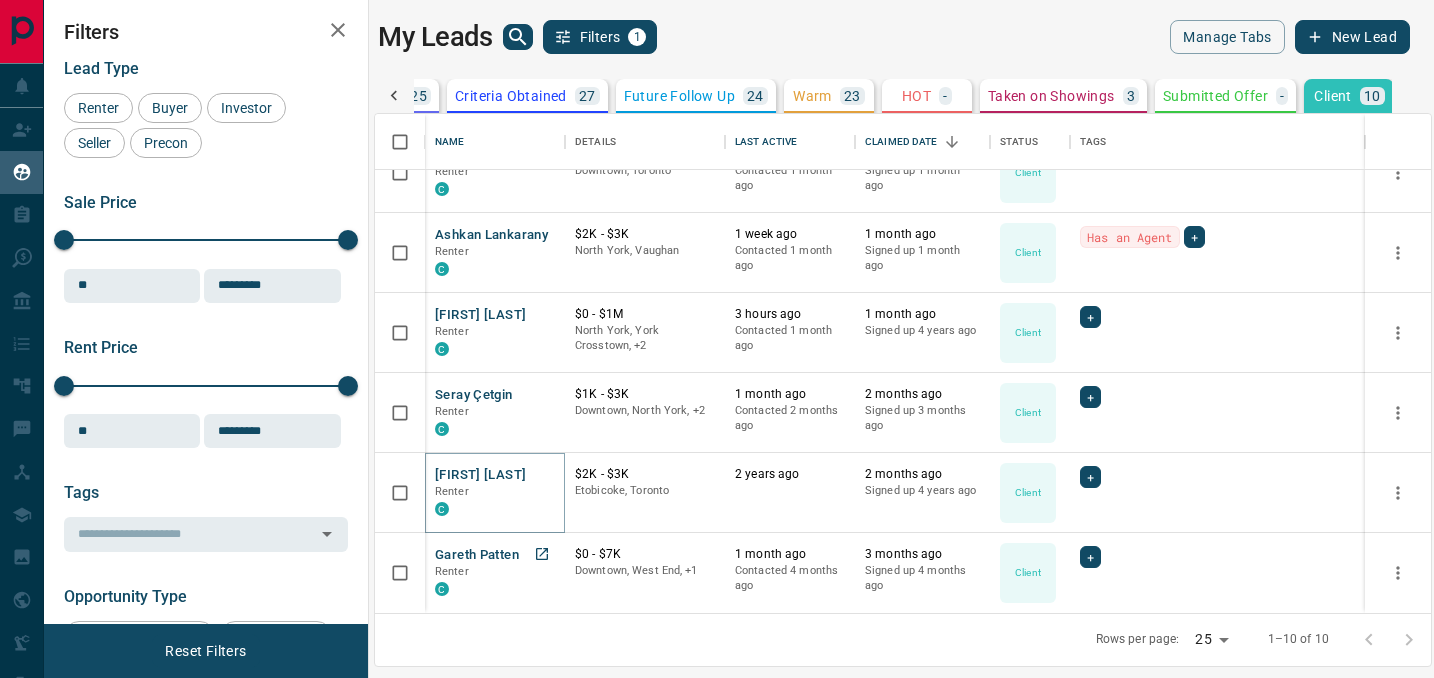 scroll, scrollTop: 0, scrollLeft: 317, axis: horizontal 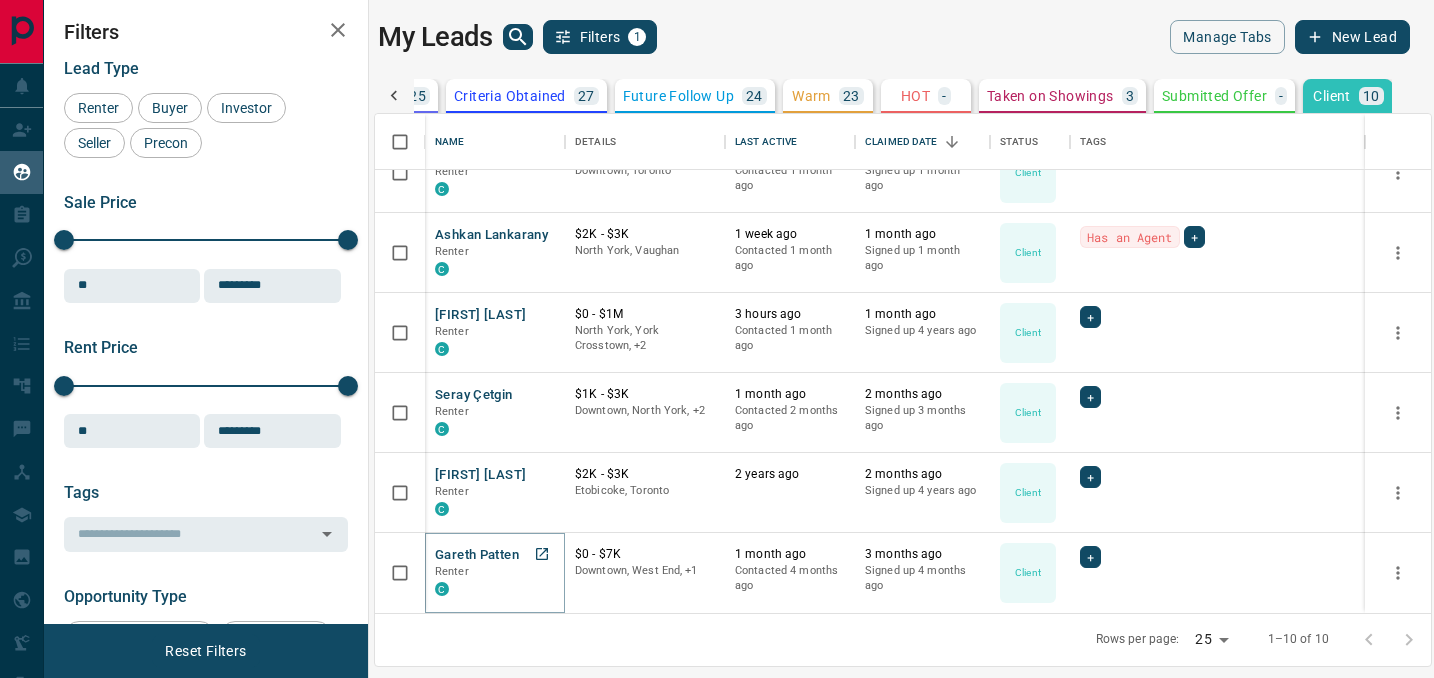 click on "Gareth Patten" at bounding box center [477, 555] 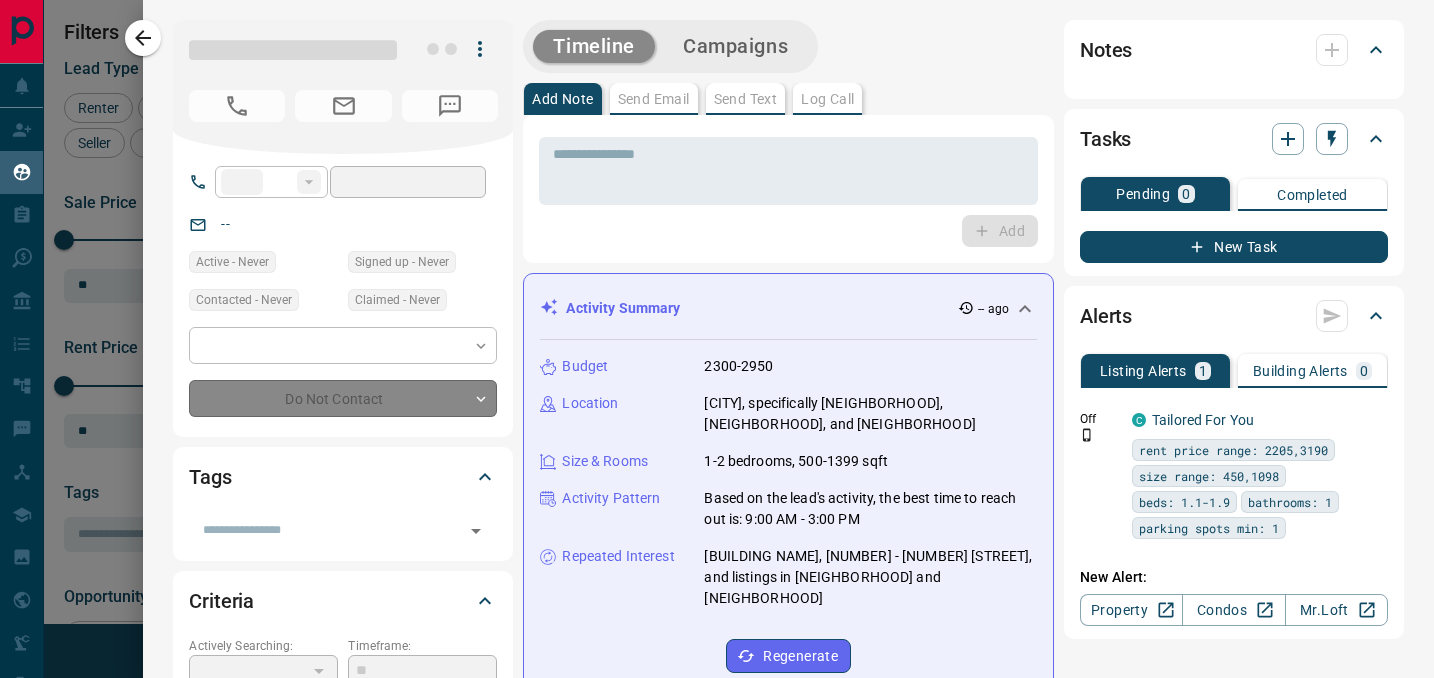 type on "**" 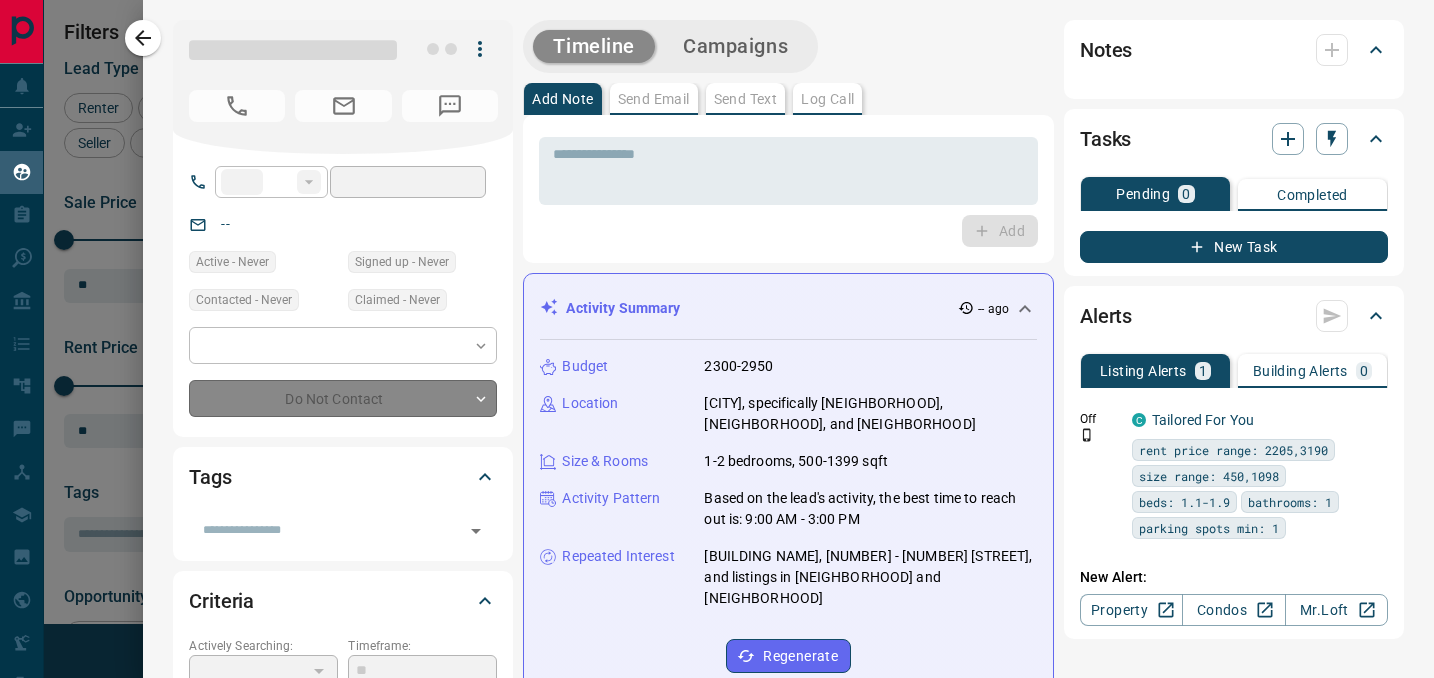 type on "**********" 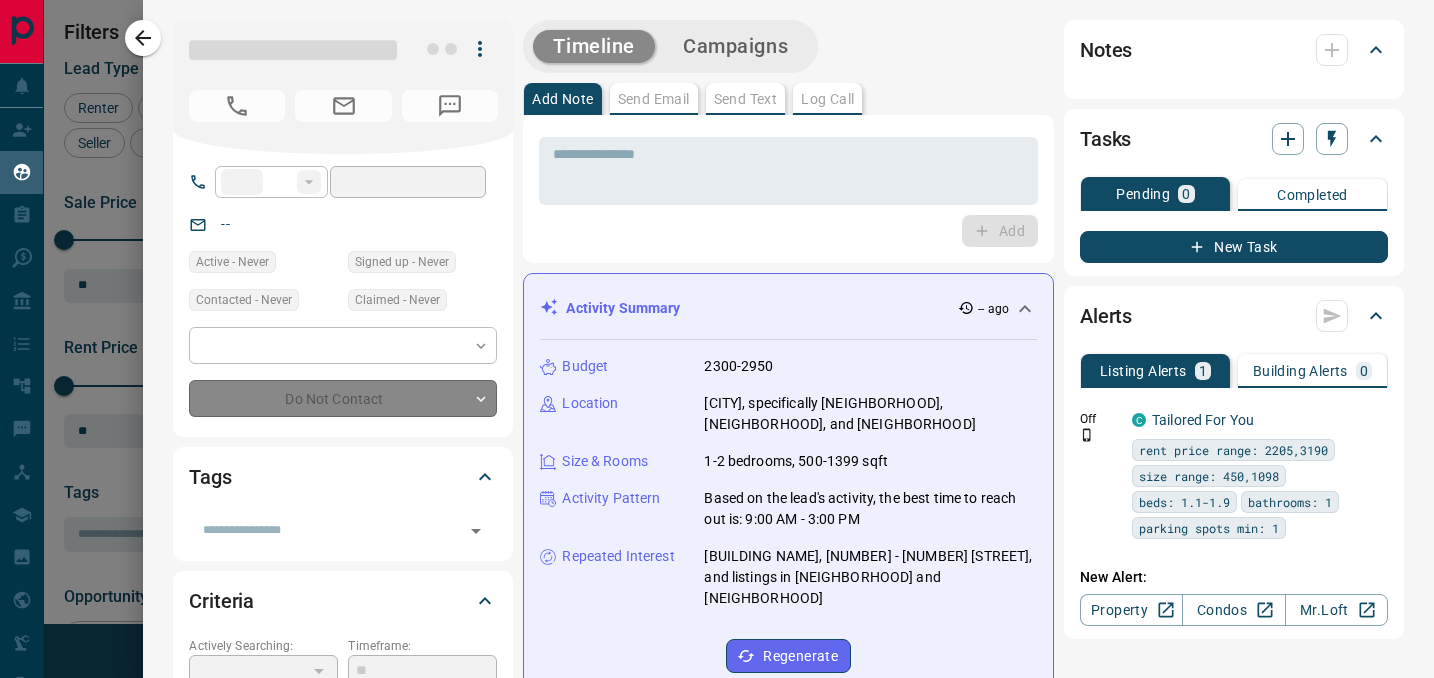 type on "**********" 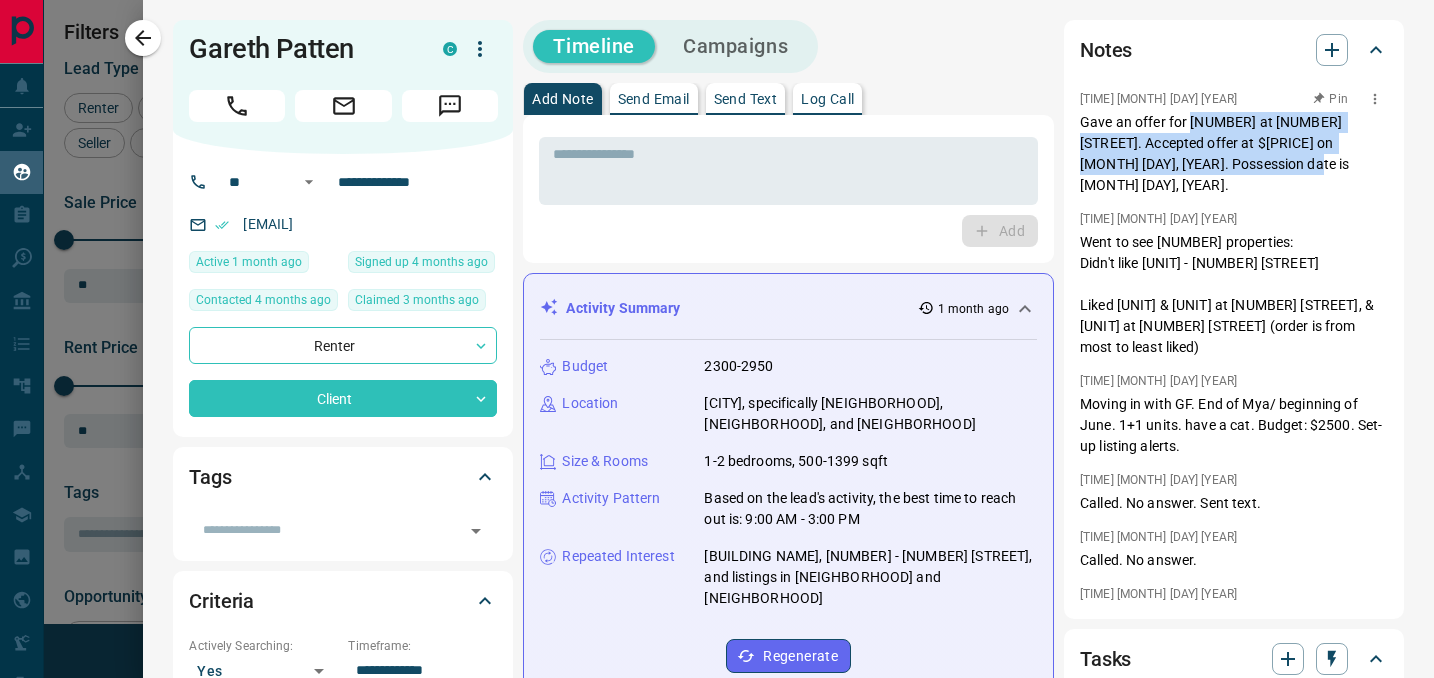 drag, startPoint x: 1299, startPoint y: 163, endPoint x: 1194, endPoint y: 120, distance: 113.46365 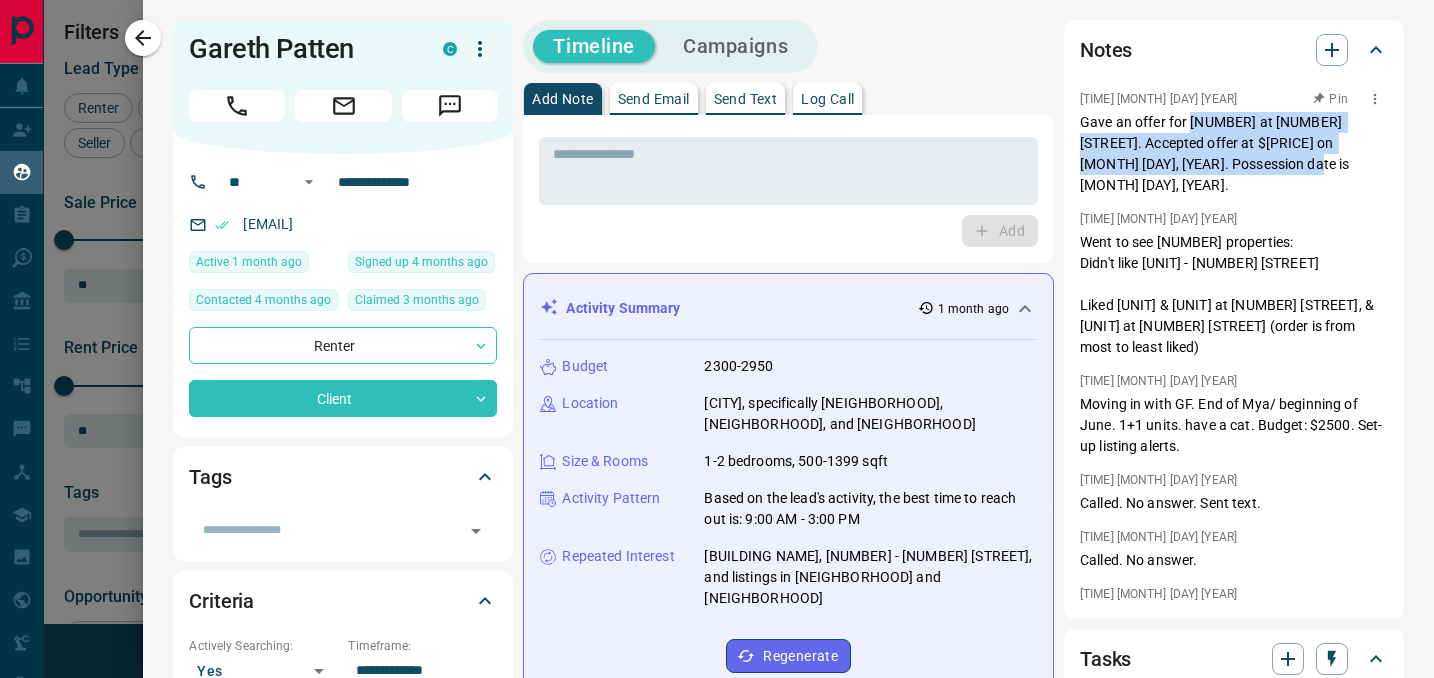 click on "Gave an offer for [NUMBER] at [NUMBER] [STREET]. Accepted offer at $[PRICE] on [MONTH] [DAY], [YEAR]. Possession date is [MONTH] [DAY], [YEAR]." at bounding box center [1234, 154] 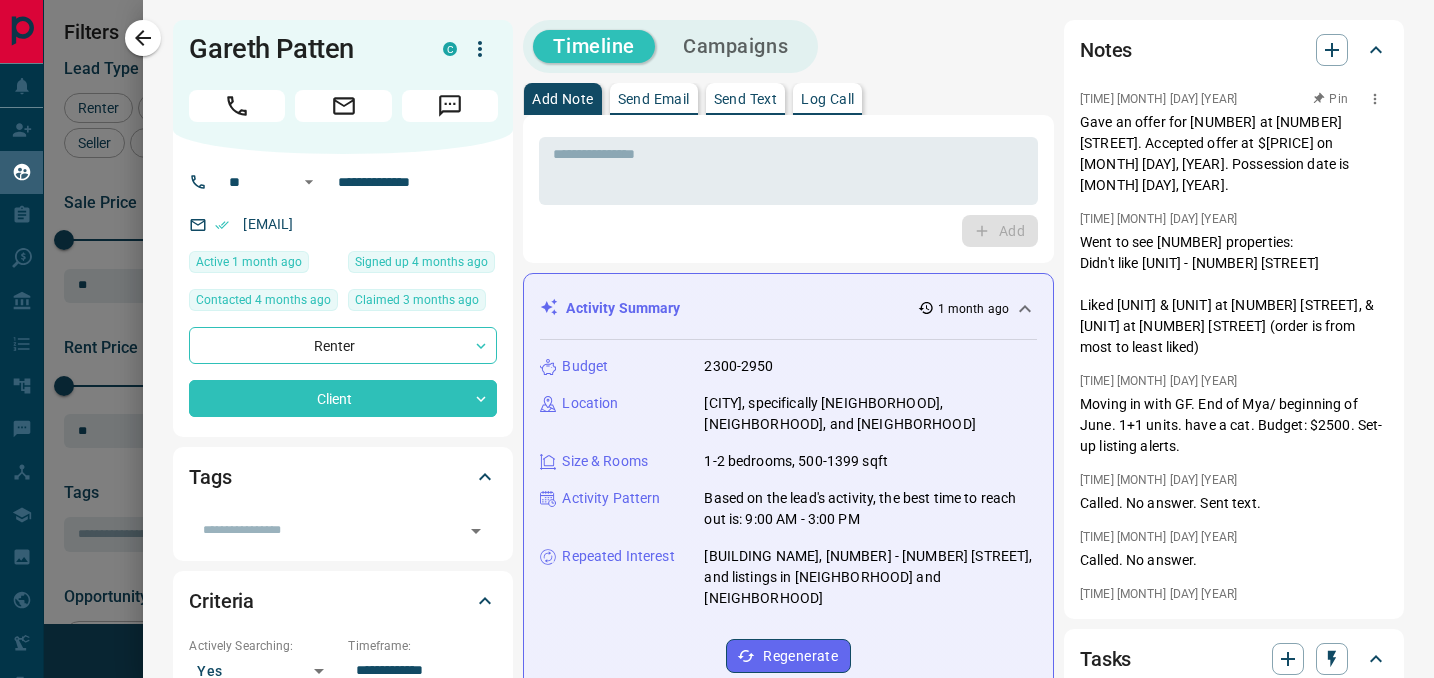 click on "Gave an offer for [NUMBER] at [NUMBER] [STREET]. Accepted offer at $[PRICE] on [MONTH] [DAY], [YEAR]. Possession date is [MONTH] [DAY], [YEAR]." at bounding box center [1234, 154] 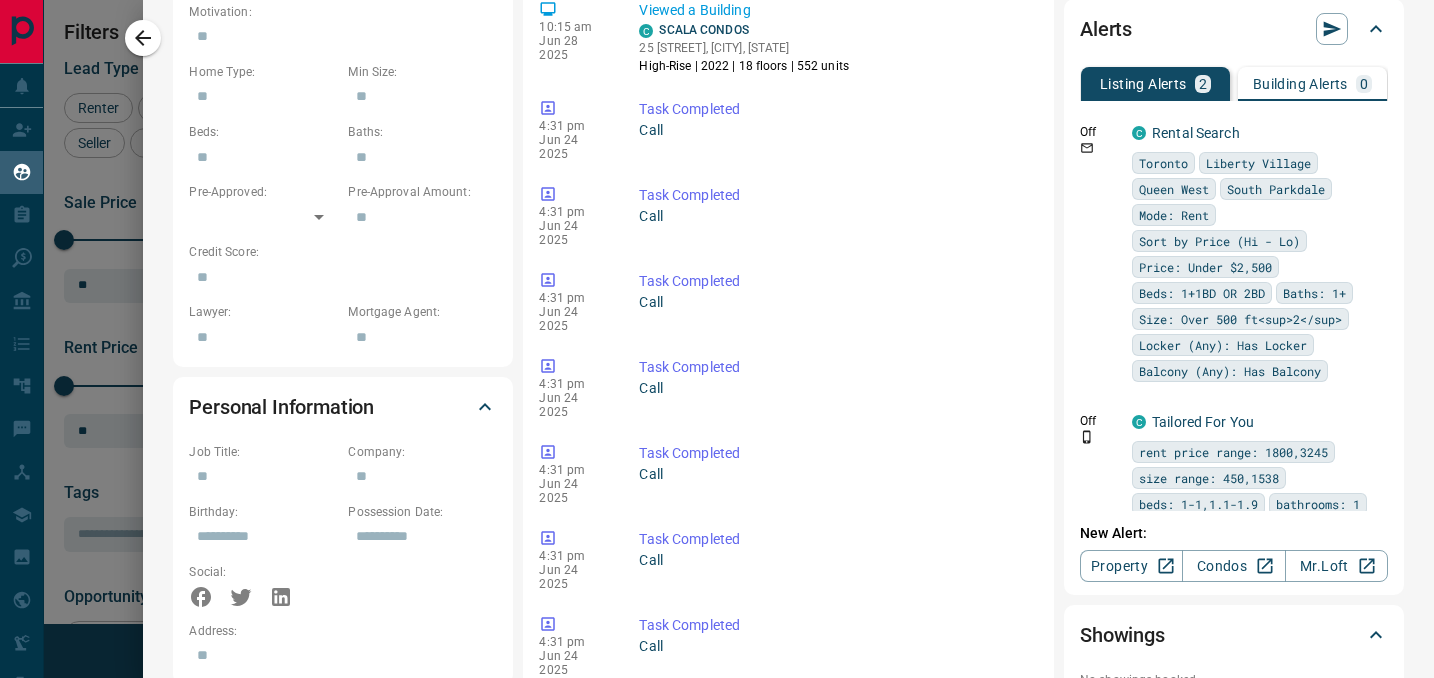 scroll, scrollTop: 839, scrollLeft: 0, axis: vertical 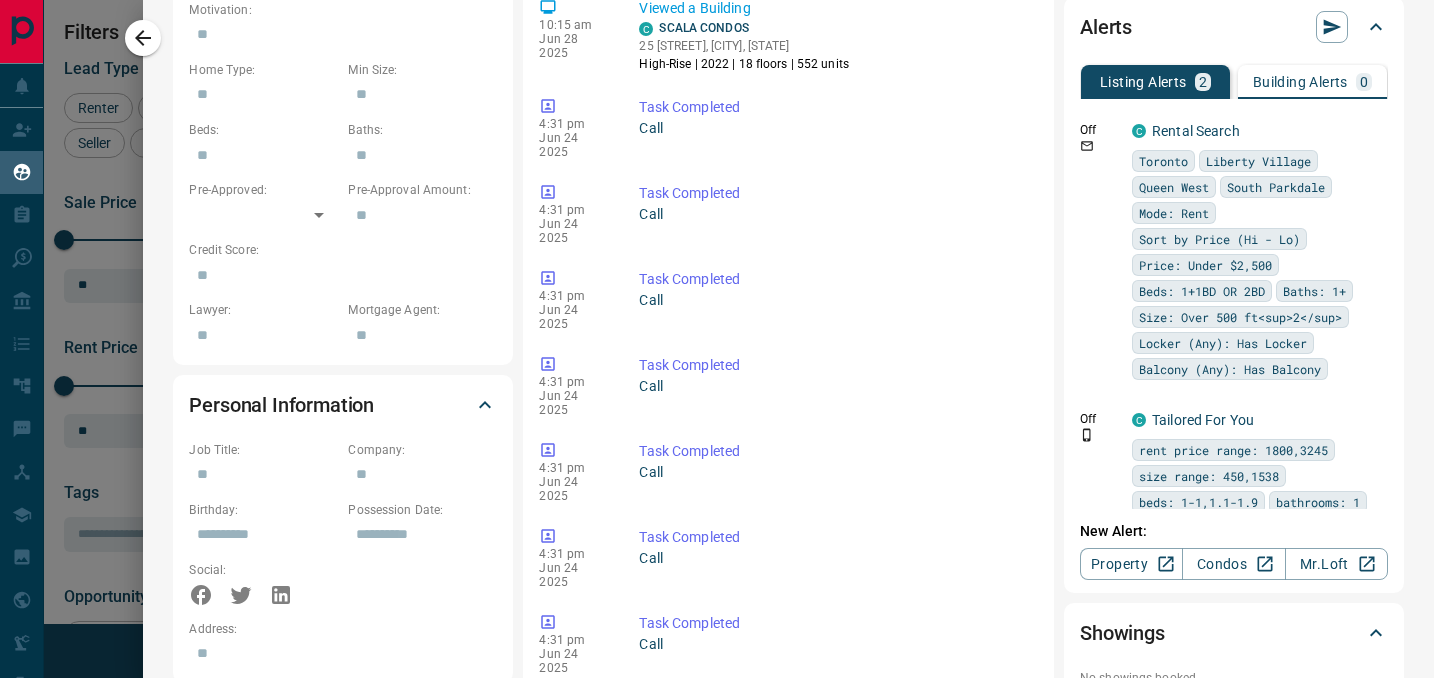 click 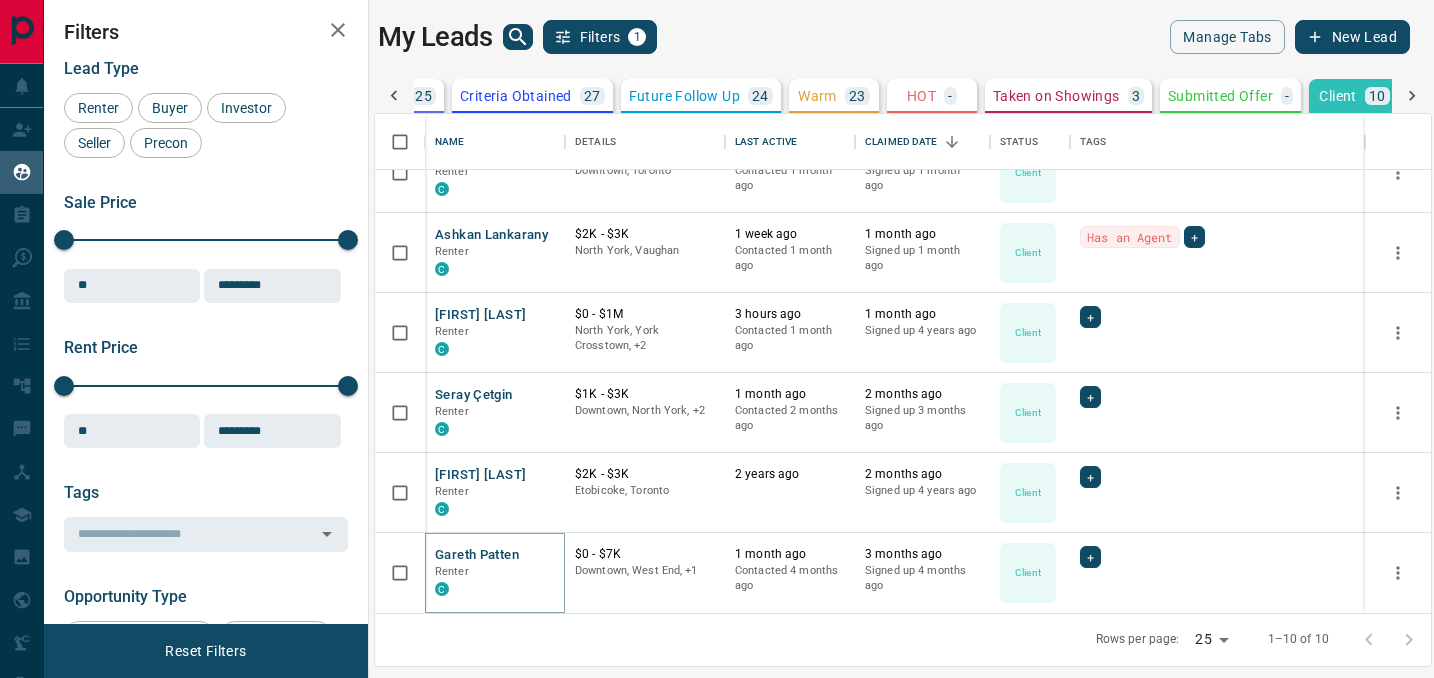 scroll, scrollTop: 0, scrollLeft: 317, axis: horizontal 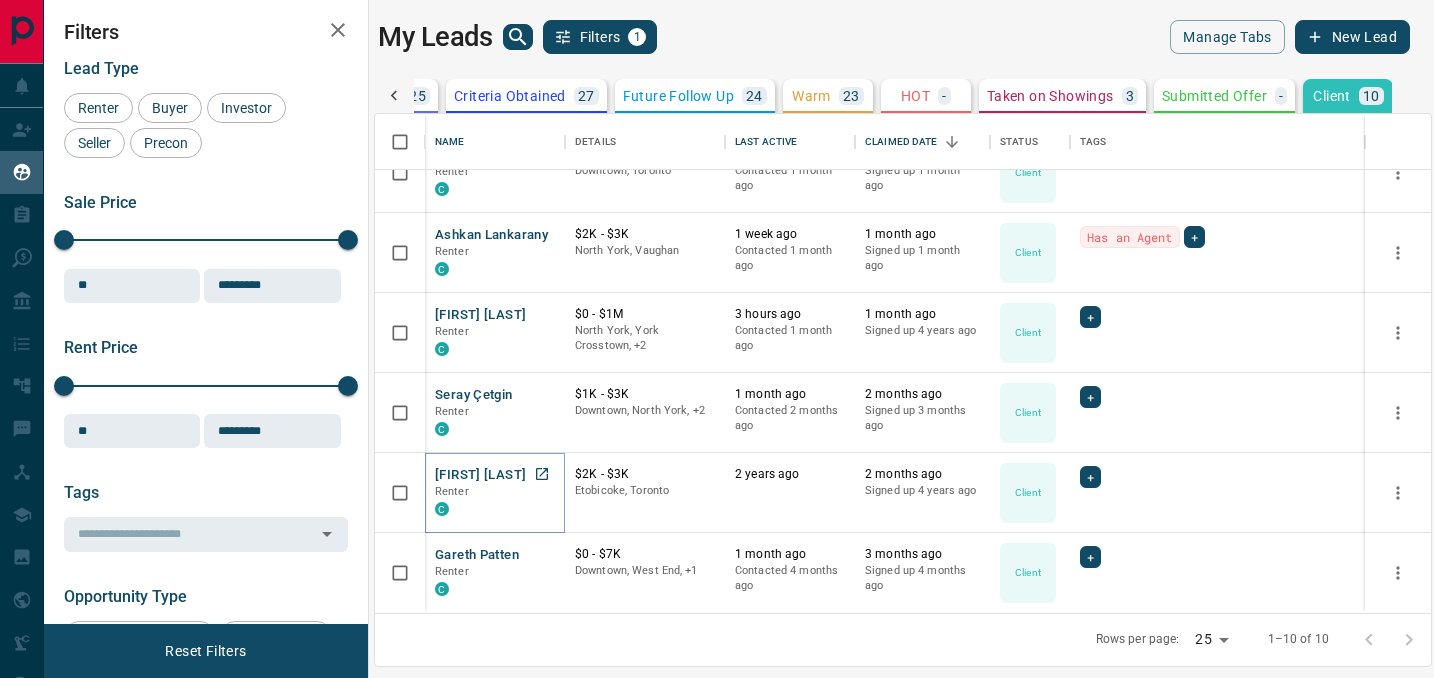 click on "[FIRST] [LAST]" at bounding box center (480, 475) 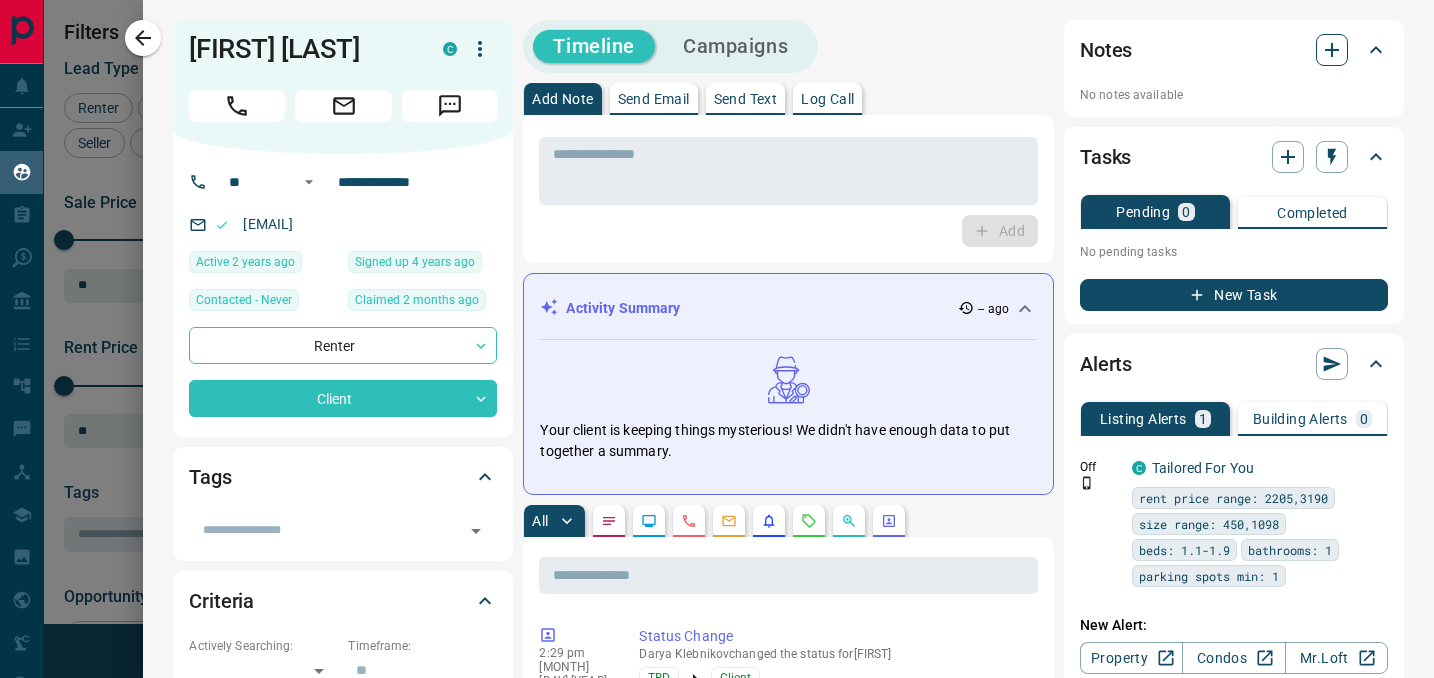 click 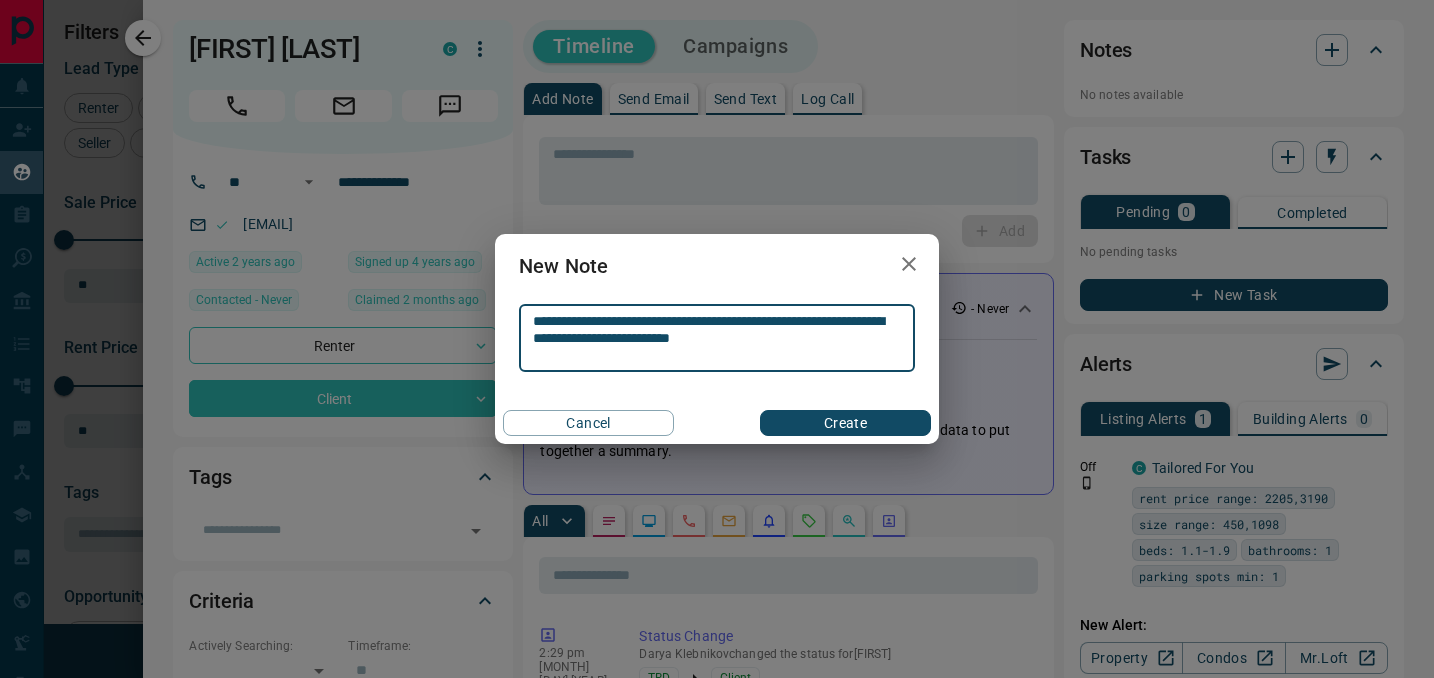 click on "**********" at bounding box center (717, 338) 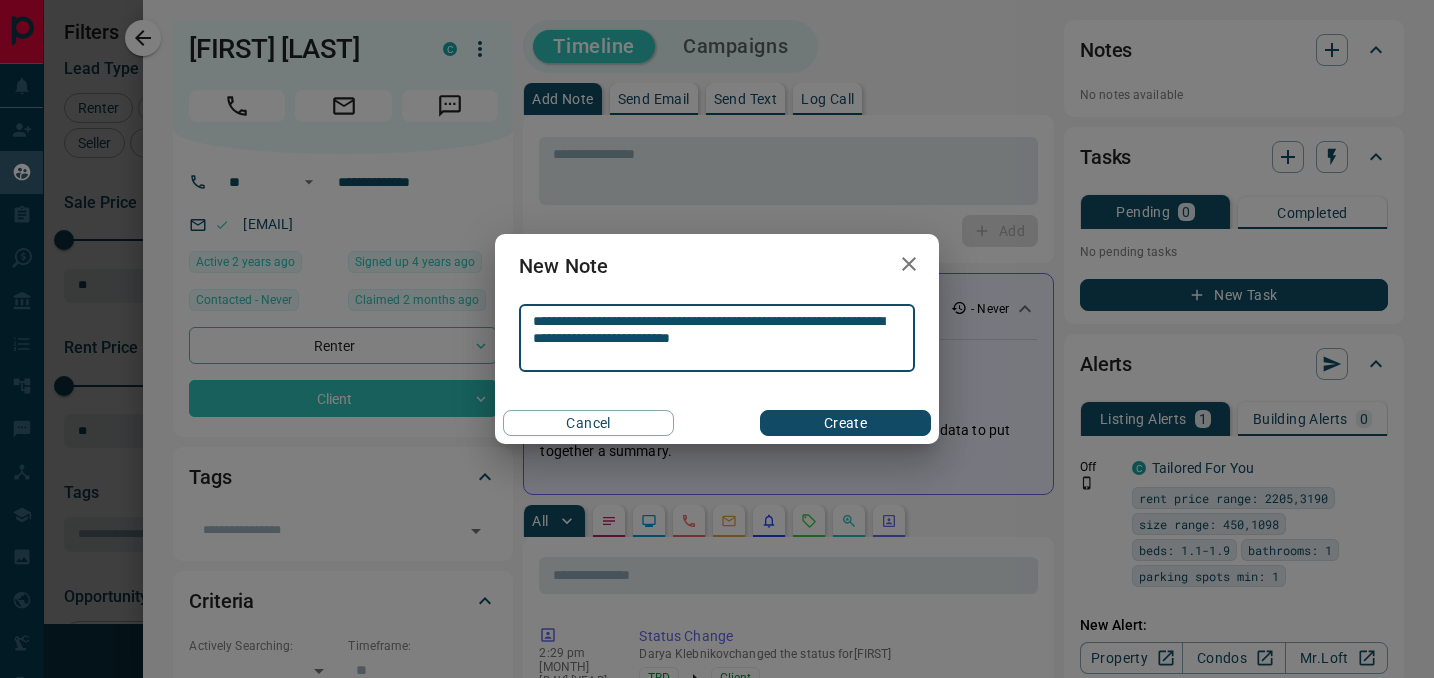 click on "**********" at bounding box center [717, 338] 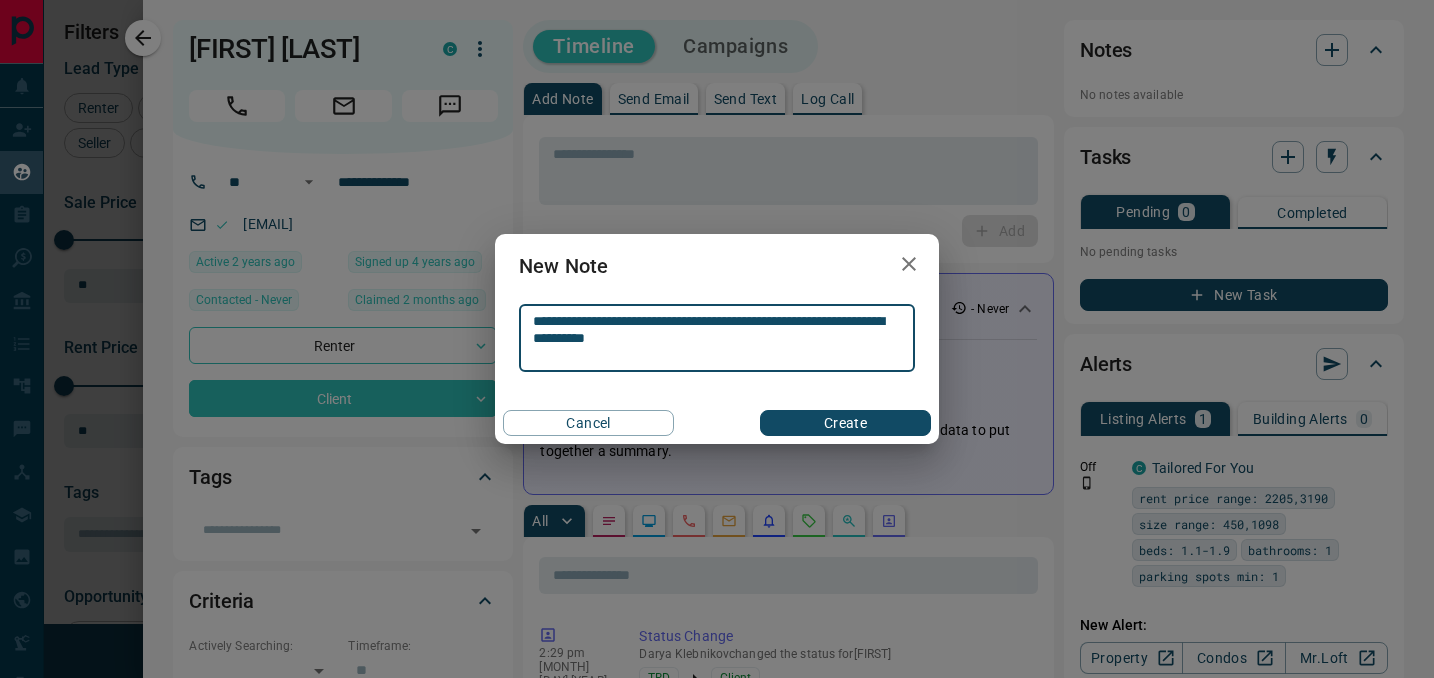 click on "**********" at bounding box center (717, 338) 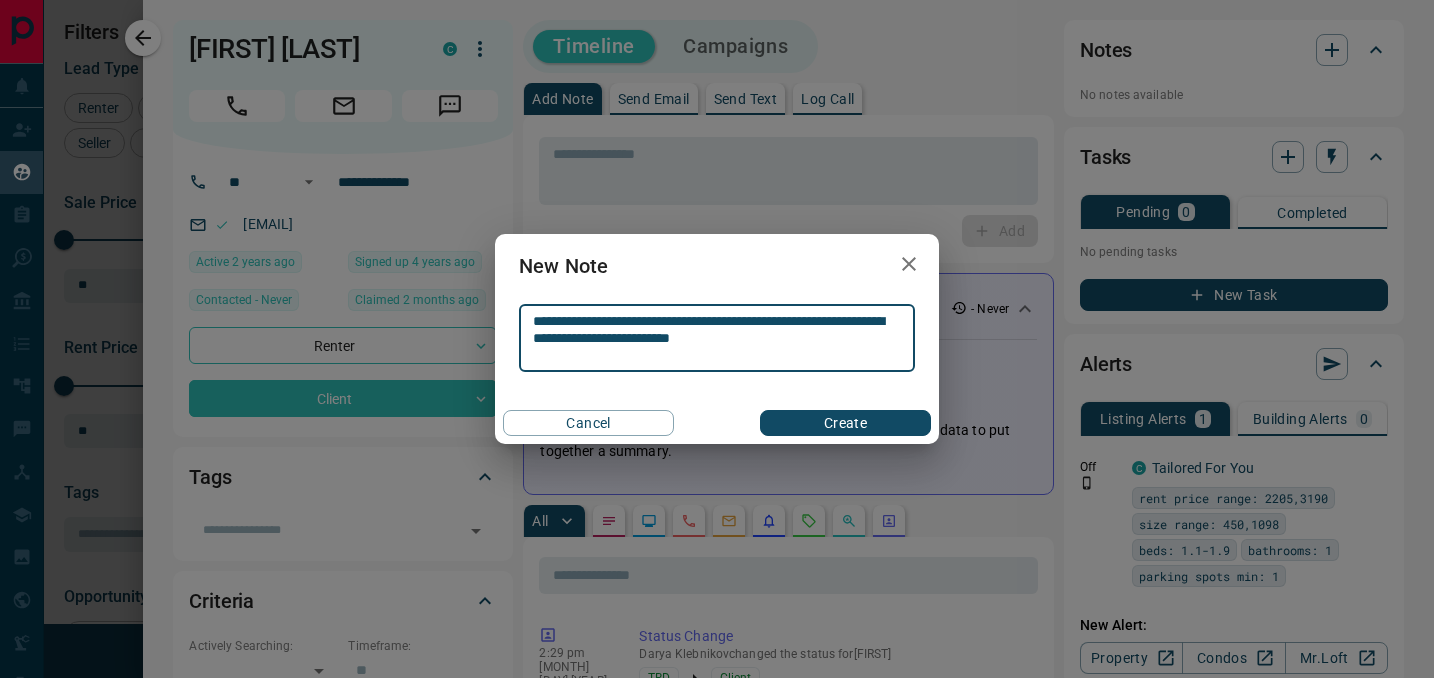 click on "**********" at bounding box center [717, 338] 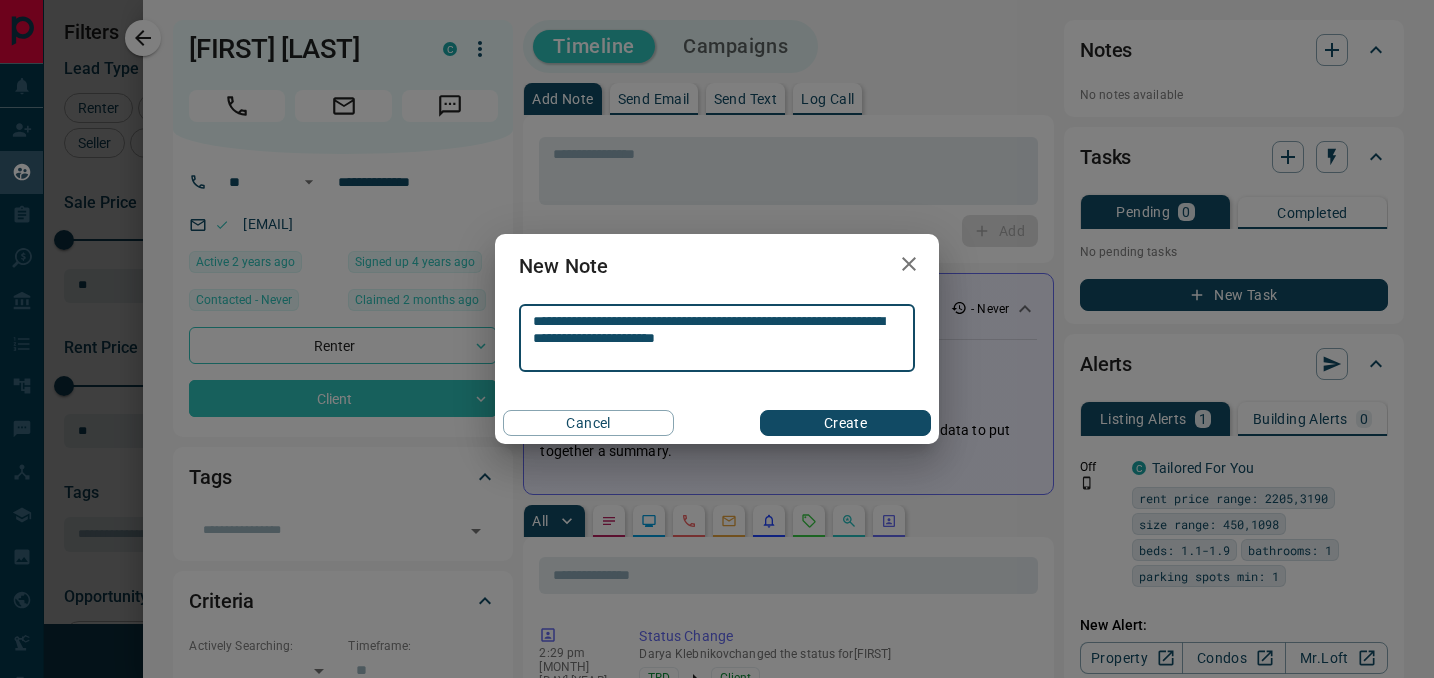 click on "**********" at bounding box center (717, 338) 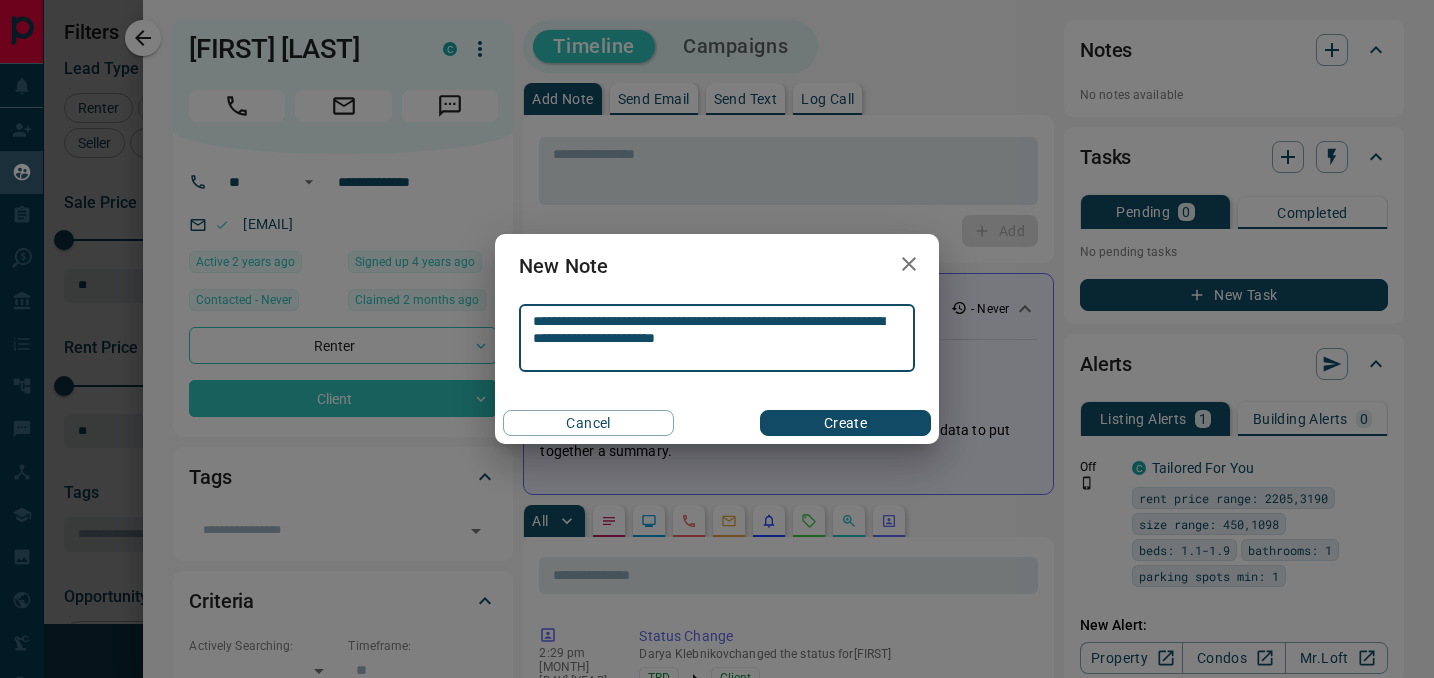 click on "**********" at bounding box center (717, 338) 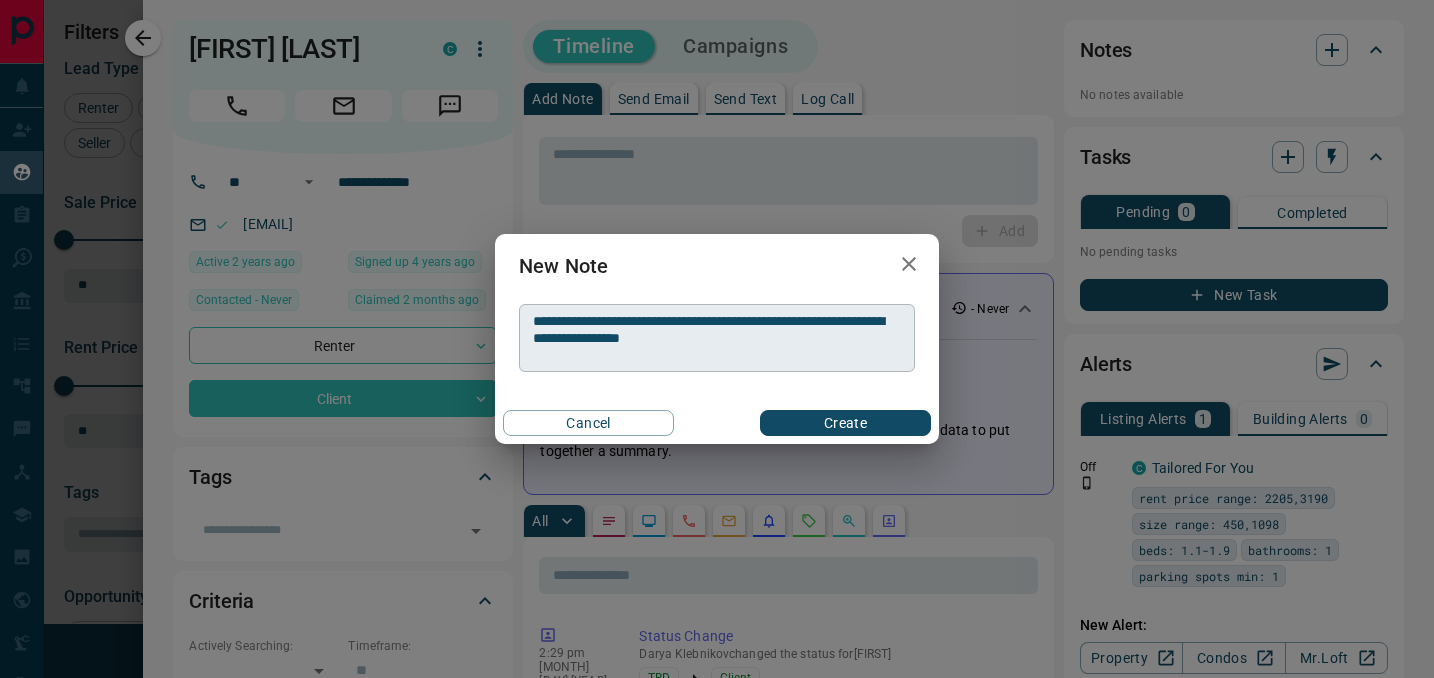 drag, startPoint x: 905, startPoint y: 323, endPoint x: 791, endPoint y: 319, distance: 114.07015 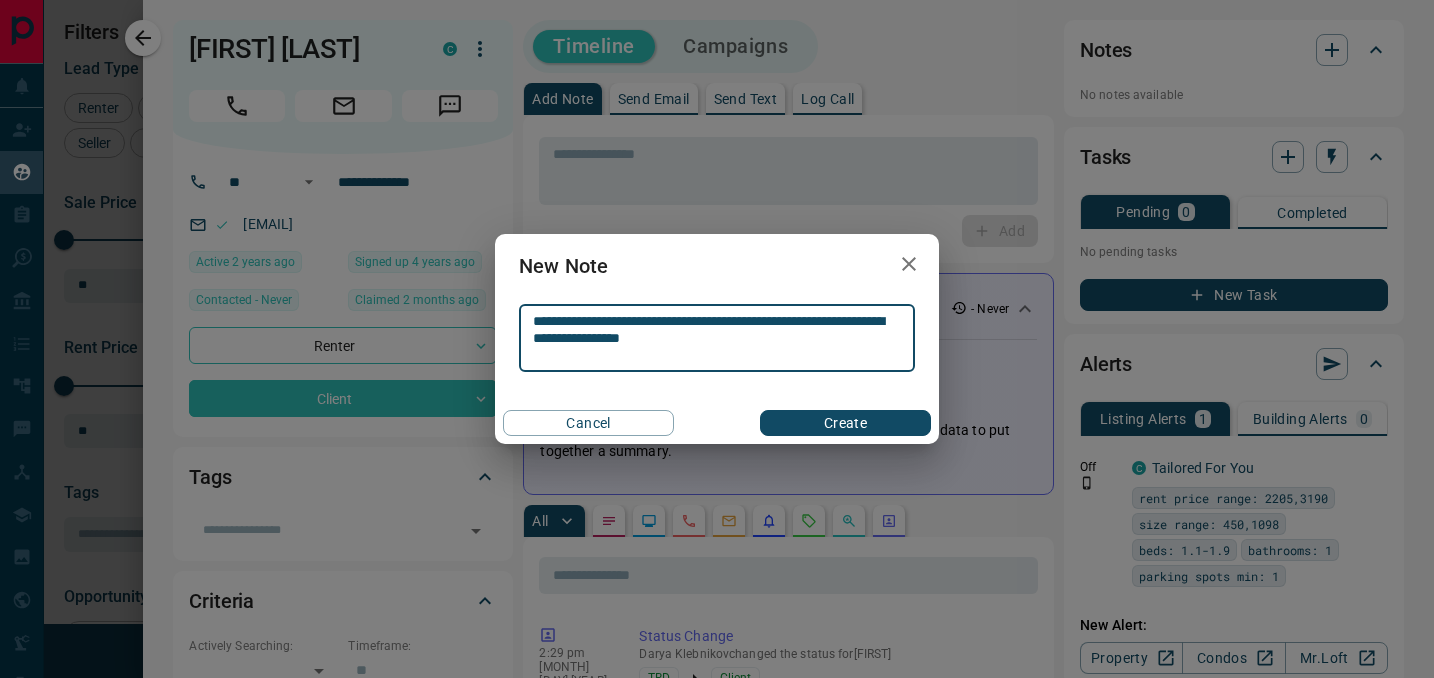 click on "**********" at bounding box center (717, 338) 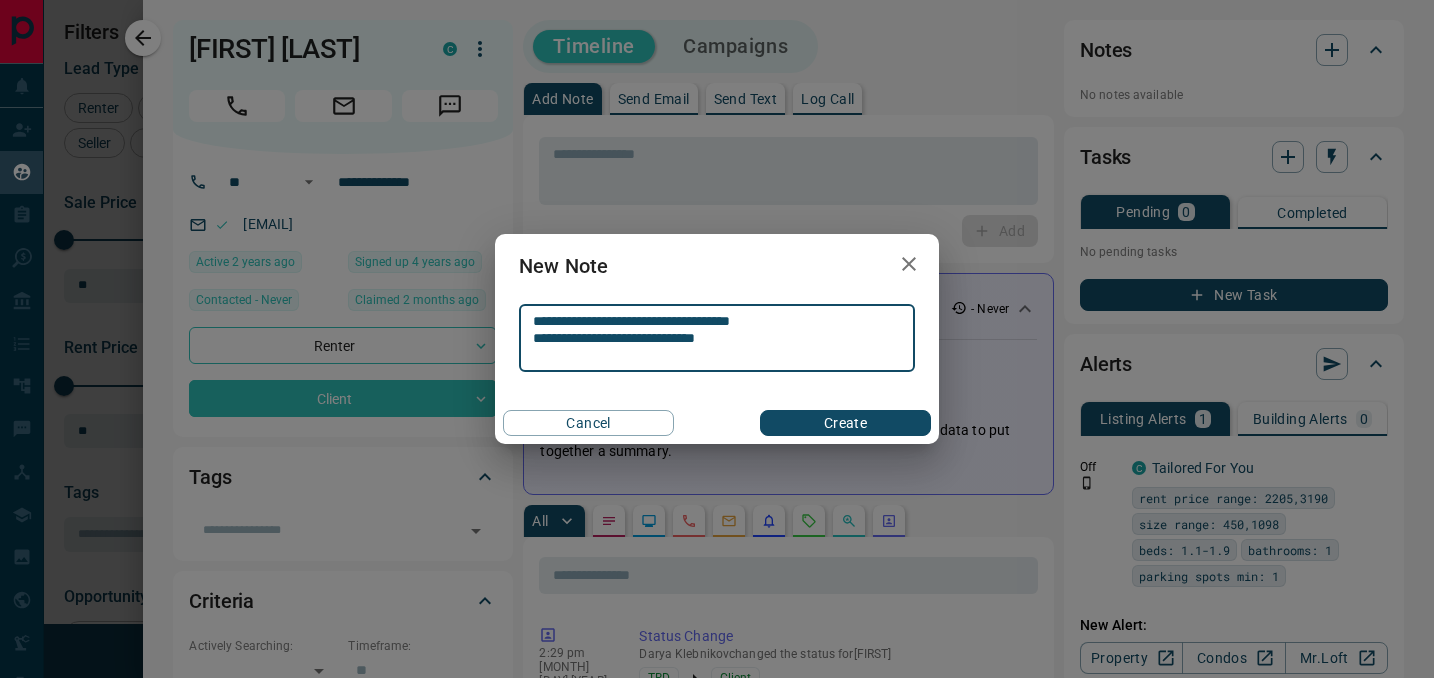click on "**********" at bounding box center (717, 338) 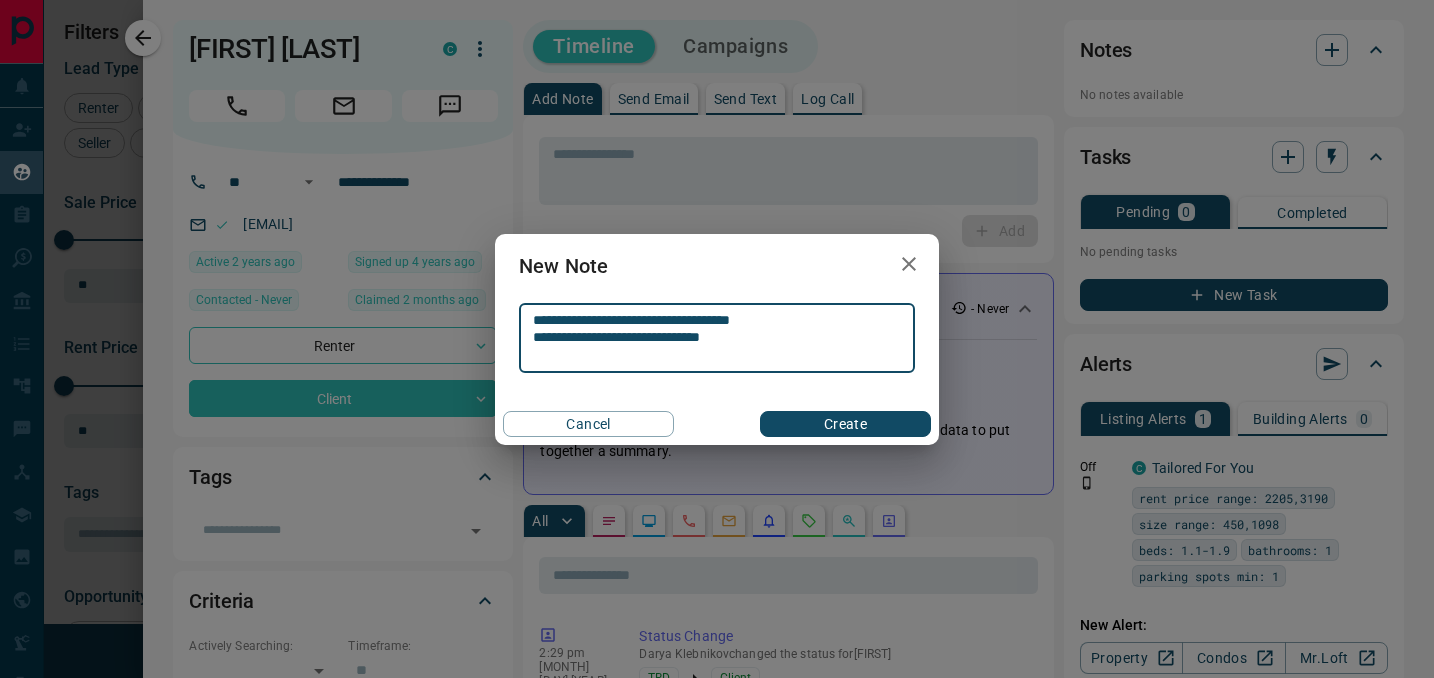 drag, startPoint x: 651, startPoint y: 338, endPoint x: 498, endPoint y: 335, distance: 153.0294 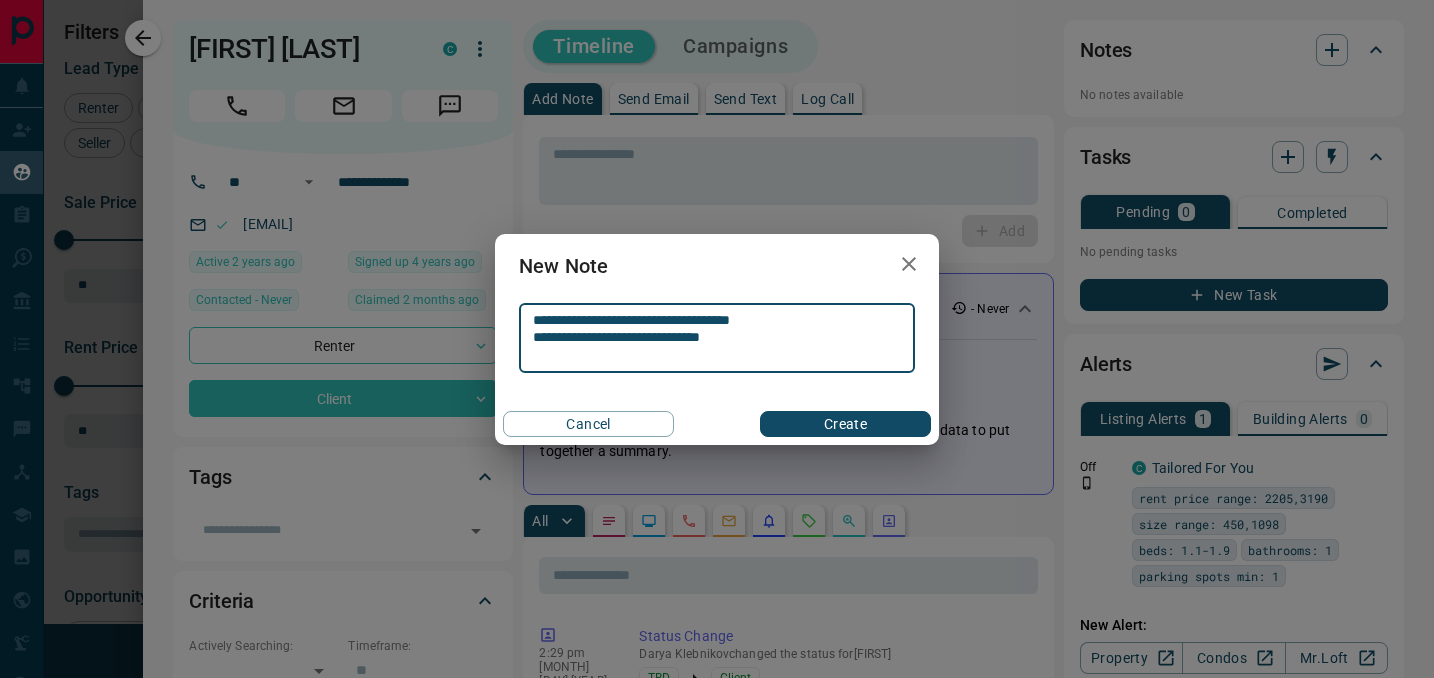 click on "**********" at bounding box center (717, 335) 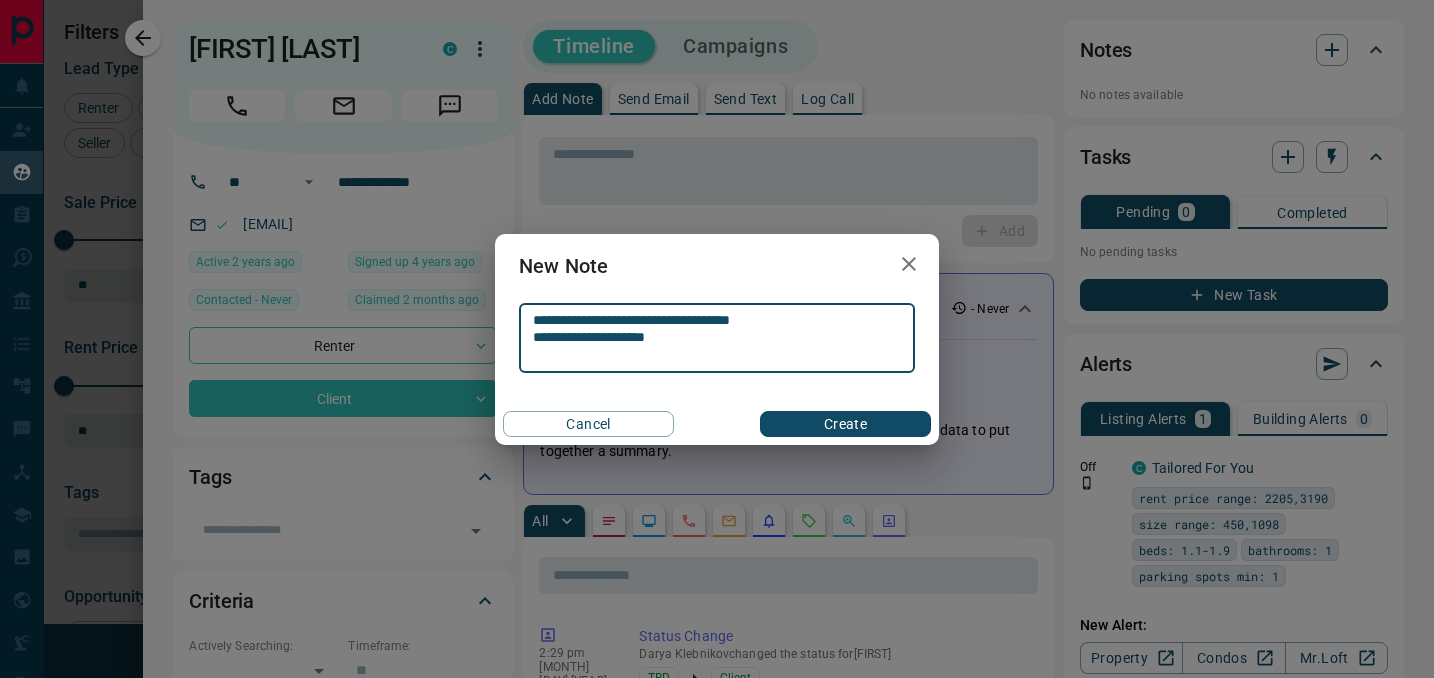 click on "**********" at bounding box center [717, 338] 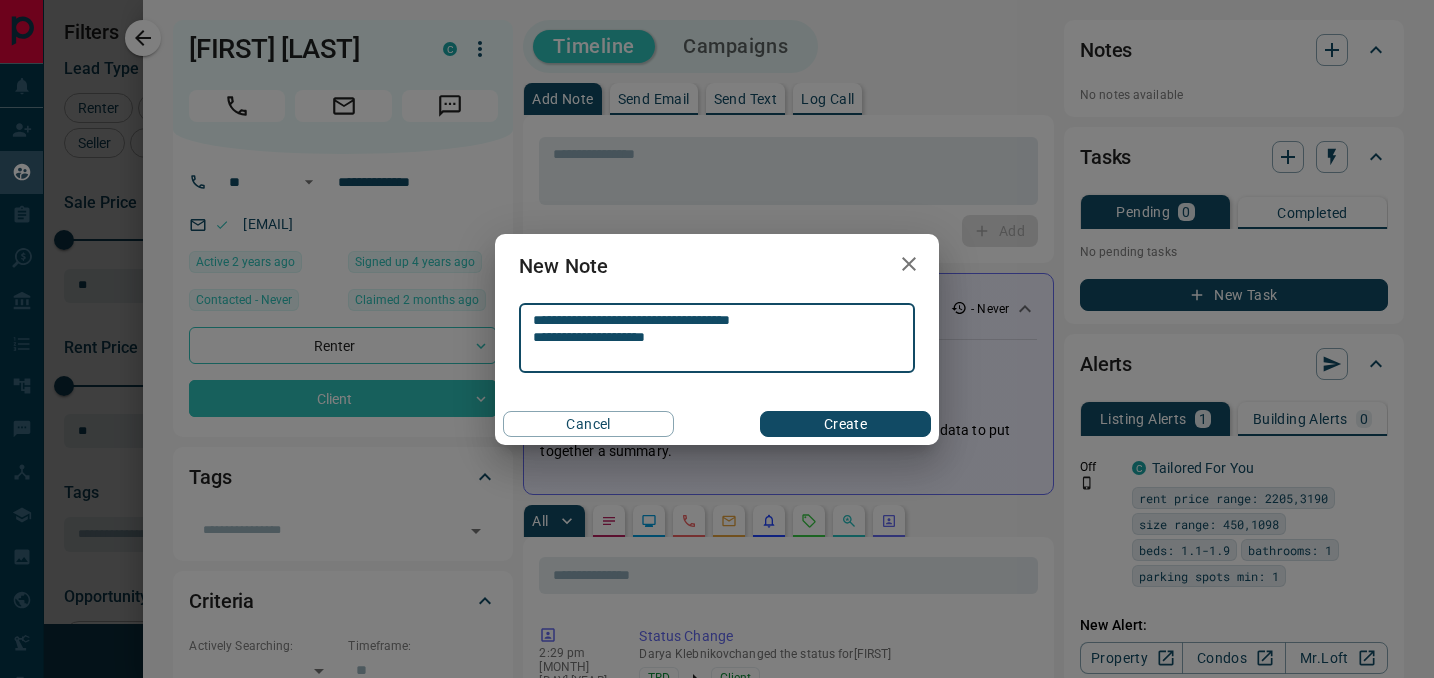 paste on "******" 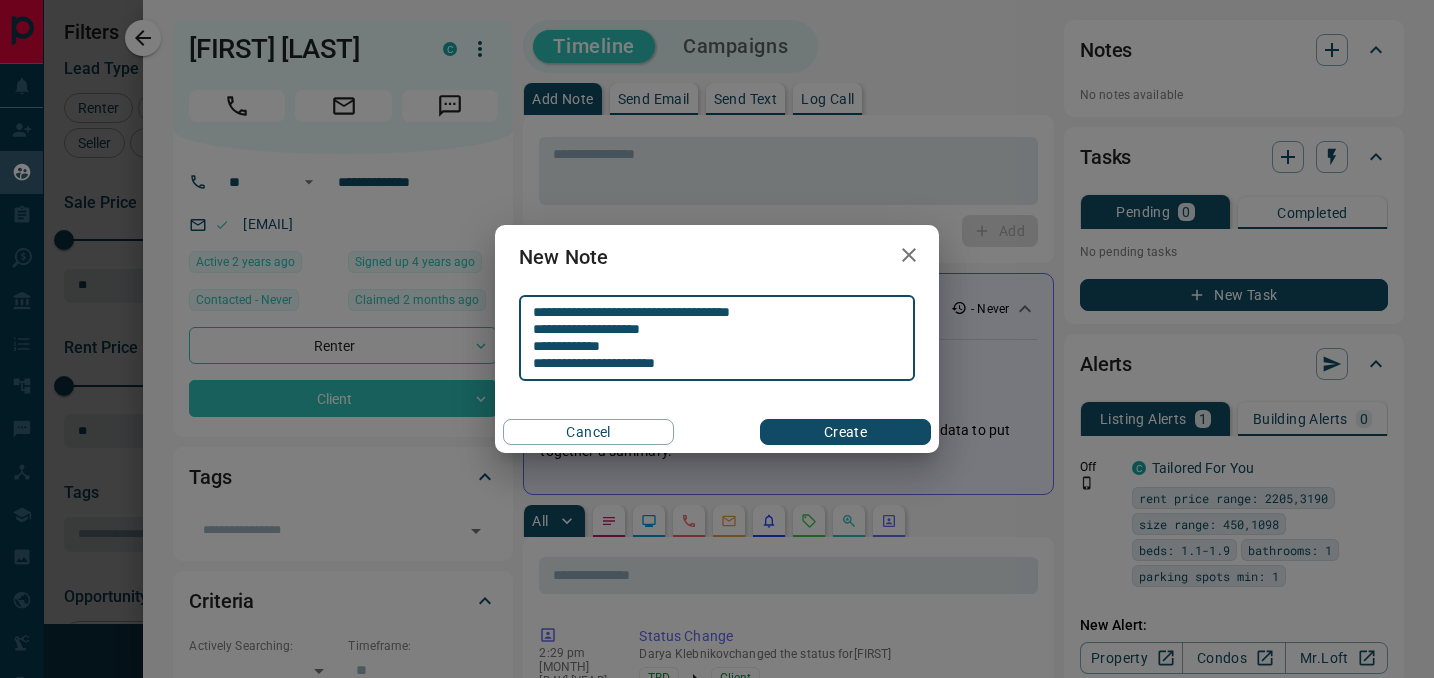 click on "**********" at bounding box center [717, 338] 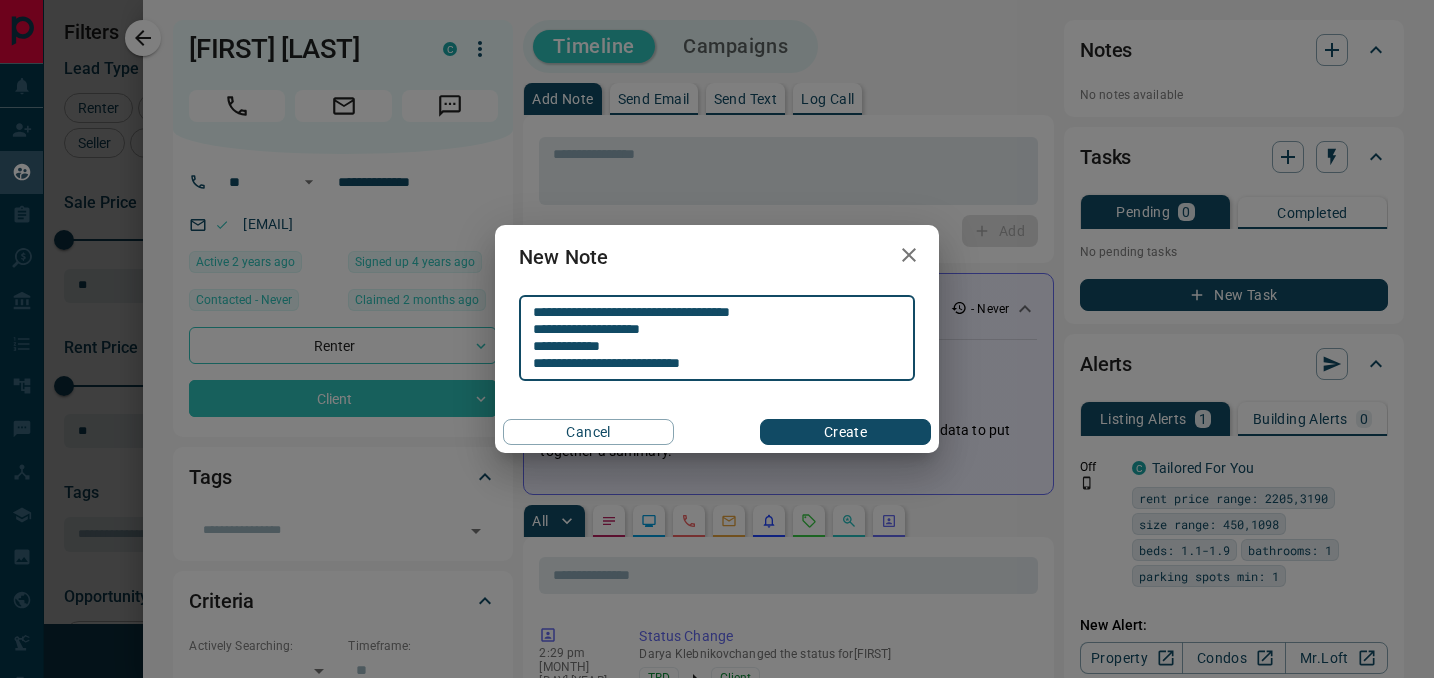type on "**********" 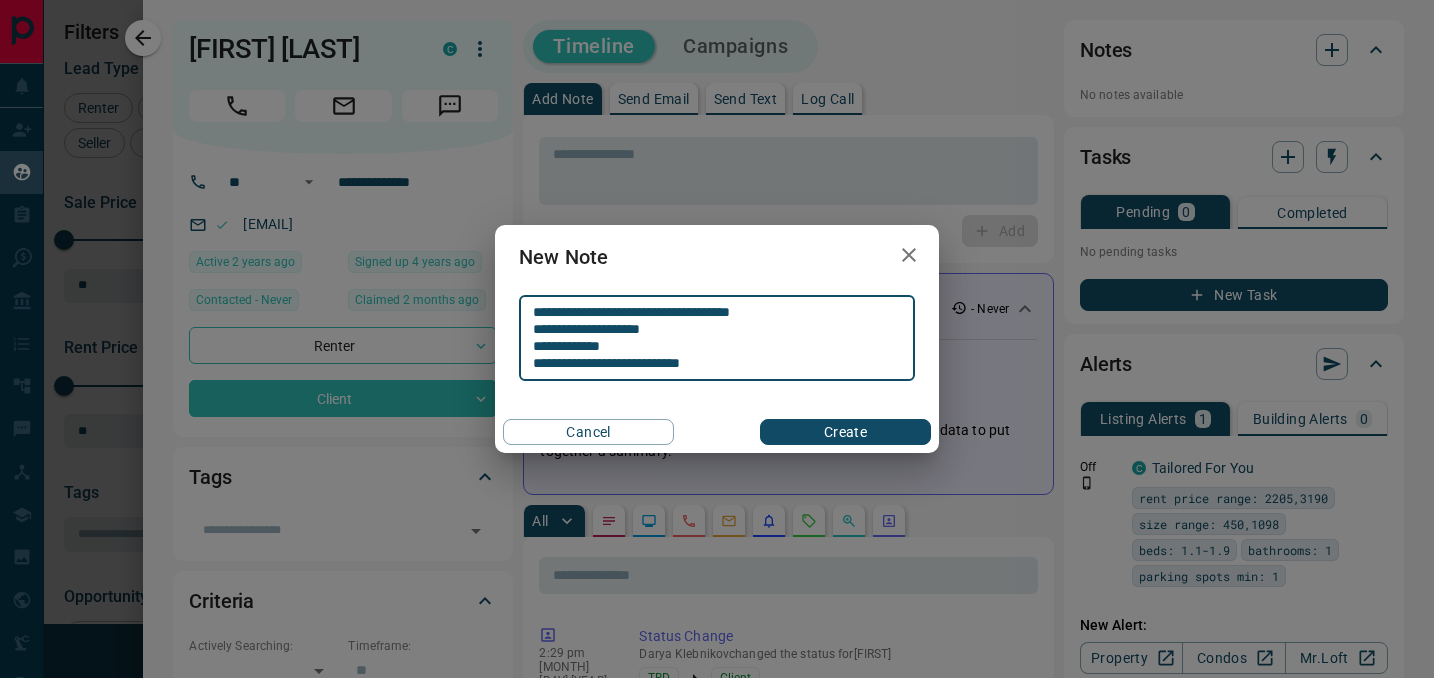 click on "Create" at bounding box center (845, 432) 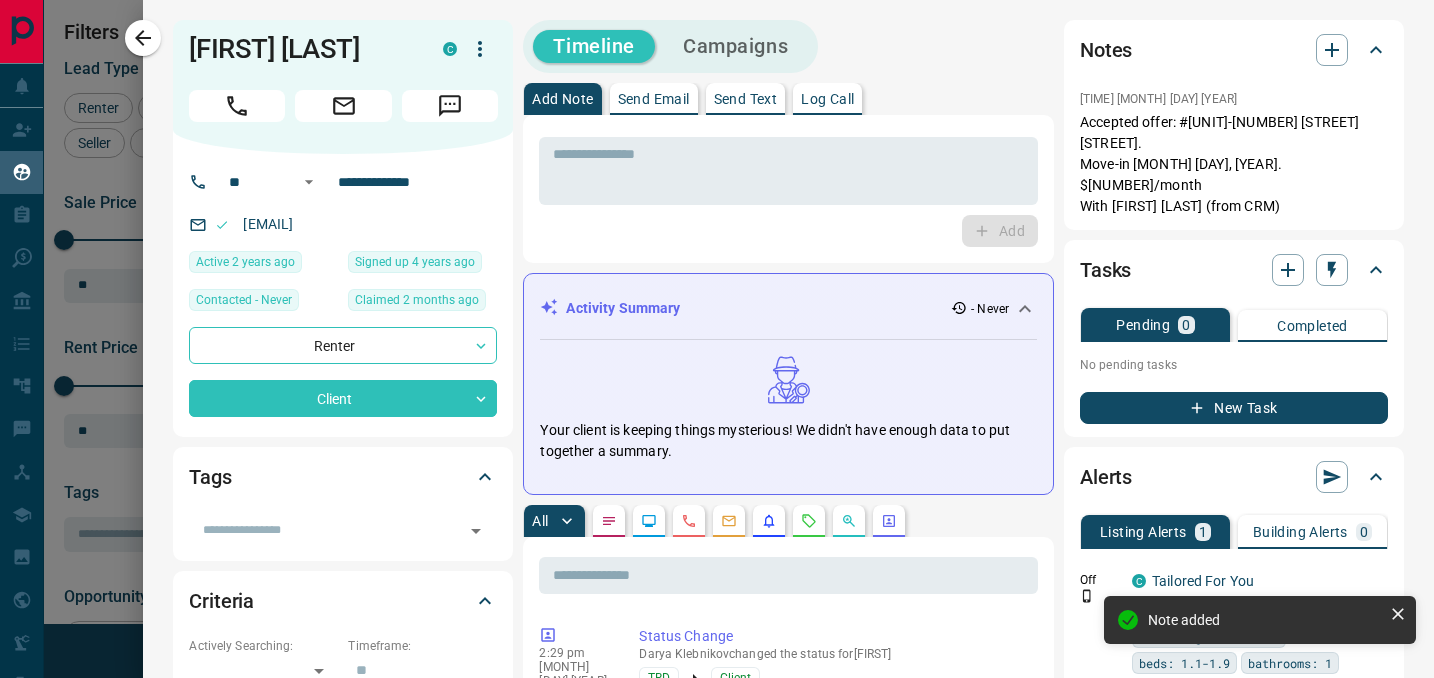 click at bounding box center [717, 339] 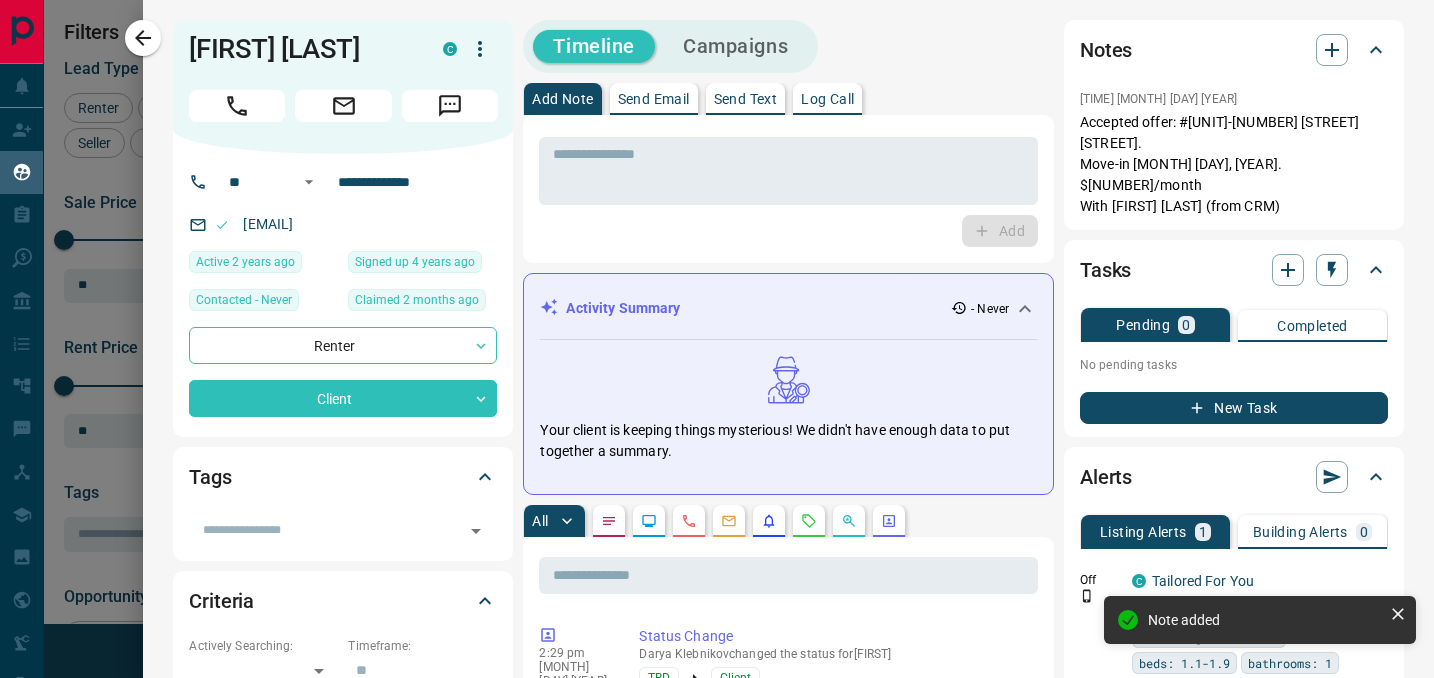 click at bounding box center [717, 339] 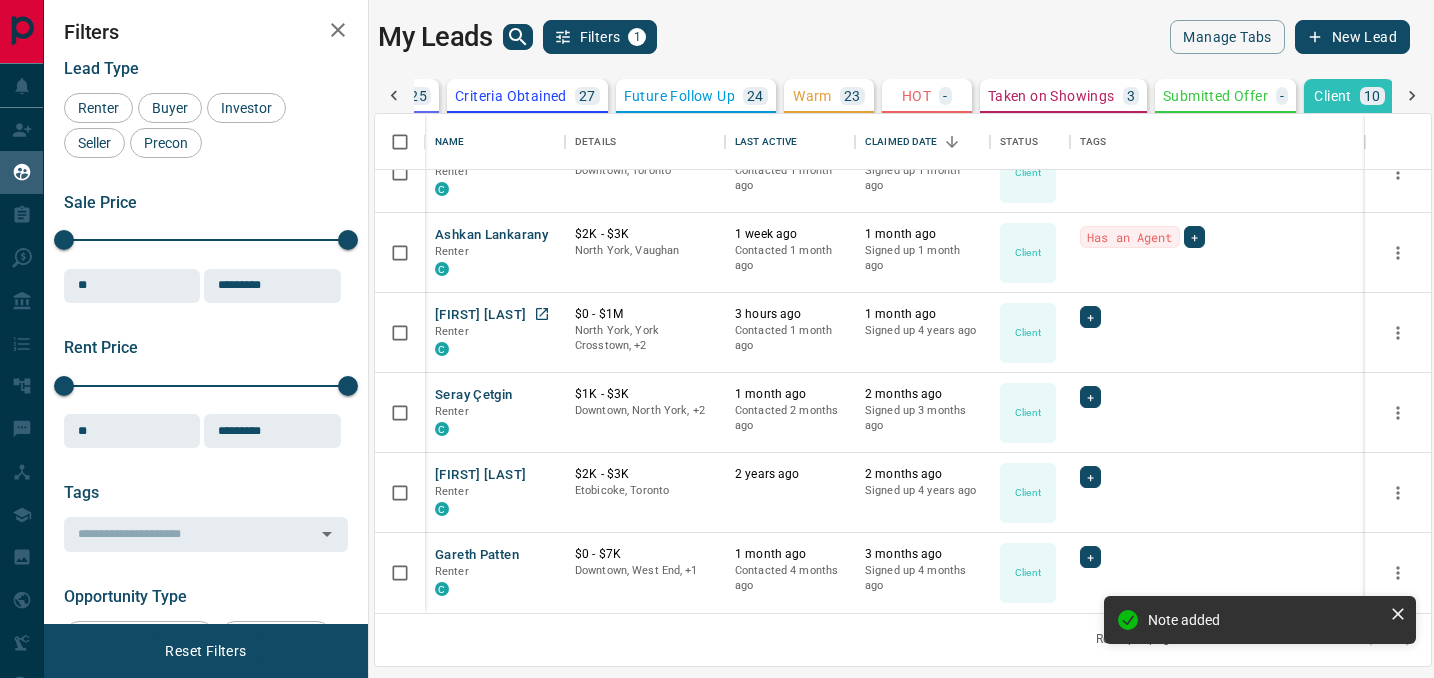 scroll, scrollTop: 0, scrollLeft: 317, axis: horizontal 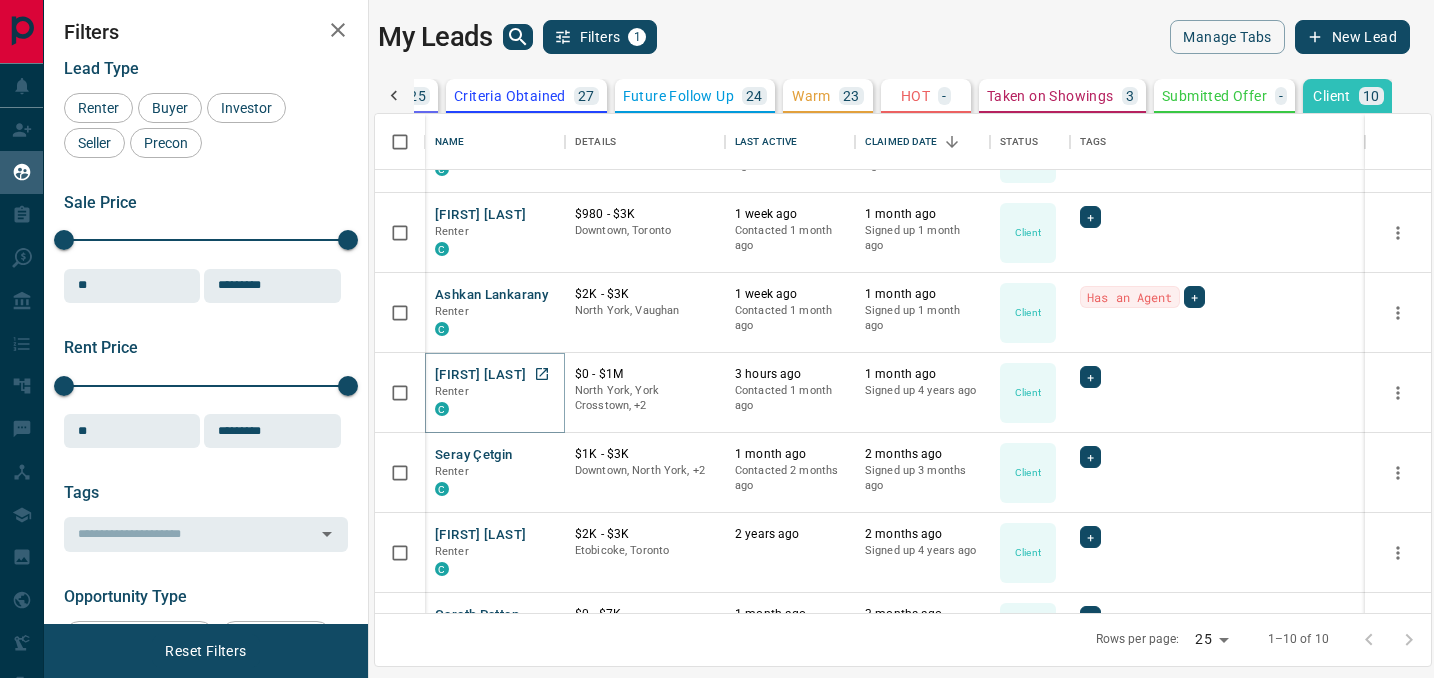 click on "[FIRST] [LAST]" at bounding box center [480, 375] 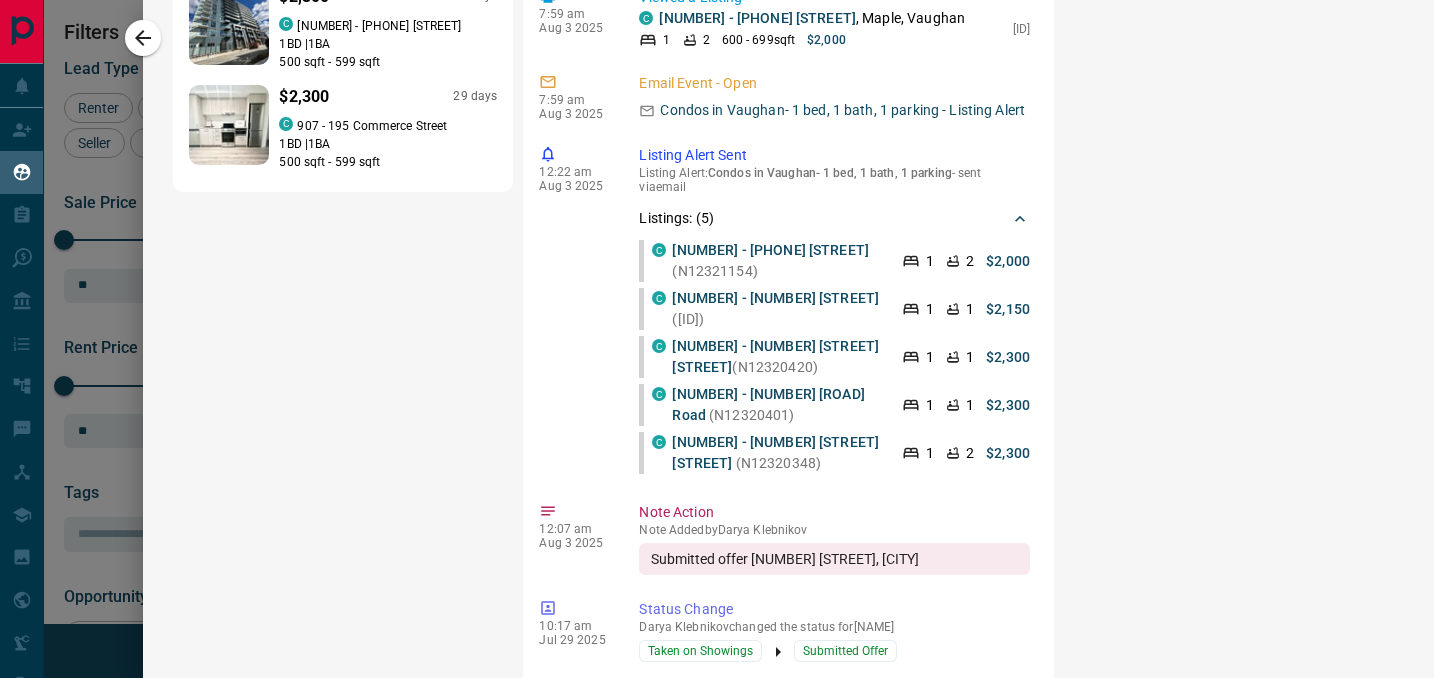 scroll, scrollTop: 1855, scrollLeft: 0, axis: vertical 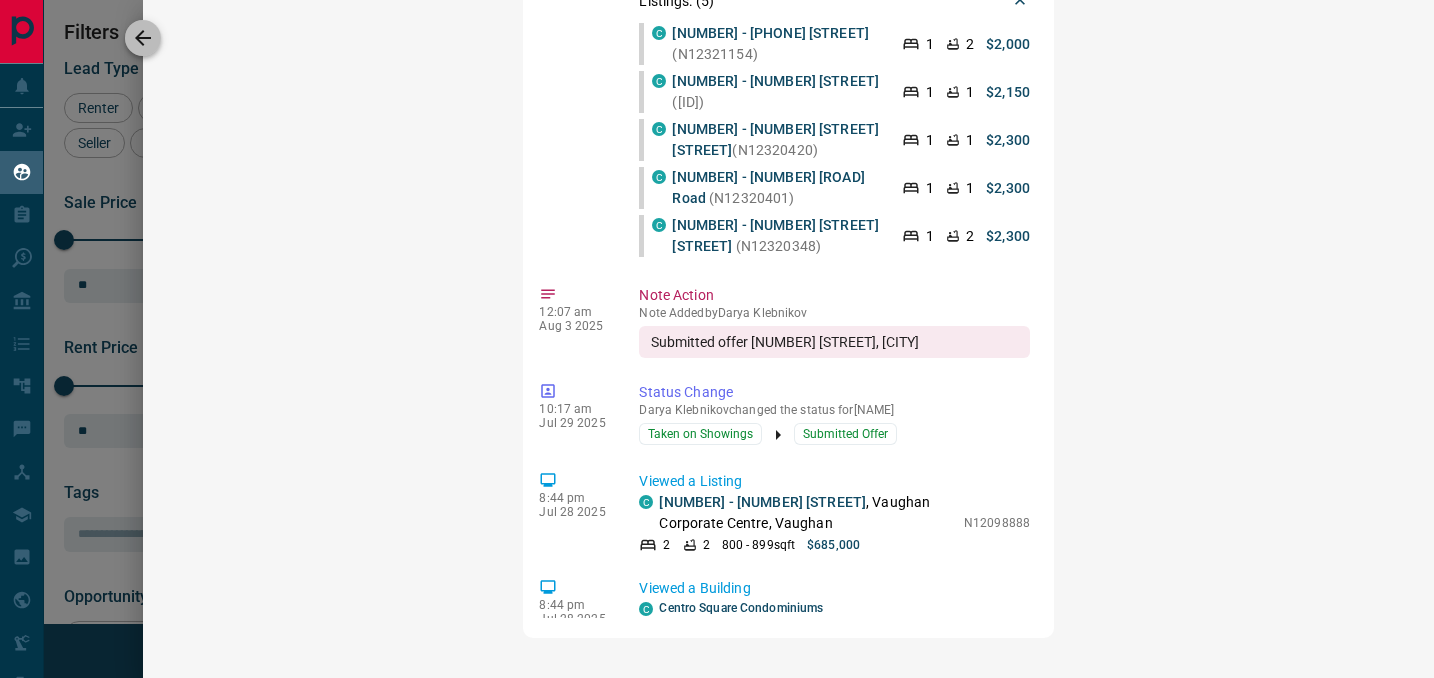 click 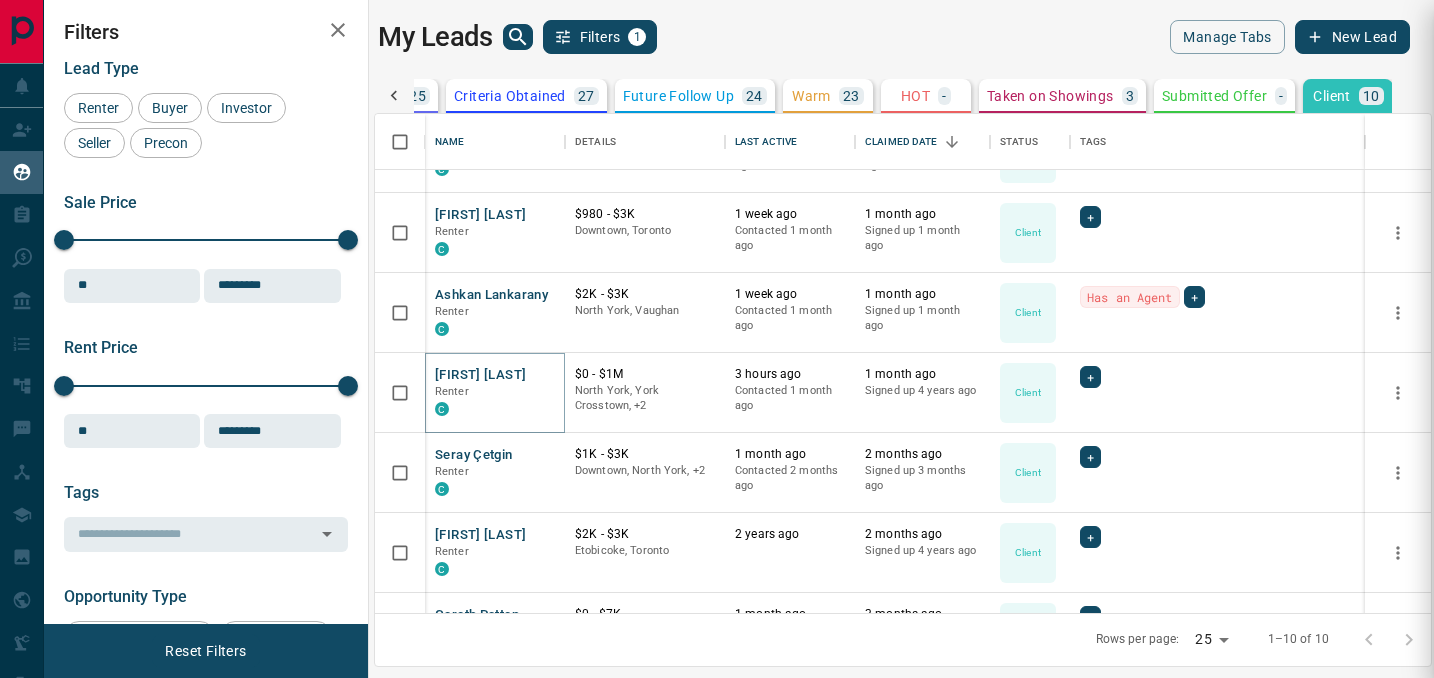 scroll, scrollTop: 0, scrollLeft: 317, axis: horizontal 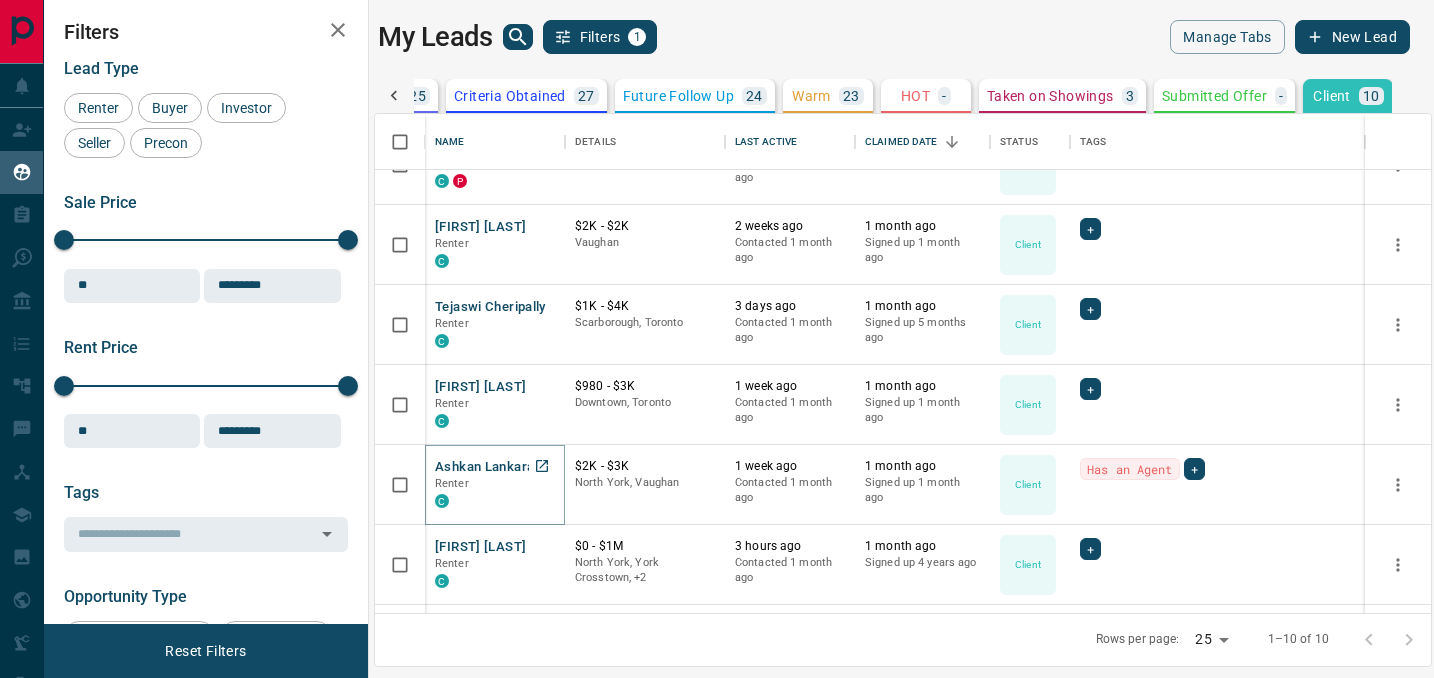 click on "Ashkan Lankarany" at bounding box center (491, 467) 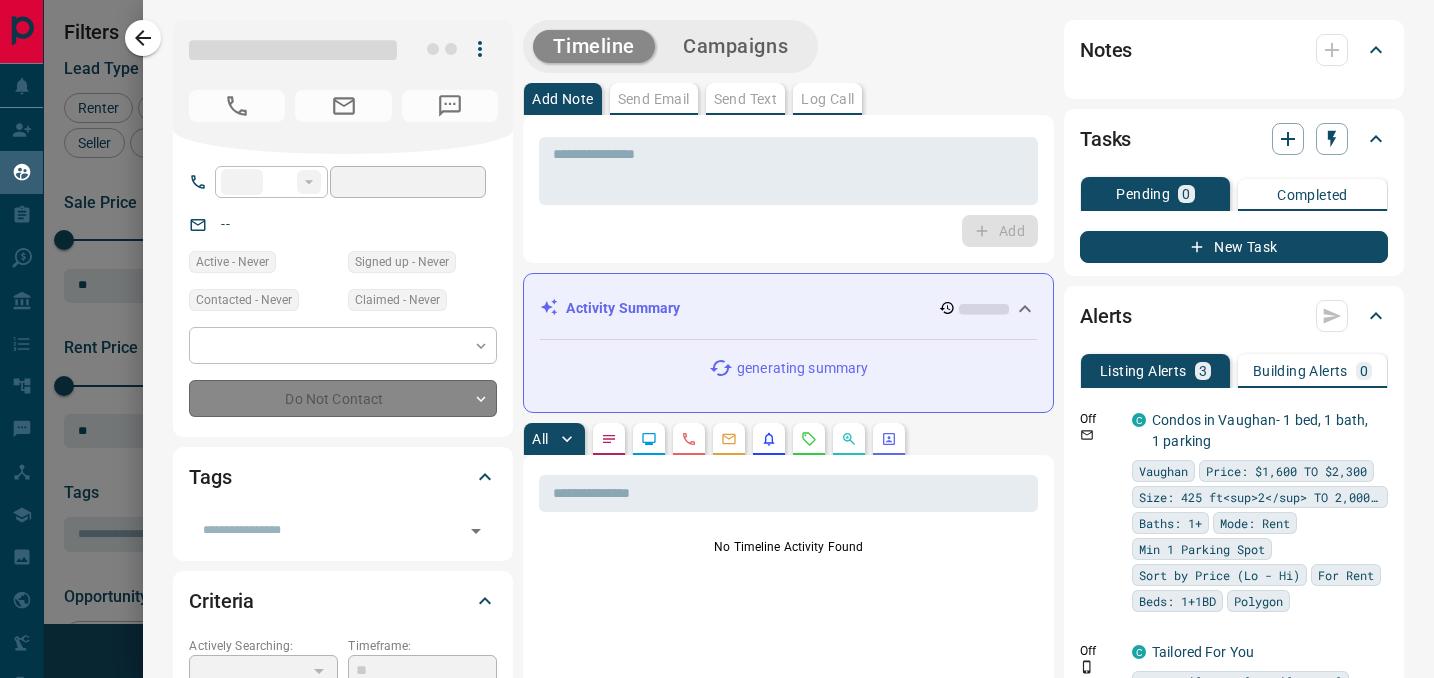 type on "**" 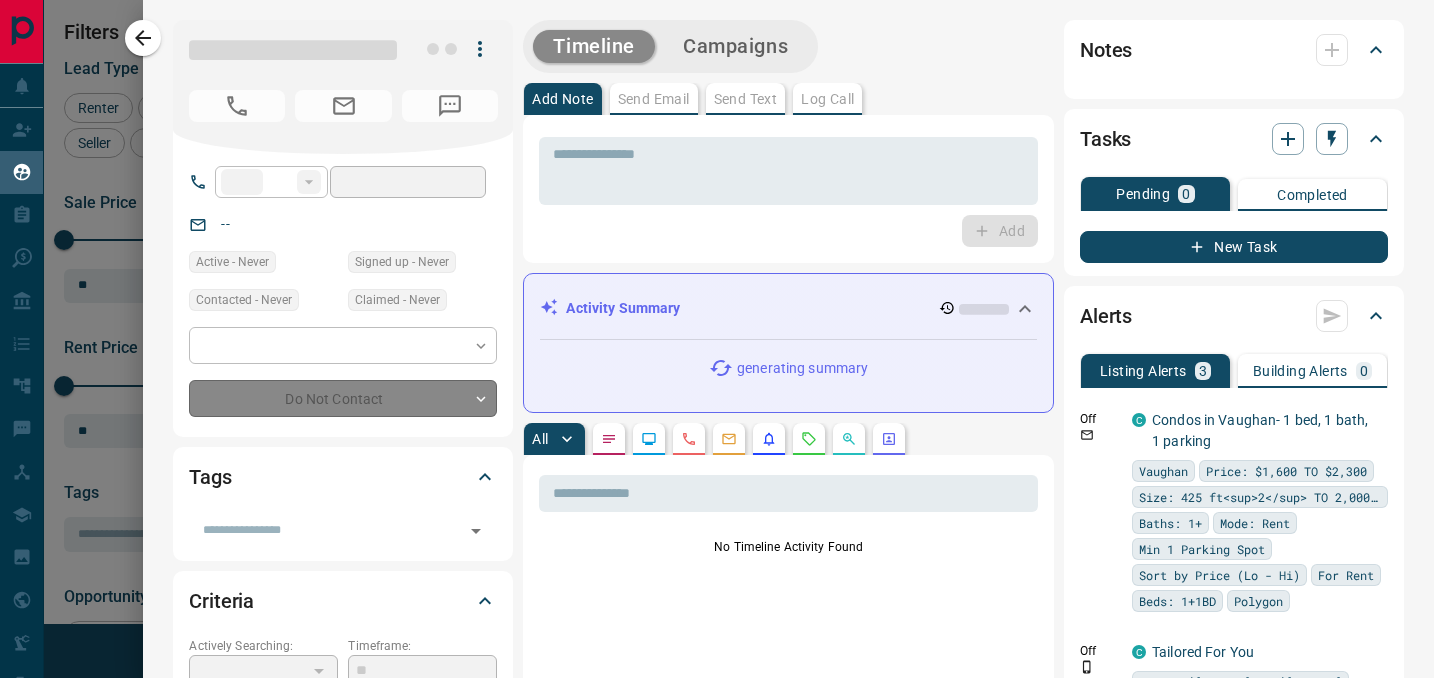 type on "**********" 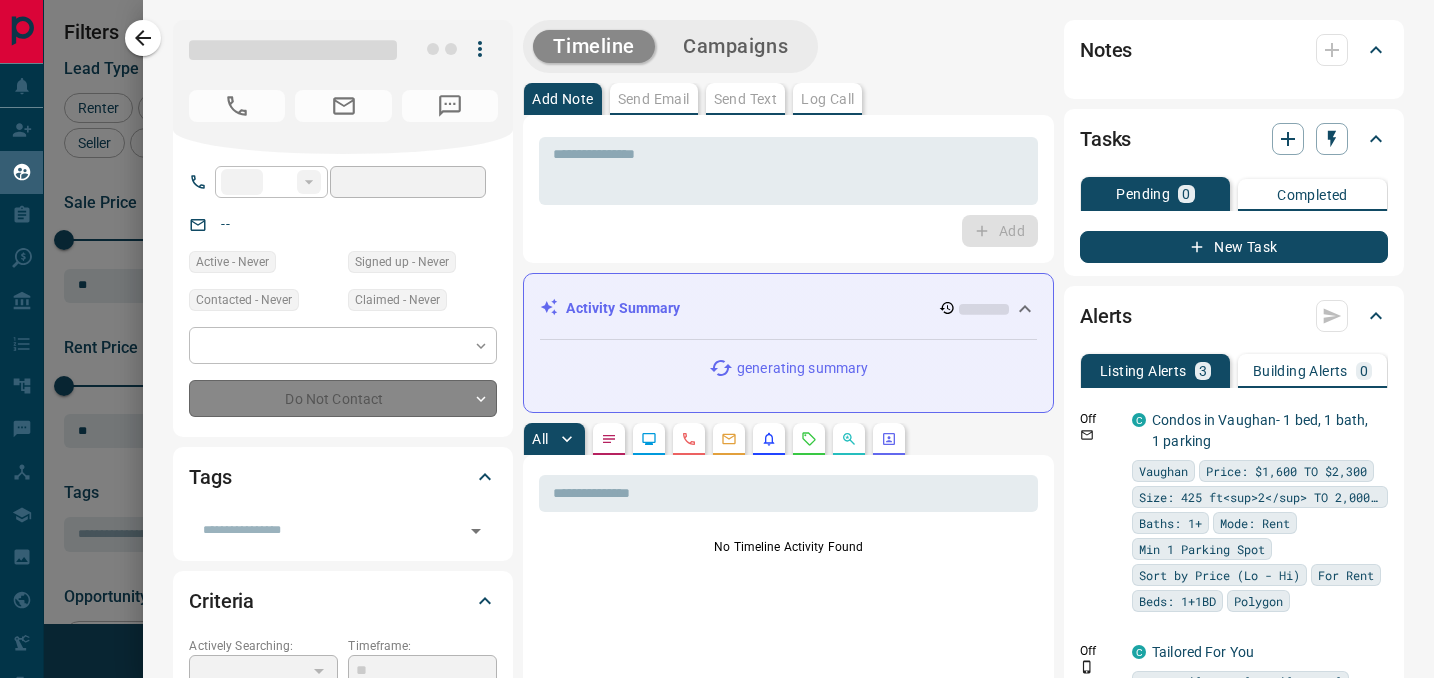 type on "**********" 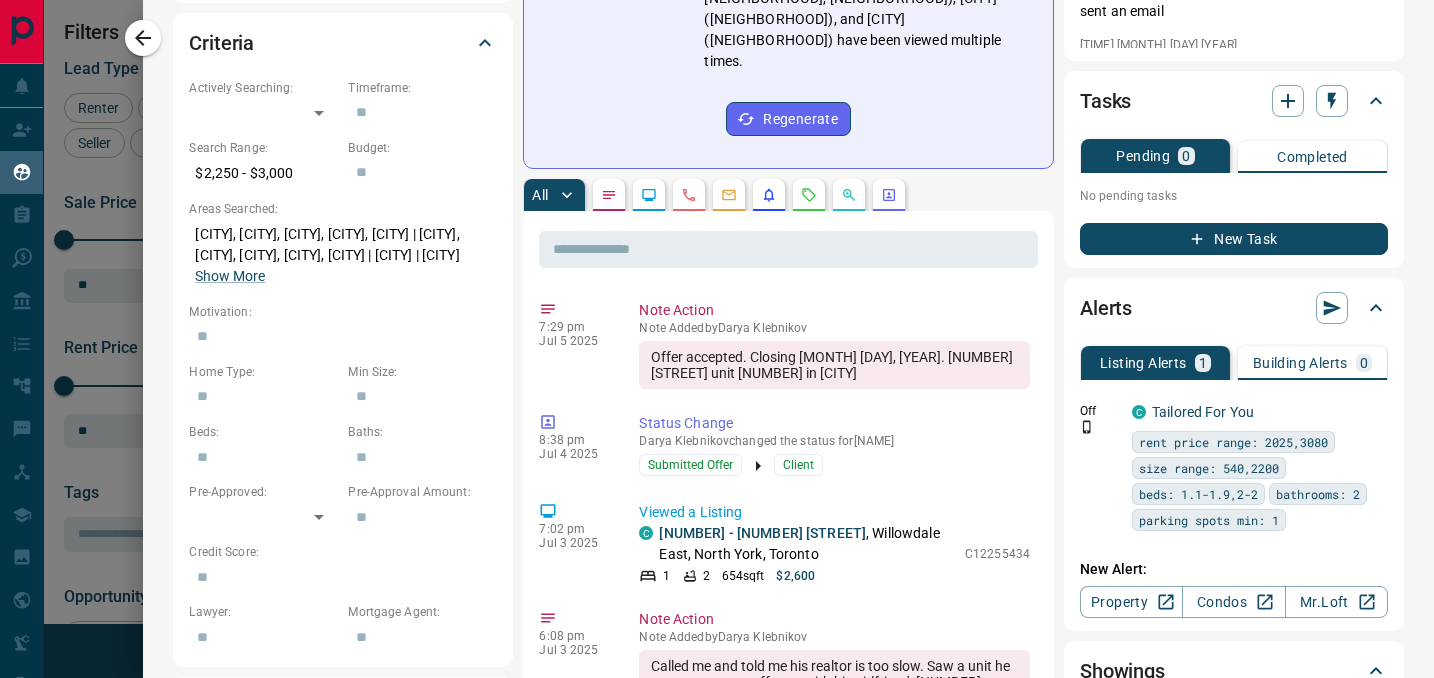 scroll, scrollTop: 555, scrollLeft: 0, axis: vertical 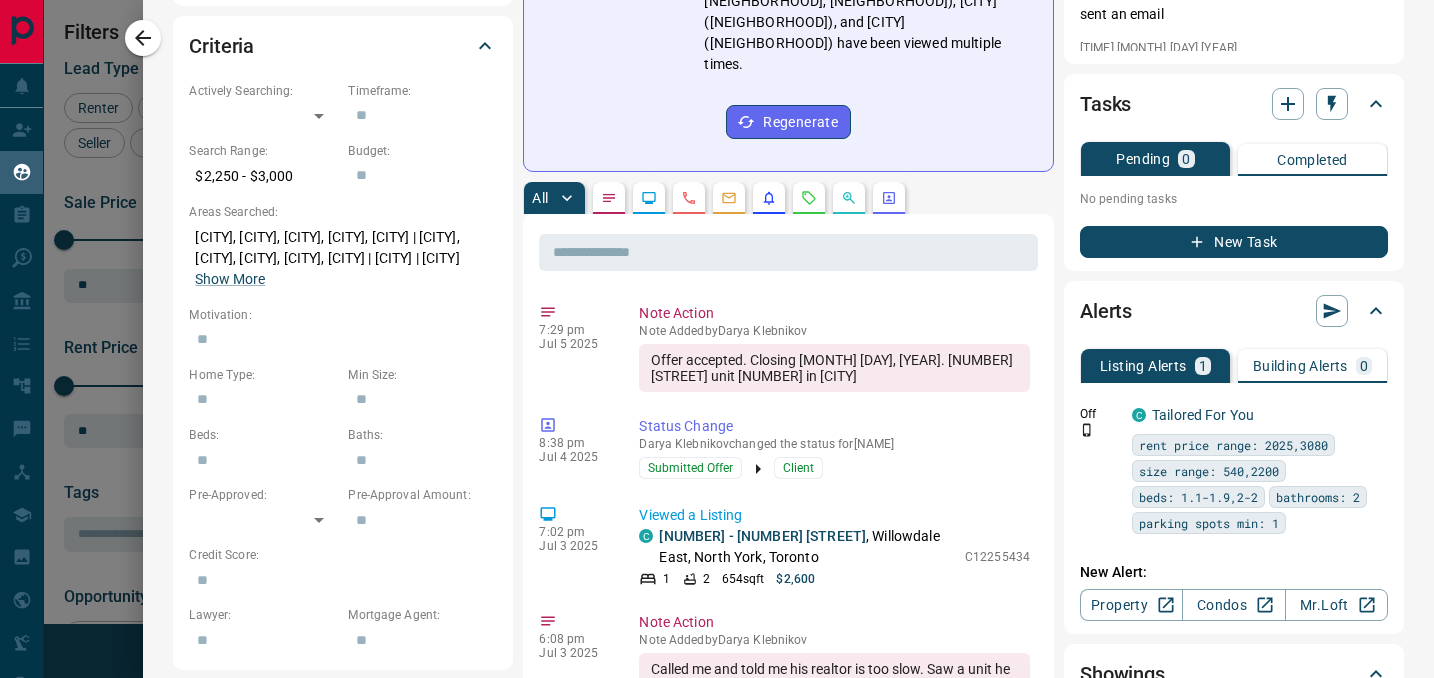 click 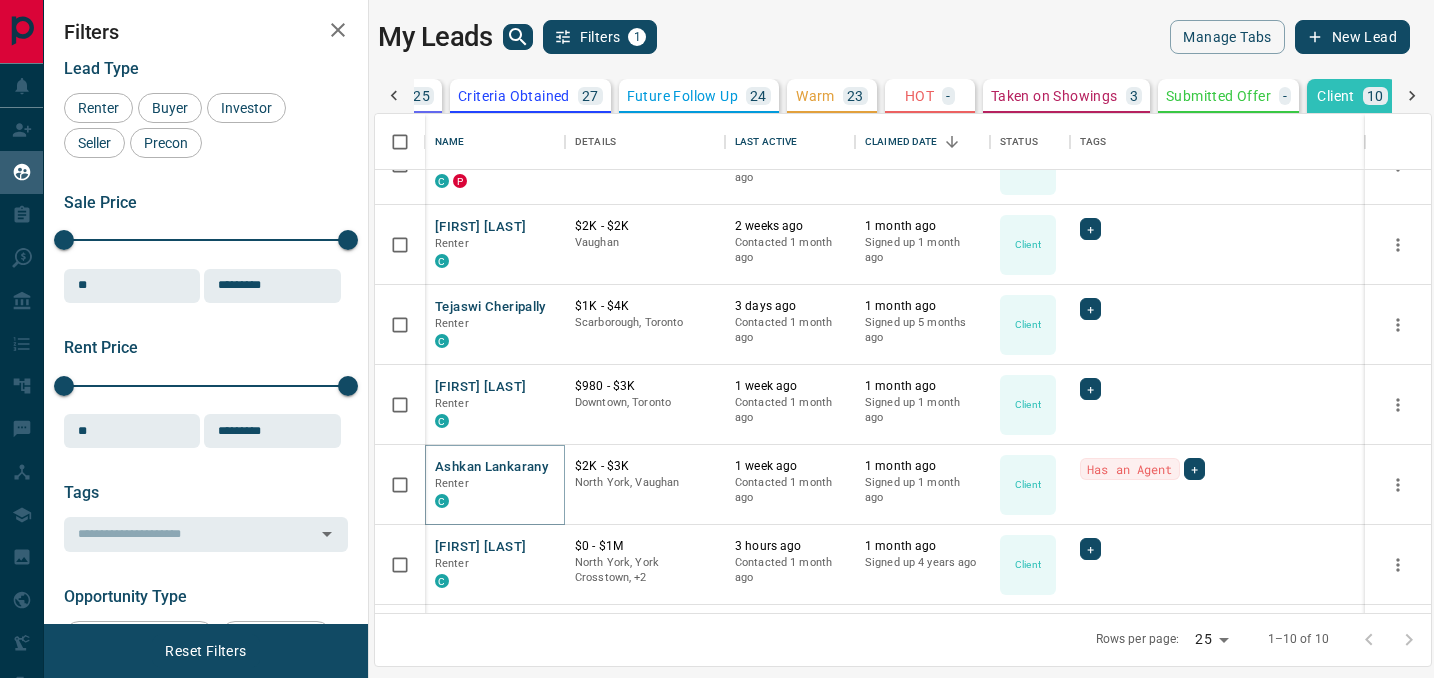 scroll, scrollTop: 0, scrollLeft: 317, axis: horizontal 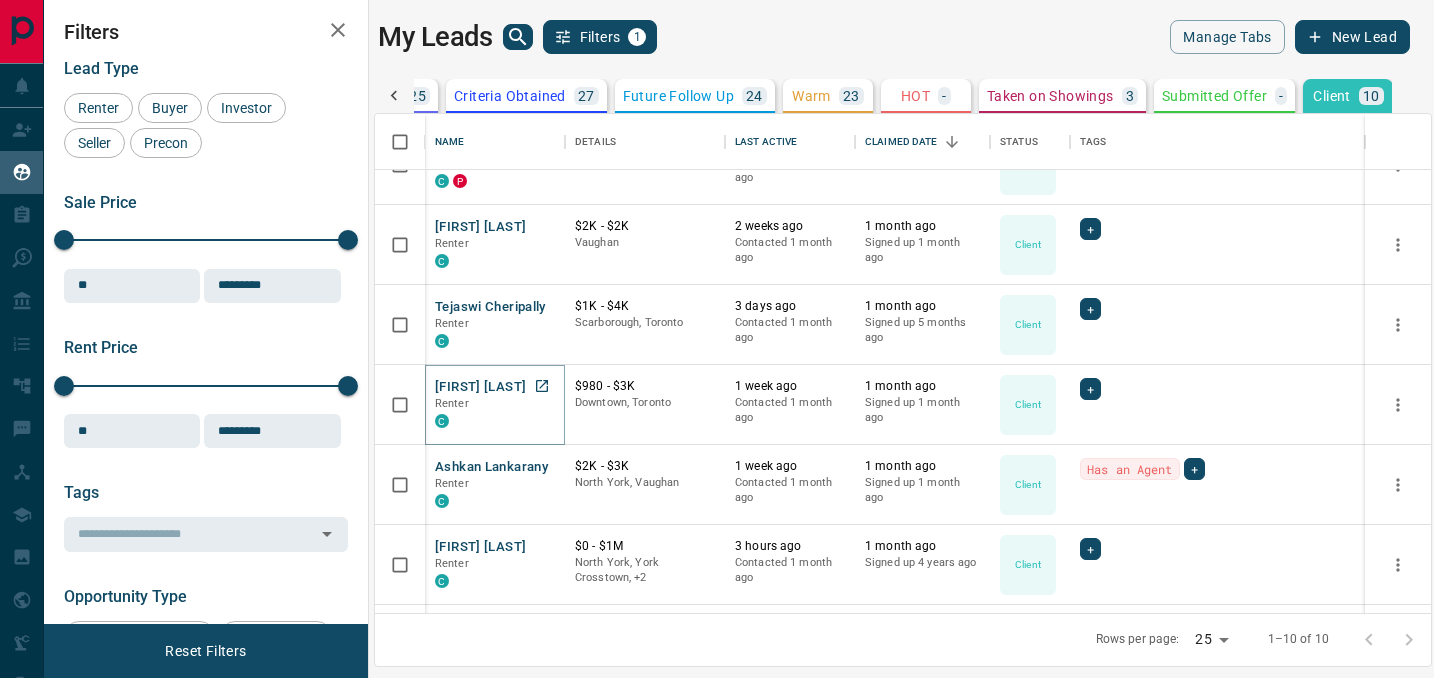click on "[FIRST] [LAST]" at bounding box center [480, 387] 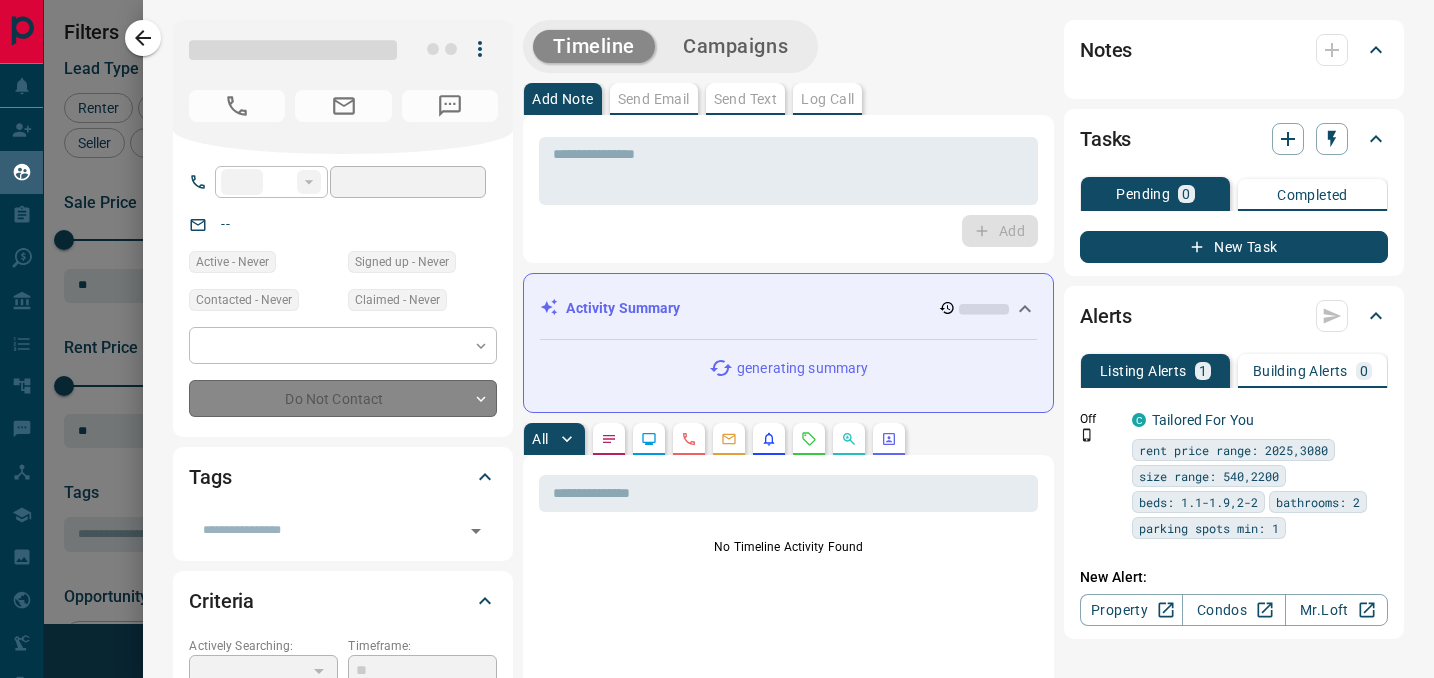 type on "**" 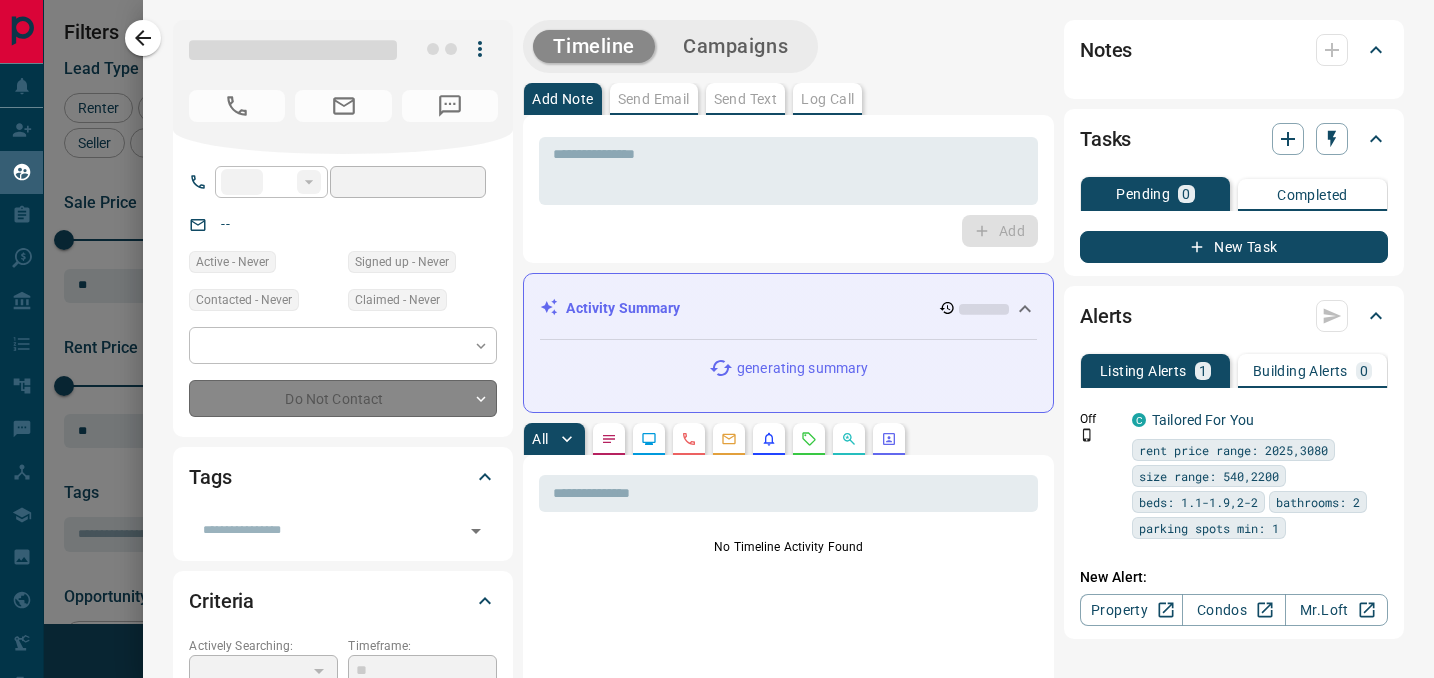 type on "**********" 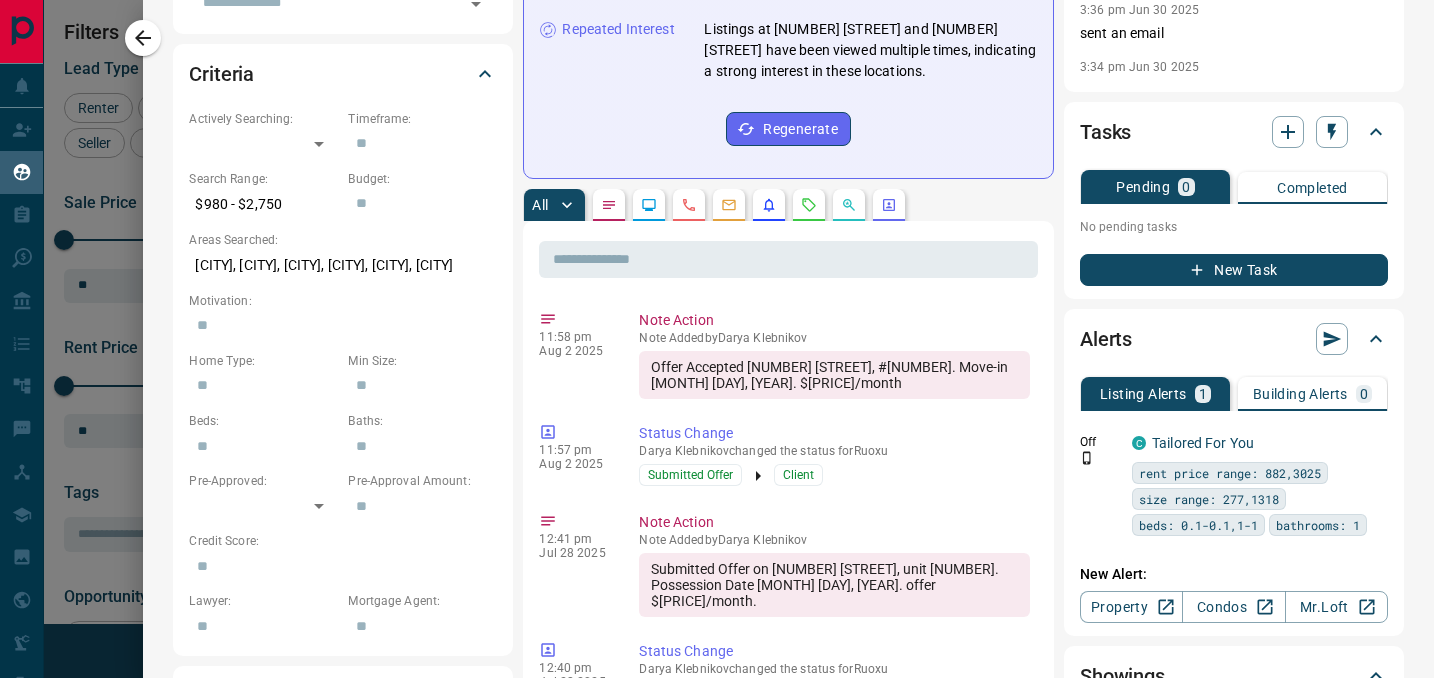 scroll, scrollTop: 527, scrollLeft: 0, axis: vertical 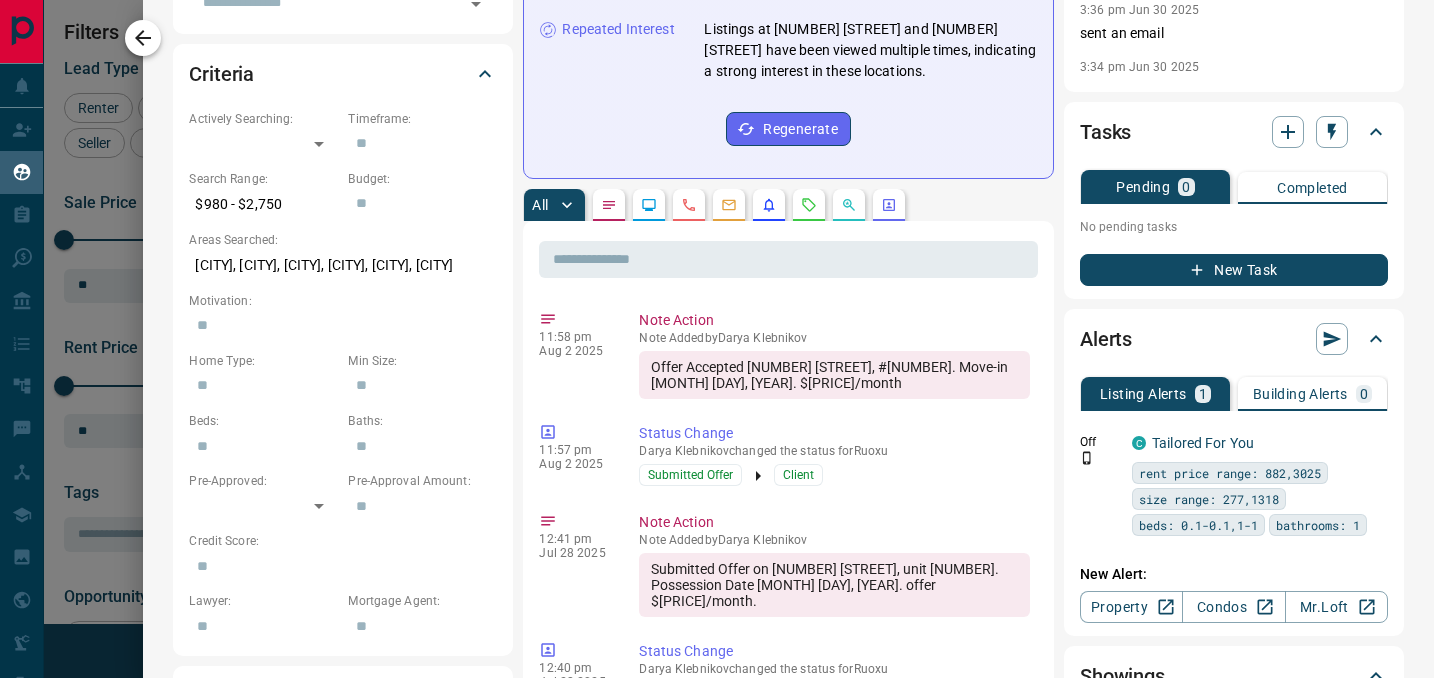 click at bounding box center [143, 38] 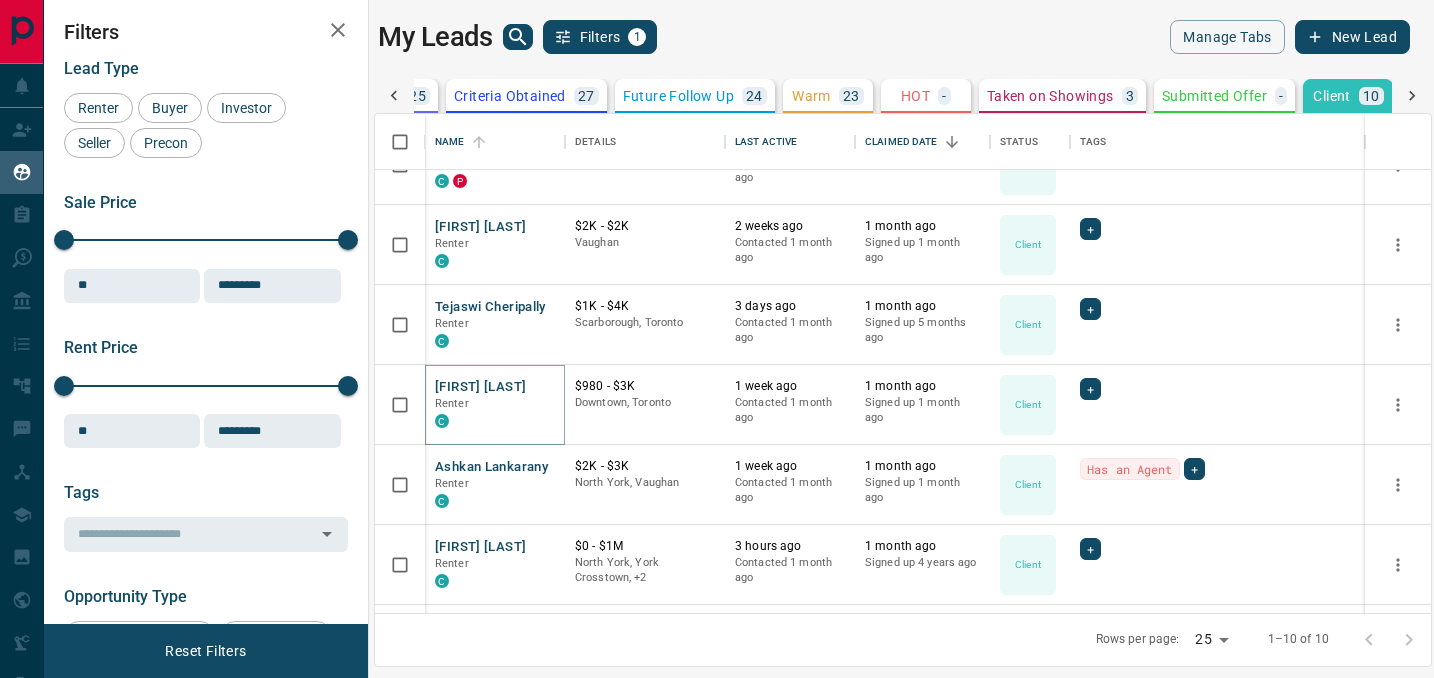scroll, scrollTop: 0, scrollLeft: 317, axis: horizontal 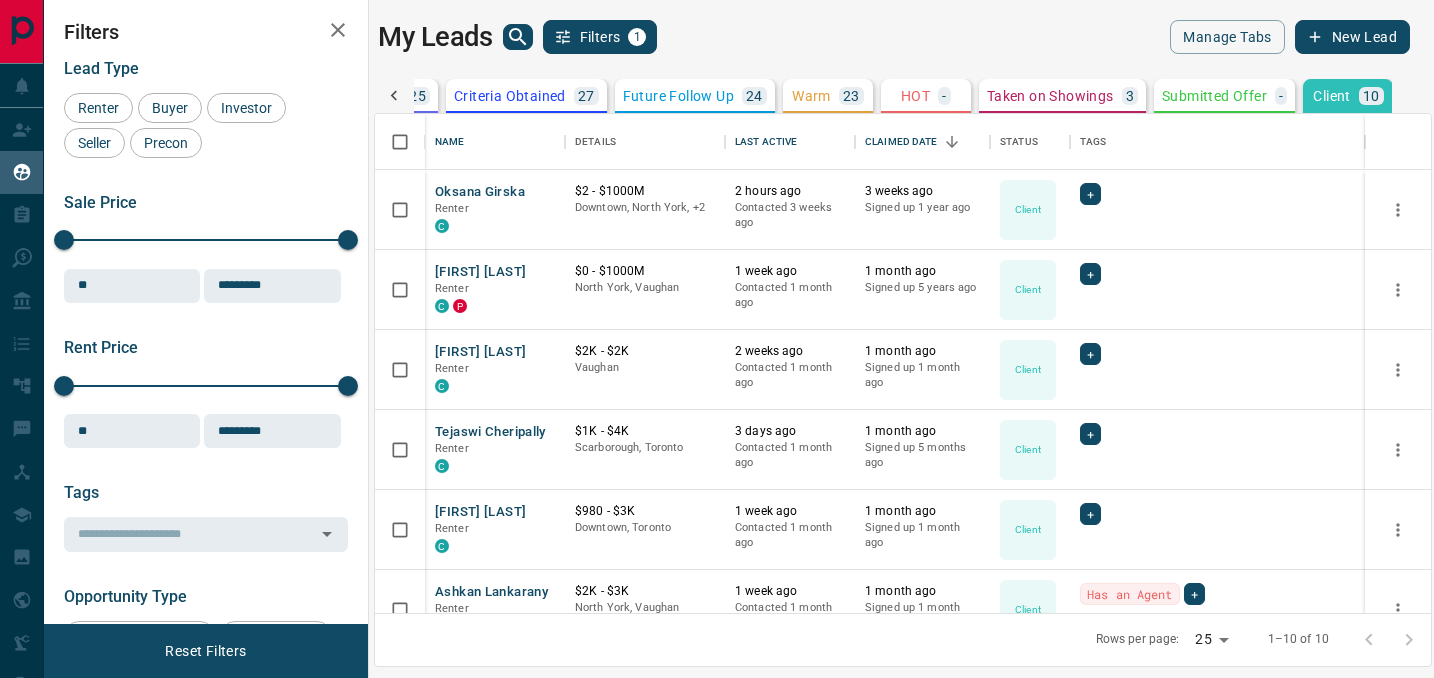 click on "Submitted Offer" at bounding box center [1214, 96] 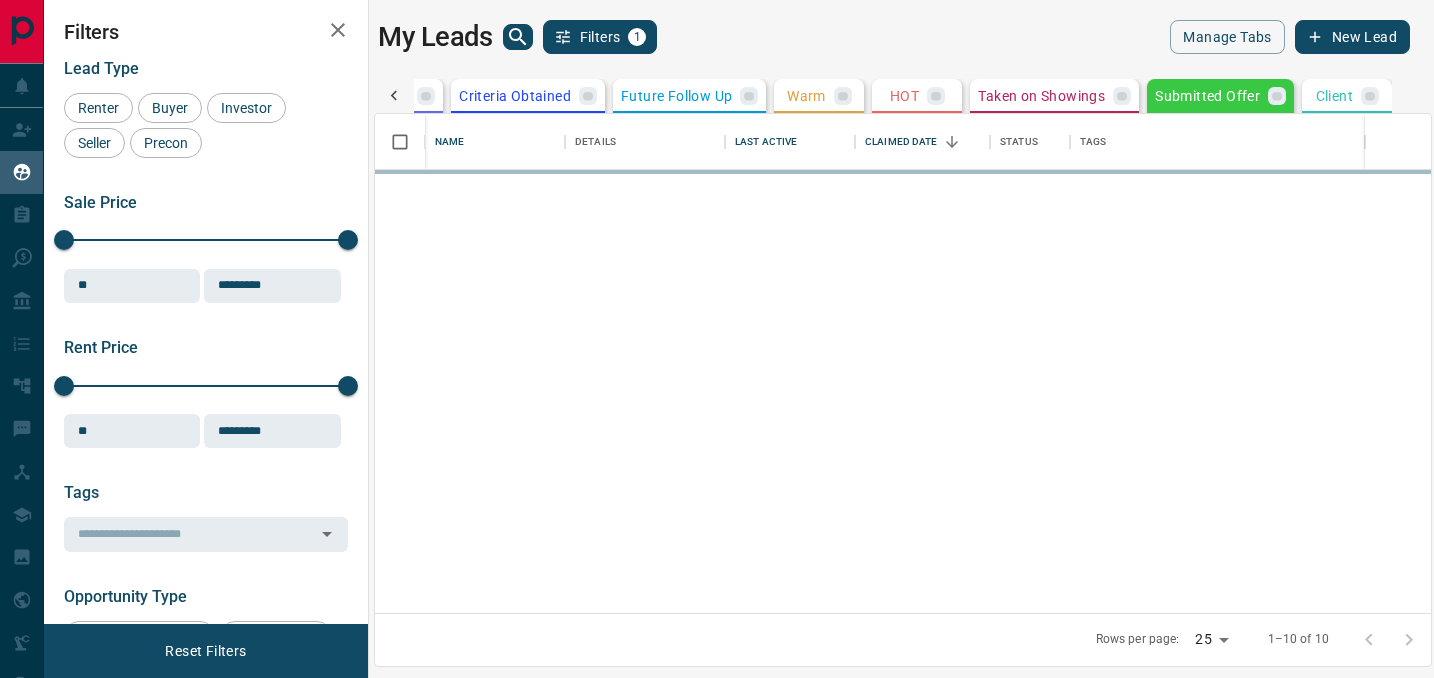 click on "Submitted Offer" at bounding box center [1220, 96] 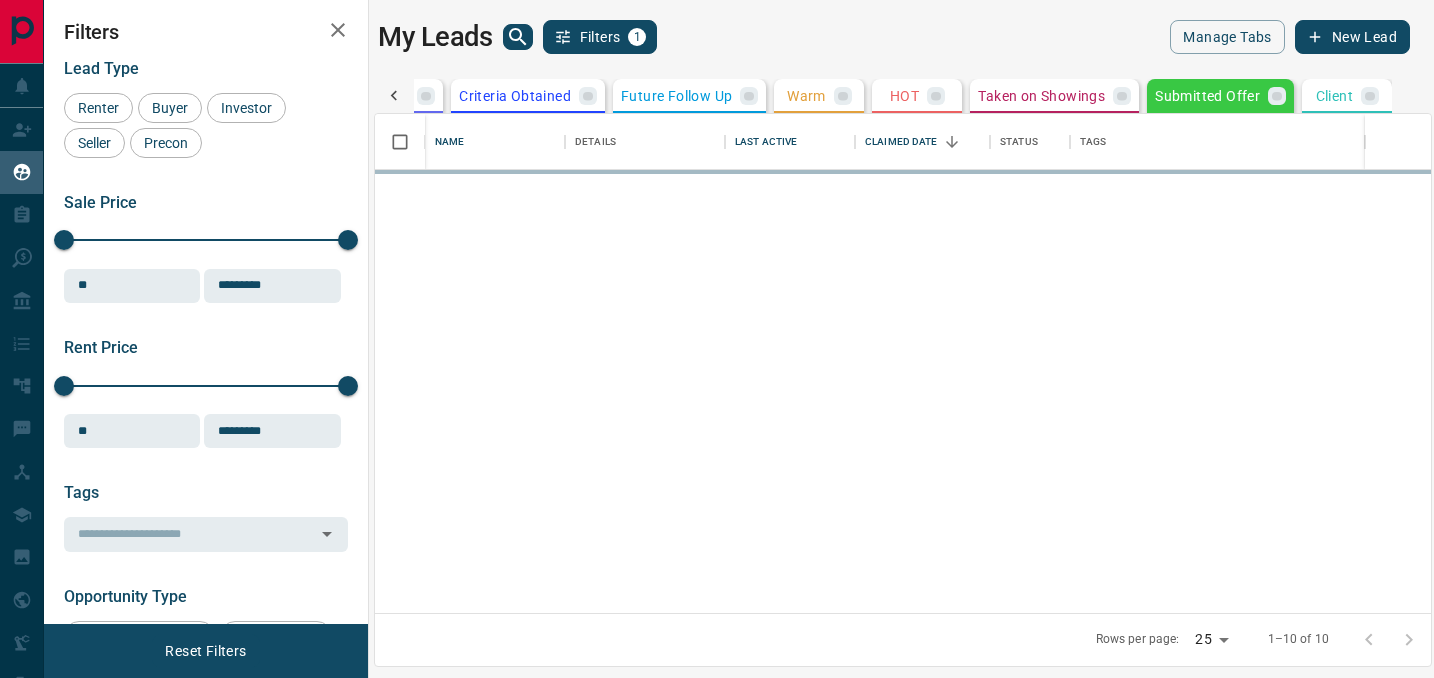 scroll, scrollTop: 0, scrollLeft: 305, axis: horizontal 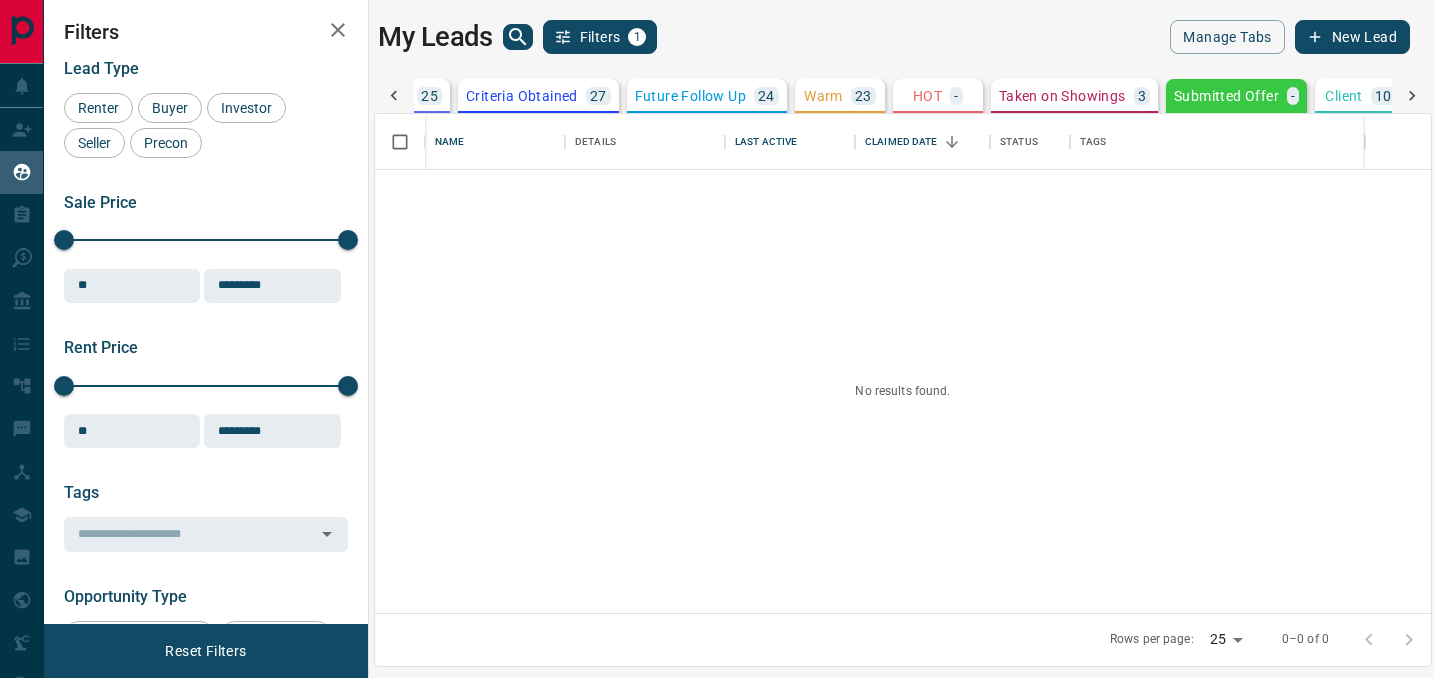 click on "Client" at bounding box center [1343, 96] 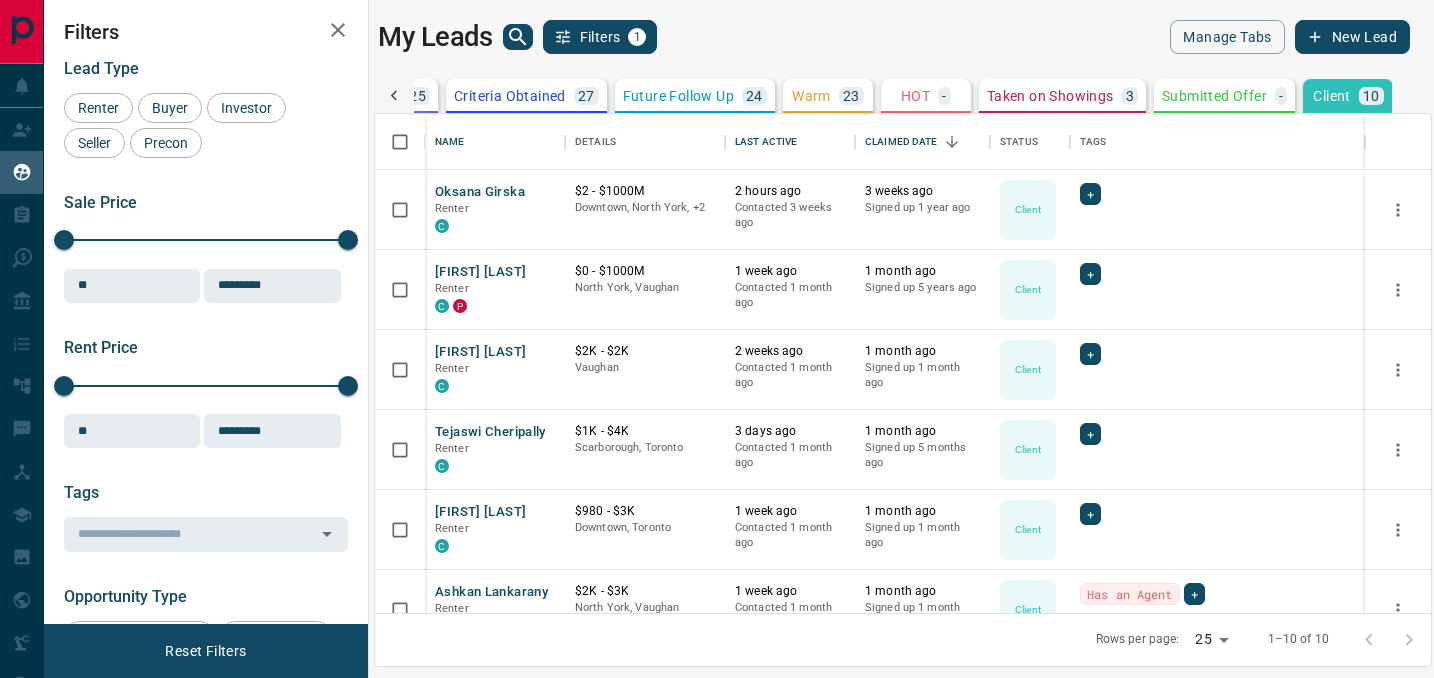 scroll, scrollTop: 0, scrollLeft: 317, axis: horizontal 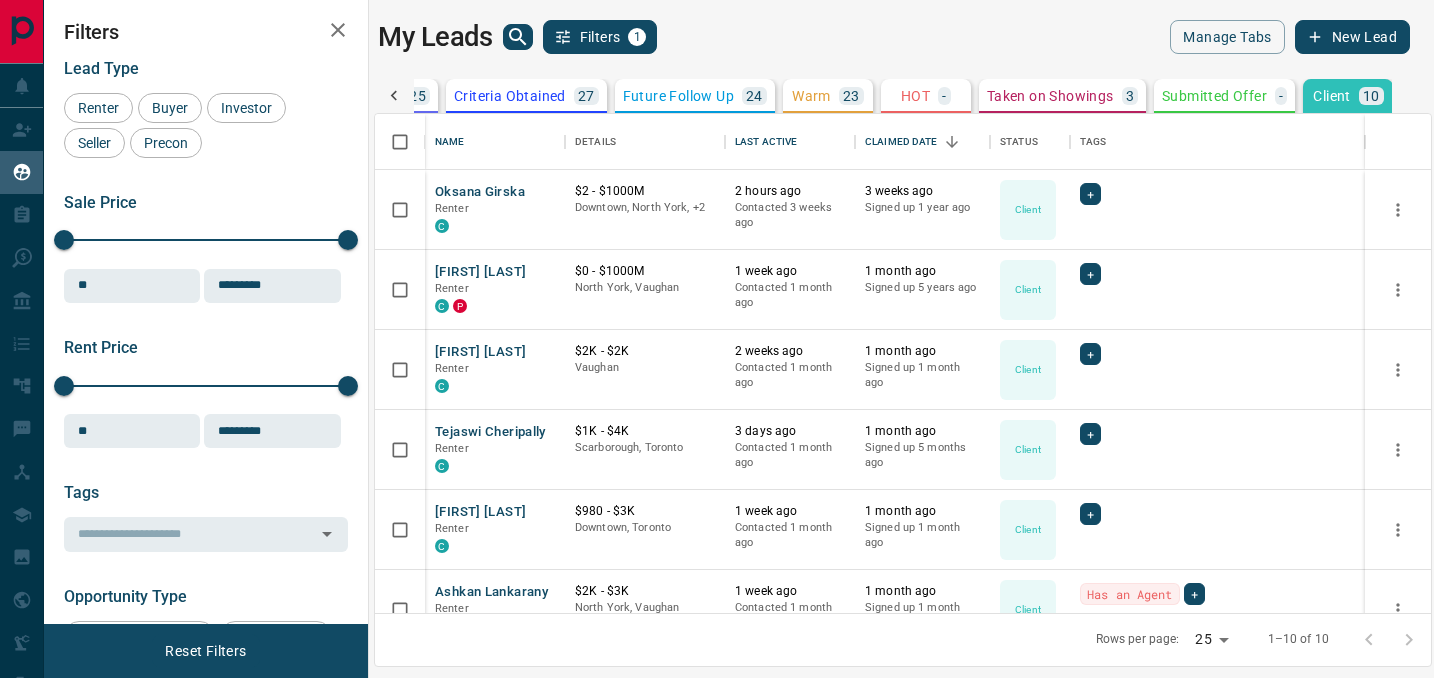 click on "Submitted Offer" at bounding box center (1214, 96) 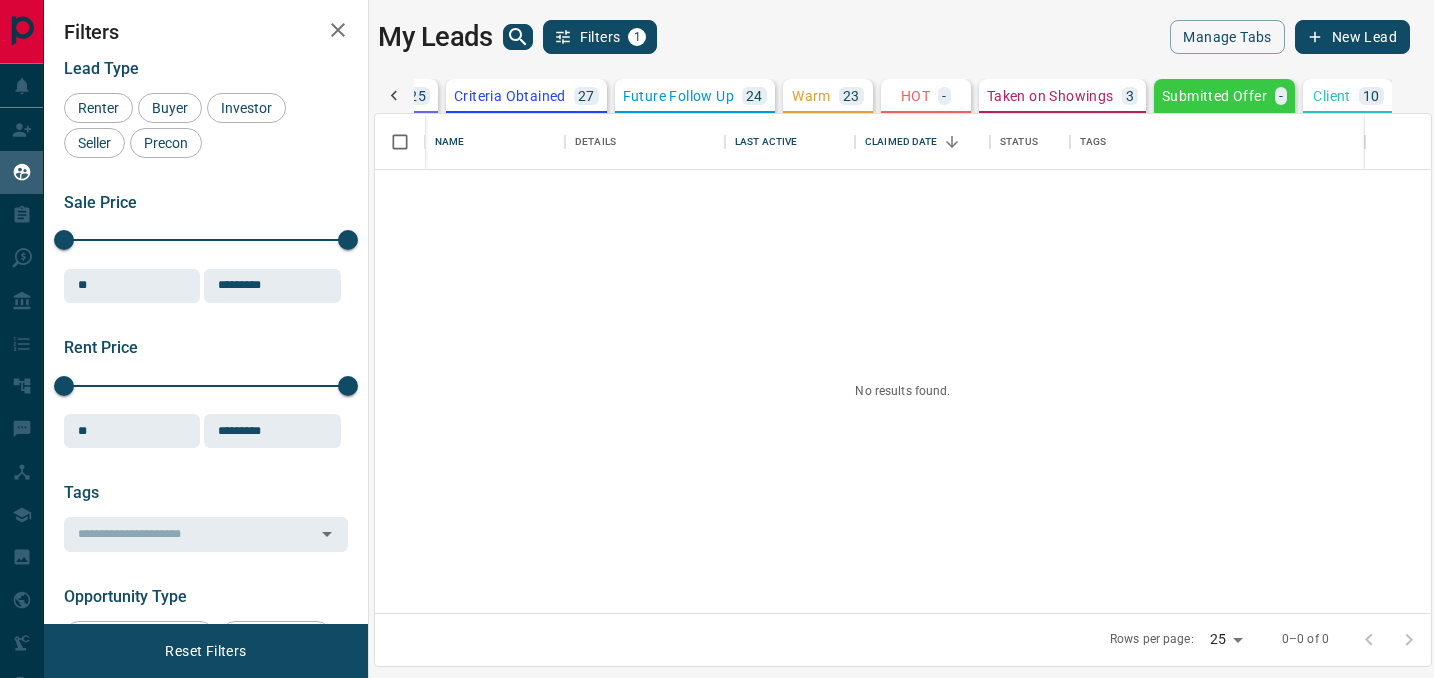 click on "Taken on Showings" at bounding box center [1050, 96] 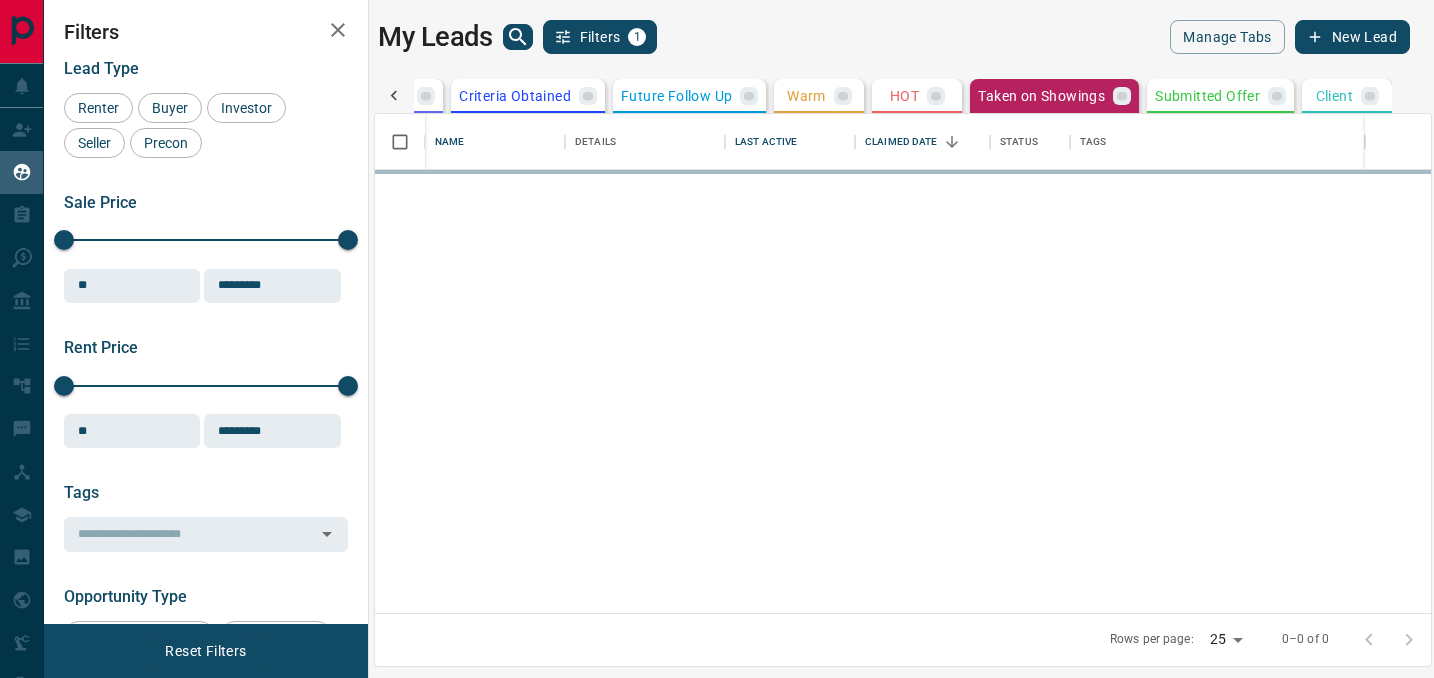 scroll, scrollTop: 0, scrollLeft: 305, axis: horizontal 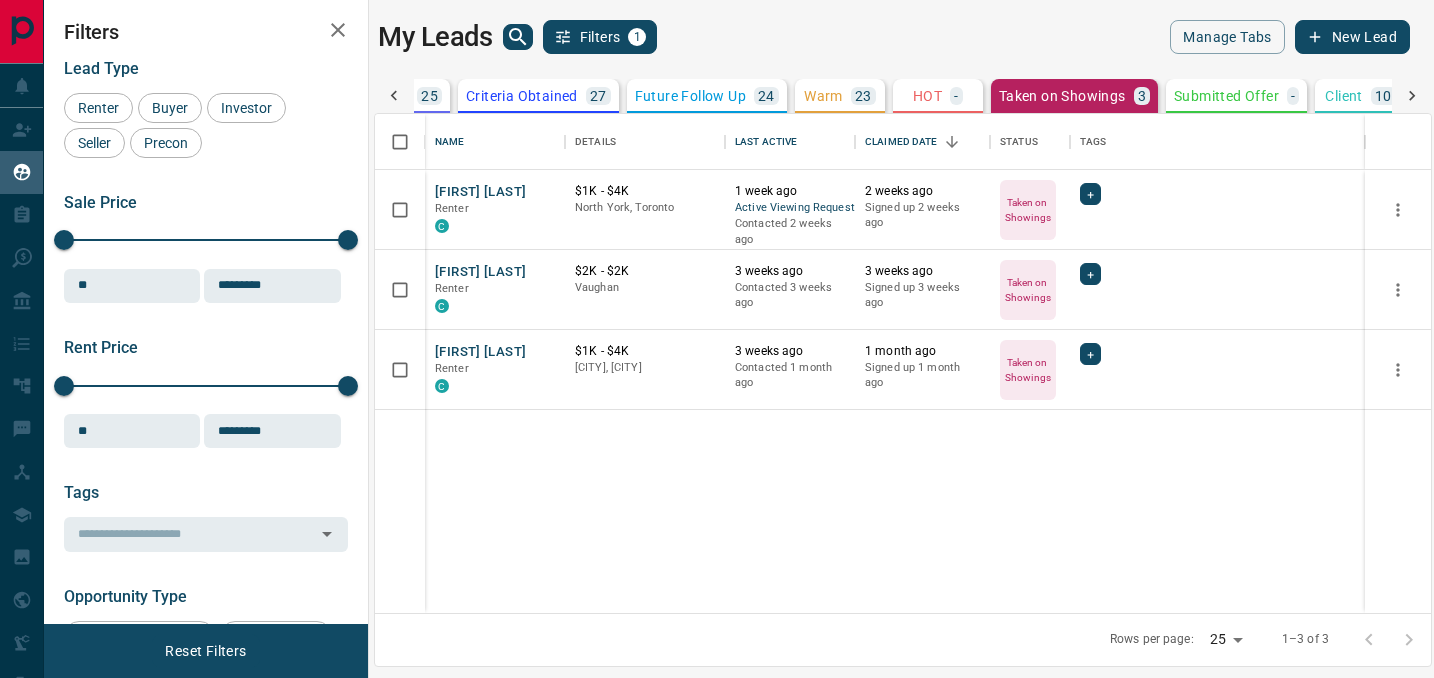 click on "Warm" at bounding box center (823, 96) 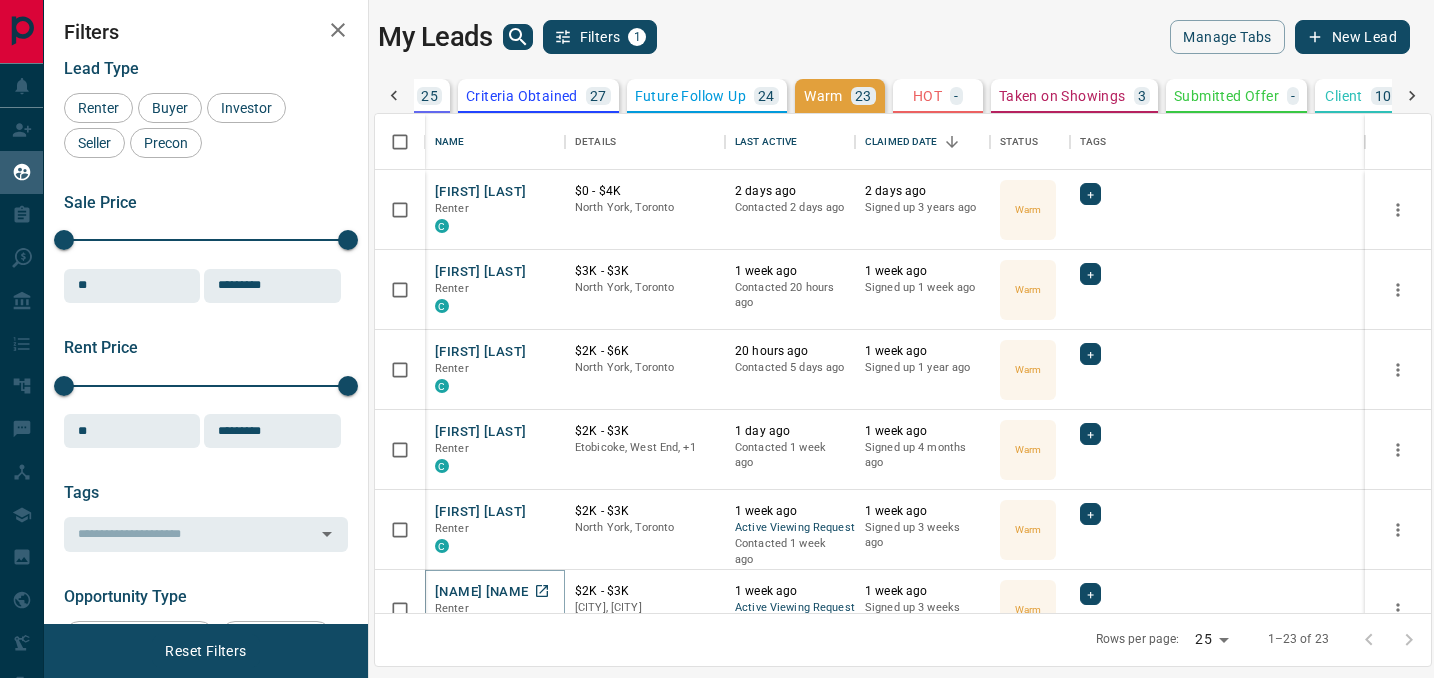 click on "[NAME] [NAME]" at bounding box center [484, 592] 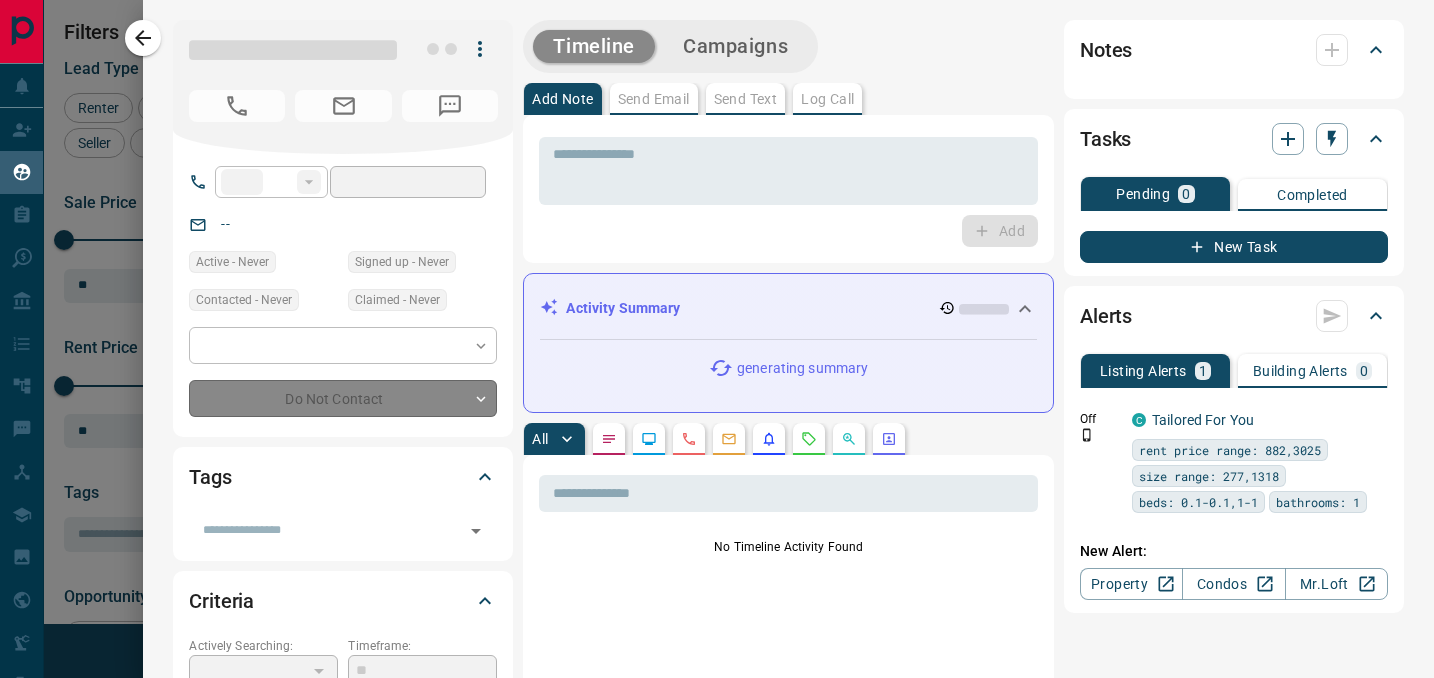 type on "**" 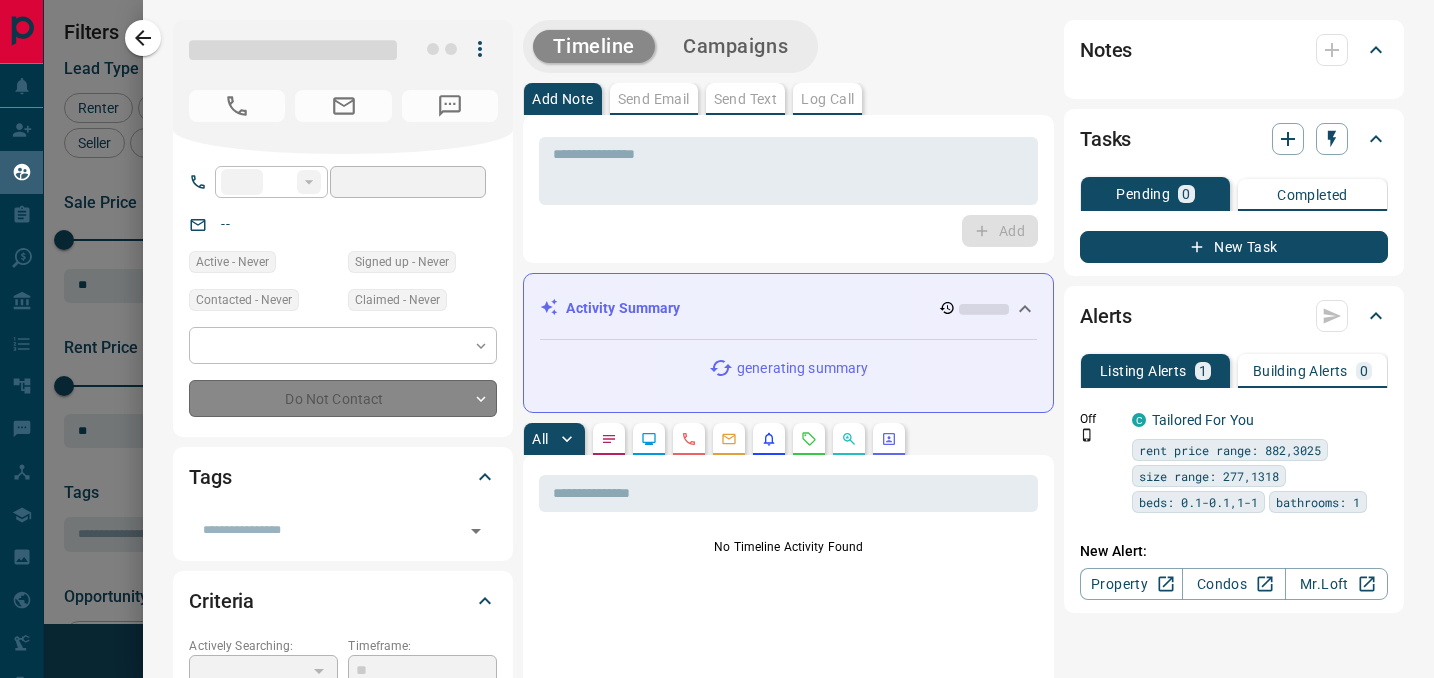 type on "**********" 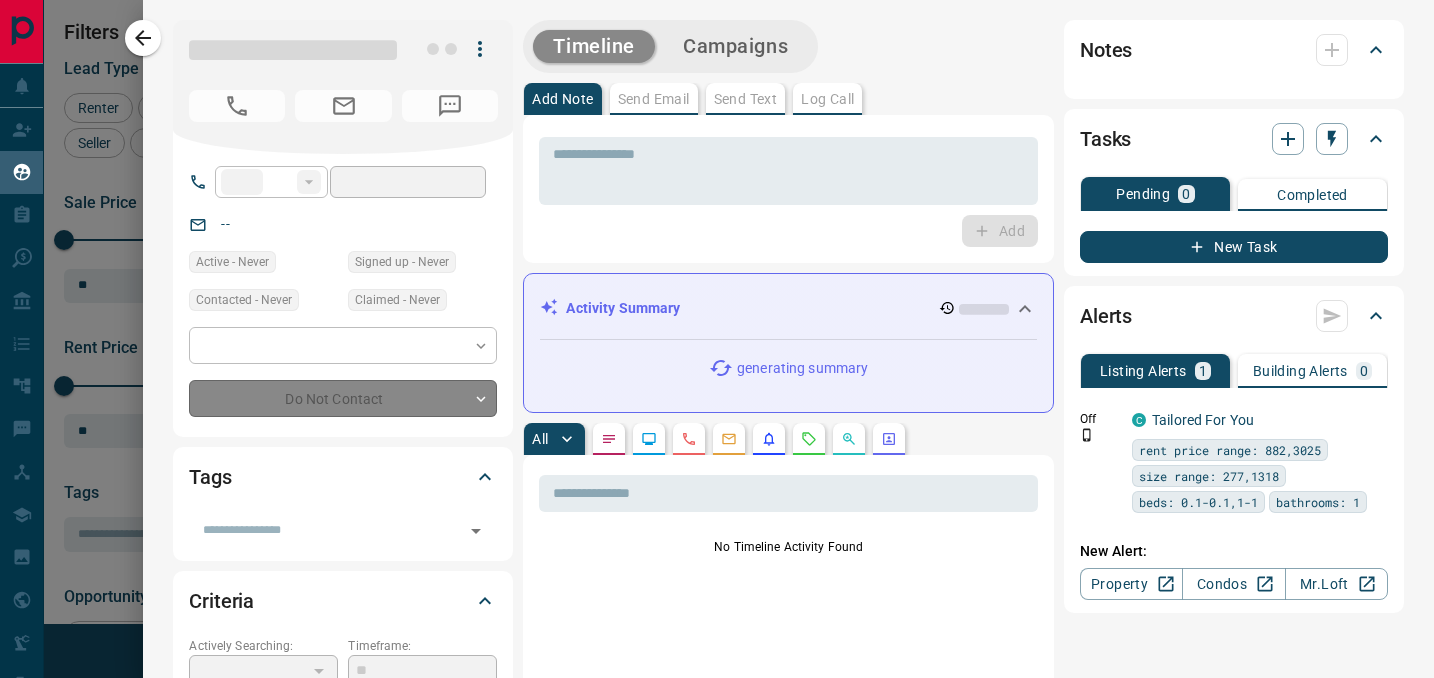 type on "*" 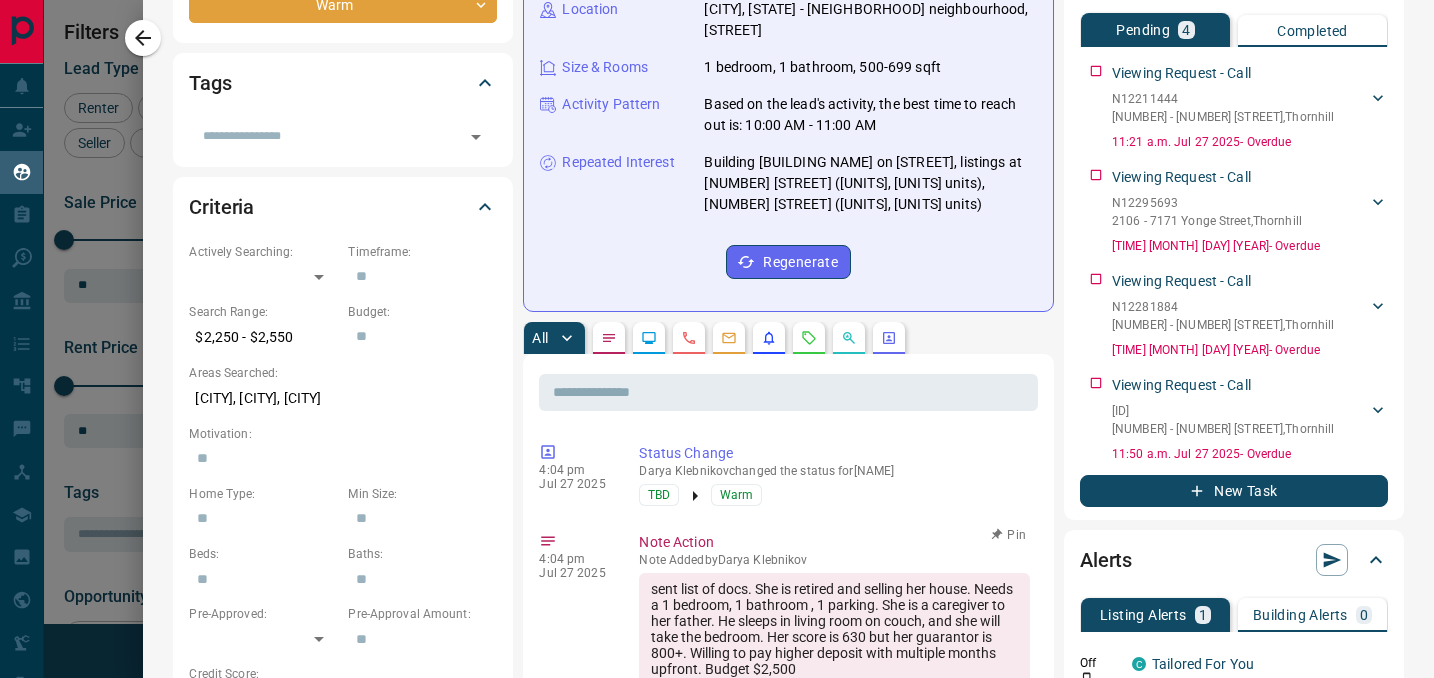 scroll, scrollTop: 395, scrollLeft: 0, axis: vertical 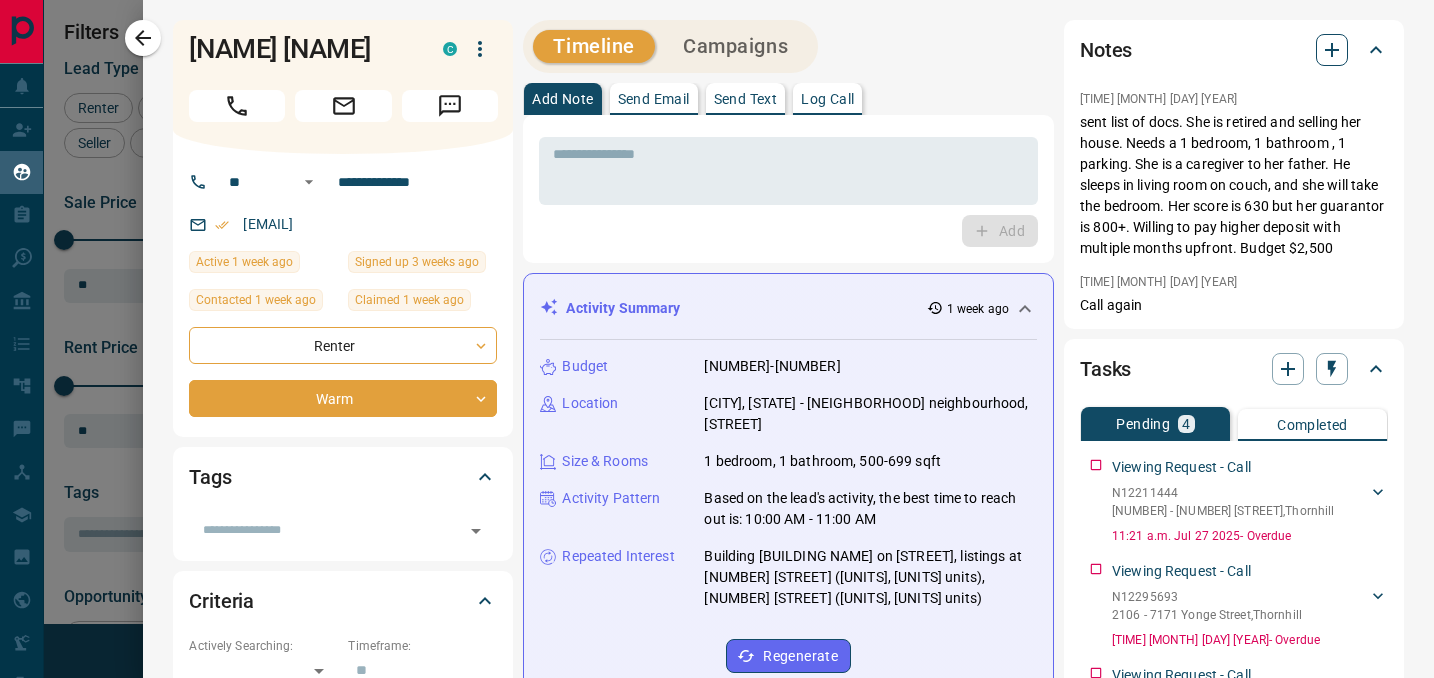 click 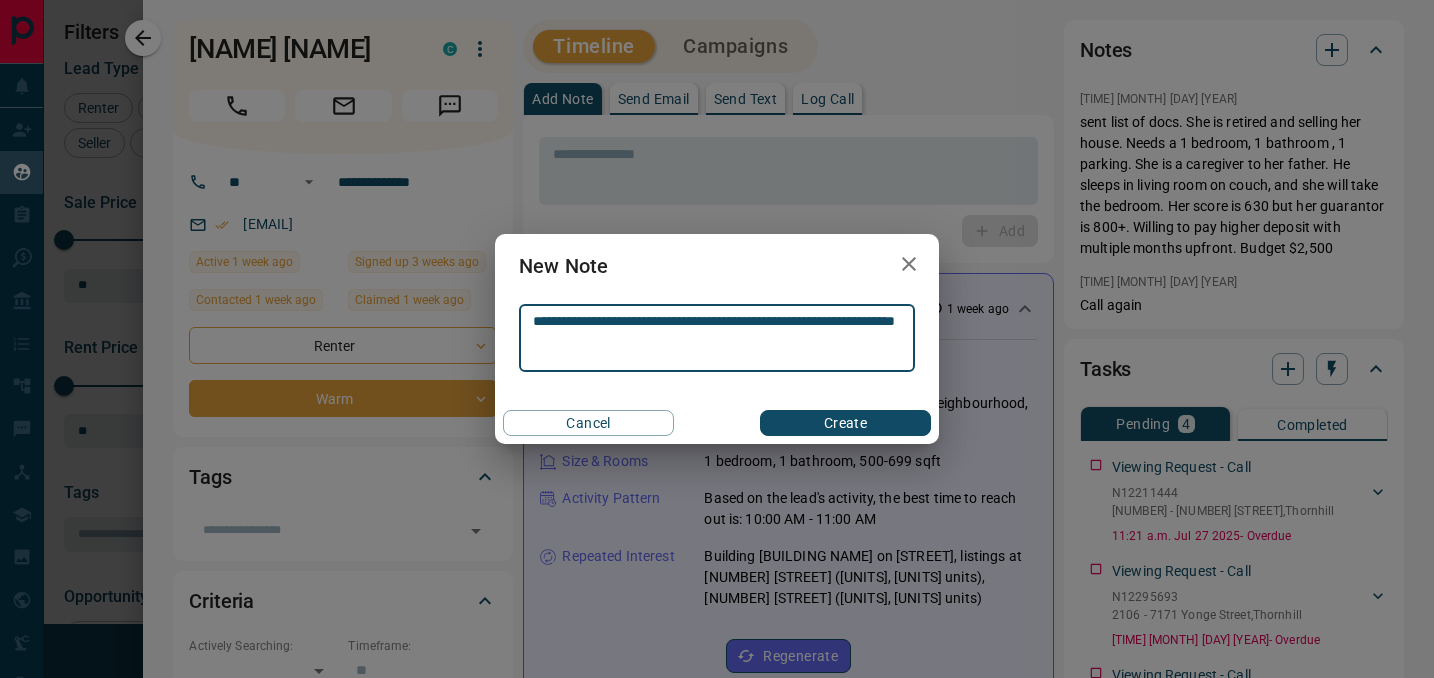 type on "**********" 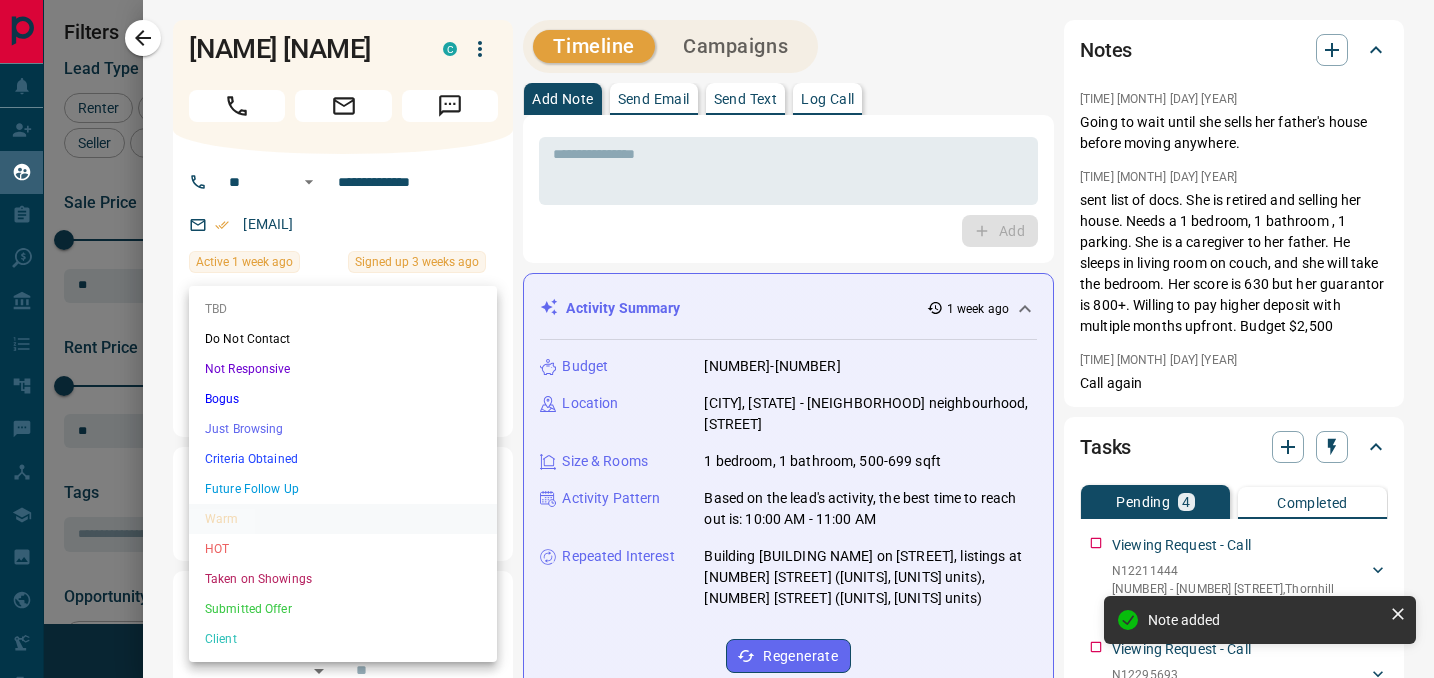 click on "Lead Transfers Claim Leads My Leads Tasks Opportunities Deals Campaigns Automations Messages Broker Bay Training Media Services Agent Resources Precon Worksheet Mobile Apps Disclosure Logout My Leads Filters [NUMBER] Manage Tabs New Lead All [NUMBER] TBD [NUMBER] Do Not Contact - Not Responsive [NUMBER] Bogus [NUMBER] Just Browsing [NUMBER] Criteria Obtained [NUMBER] Future Follow Up [NUMBER] Warm [NUMBER] HOT - Taken on Showings [NUMBER] Submitted Offer - Client [NUMBER] Name Details Last Active Claimed Date Status Tags [FIRST] [LAST] Renter C $[NUMBER] - $[NUMBER] [CITY], [CITY] [NUMBER] days ago Contacted [NUMBER] days ago [NUMBER] days ago Signed up [NUMBER] years ago Warm + [FIRST] [LAST] Renter C $[NUMBER] - $[NUMBER] [CITY], [CITY] [NUMBER] week ago Contacted [NUMBER] hours ago [NUMBER] week ago Signed up [NUMBER] week ago Warm + M Z Renter C $[NUMBER] - $[NUMBER] [CITY], [CITY] [NUMBER] hours ago Contacted [NUMBER] days ago [NUMBER] week ago Signed up [NUMBER] year ago Warm + [FIRST] [LAST] Renter C $[NUMBER] - $[NUMBER] [CITY], [CITY] [NUMBER] day ago Contacted [NUMBER] week ago [NUMBER] week ago Signed up [NUMBER] months ago Warm + [FIRST] [LAST] Renter C $[NUMBER] - $[NUMBER] [CITY], [CITY] [NUMBER] week ago" at bounding box center [717, 326] 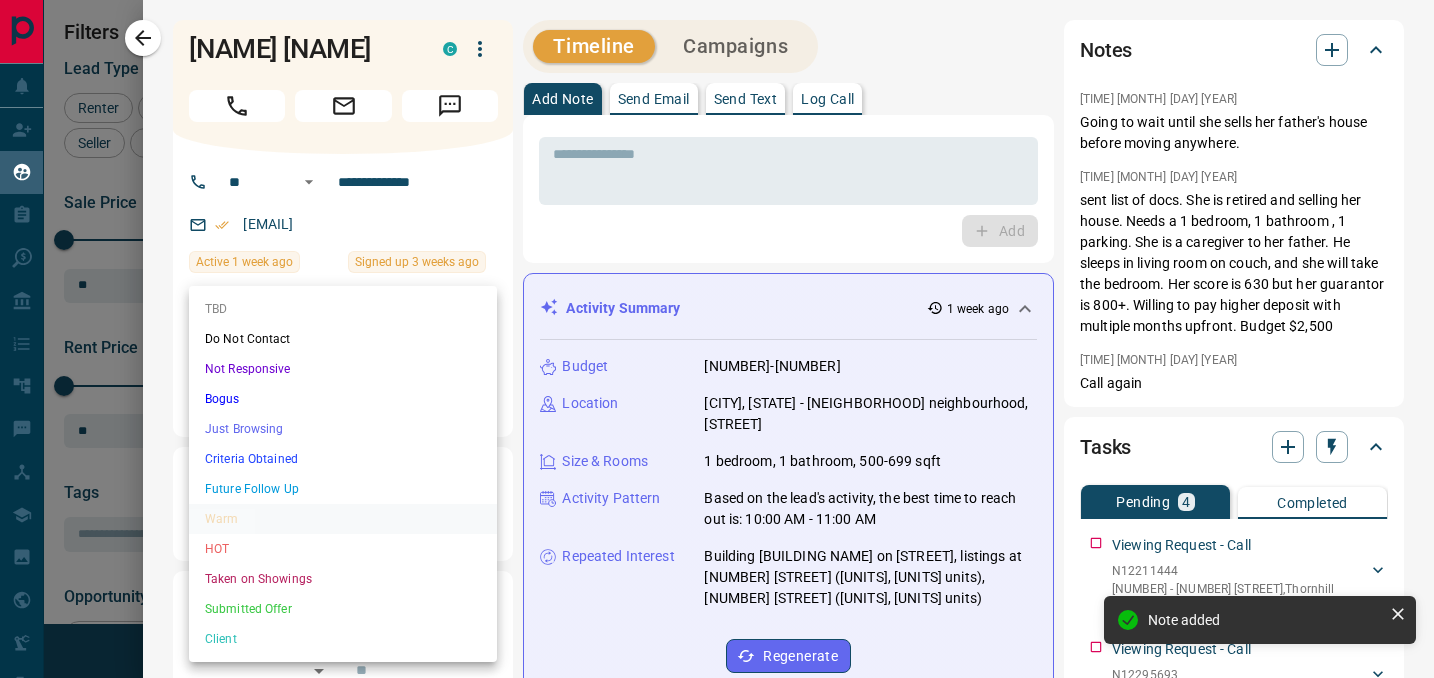 click on "Future Follow Up" at bounding box center [343, 489] 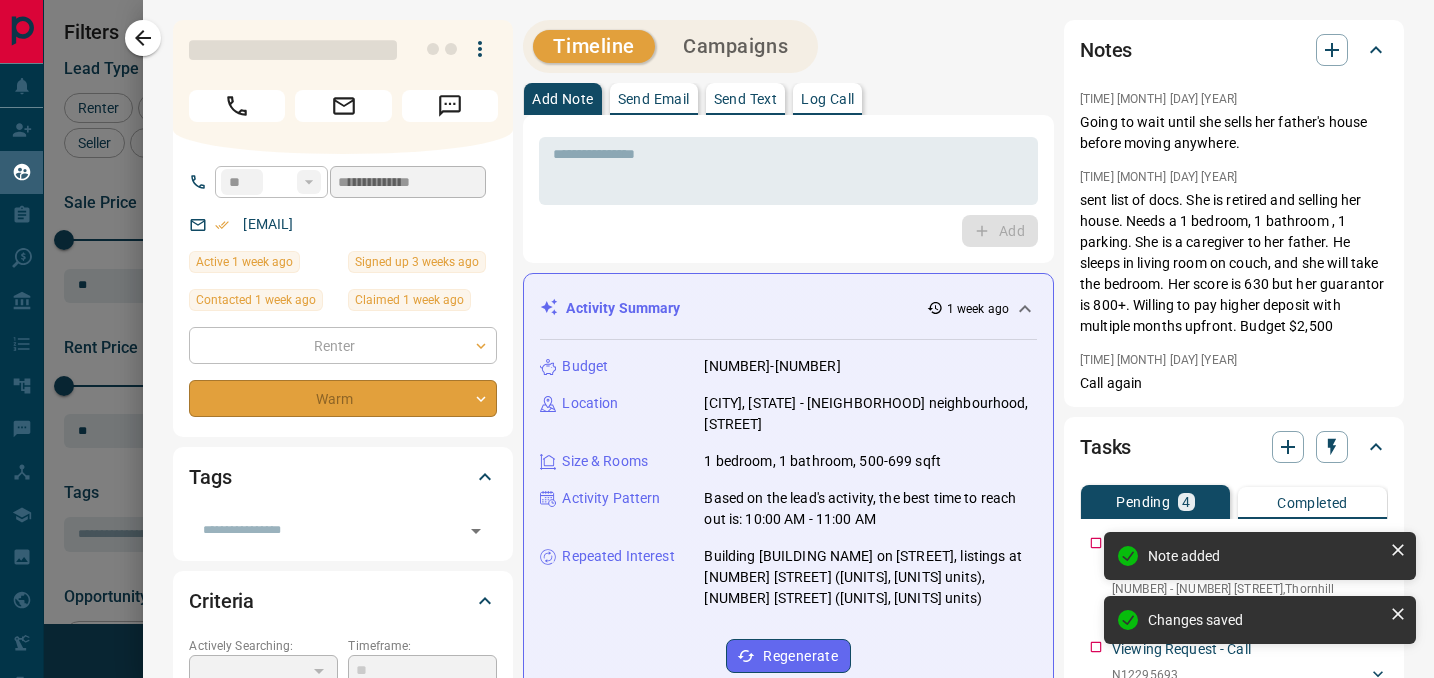 type on "*" 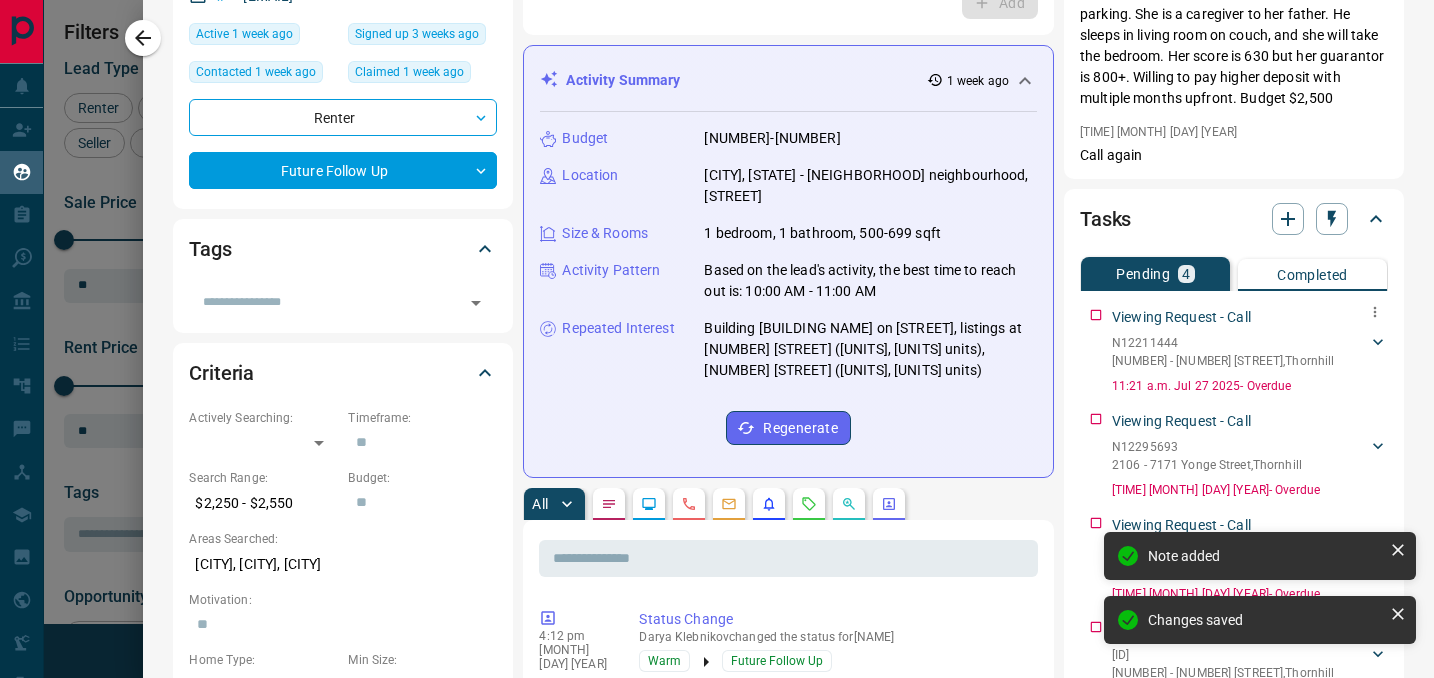scroll, scrollTop: 299, scrollLeft: 0, axis: vertical 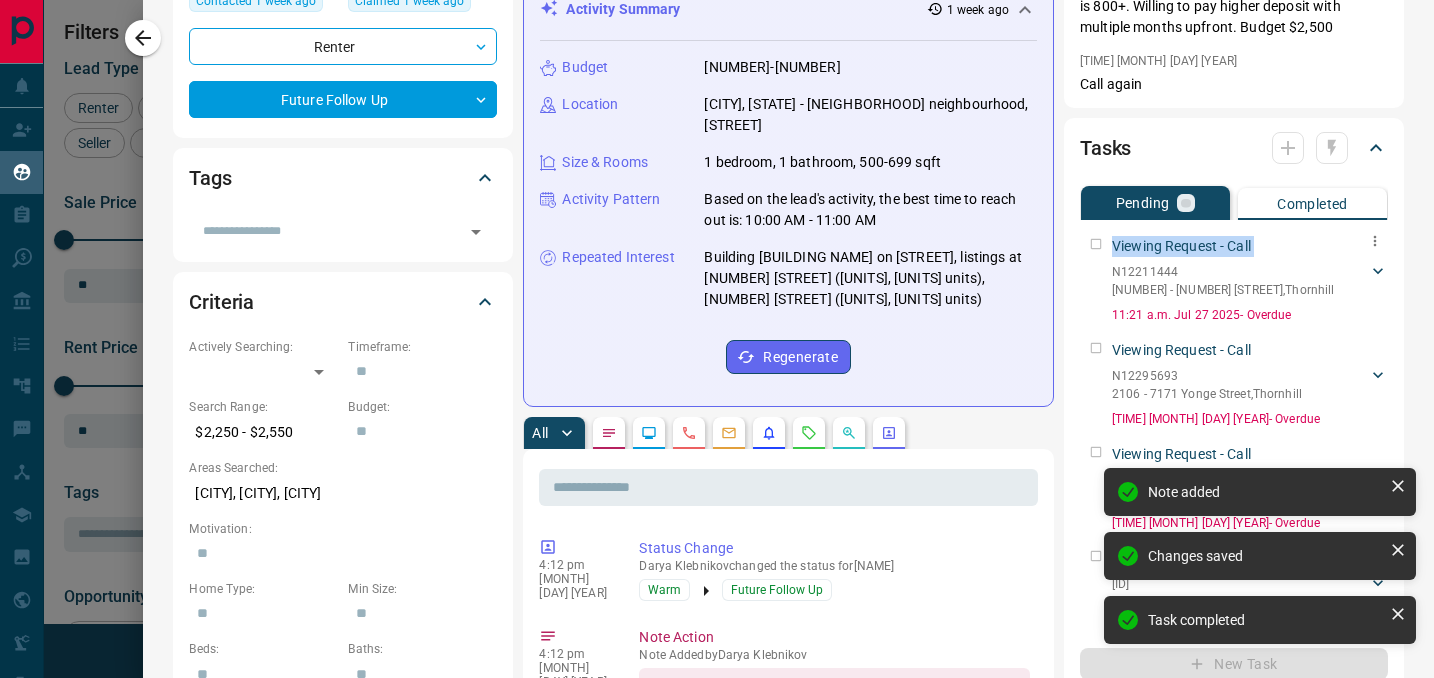 click on "Viewing Request - Call N12211444 518 - 7161 [STREET] ,  Thornhill [LAST] [LAST] [PHONE] [EMAIL] 11:21 a.m. Jul 27 2025  - Overdue" at bounding box center [1234, 276] 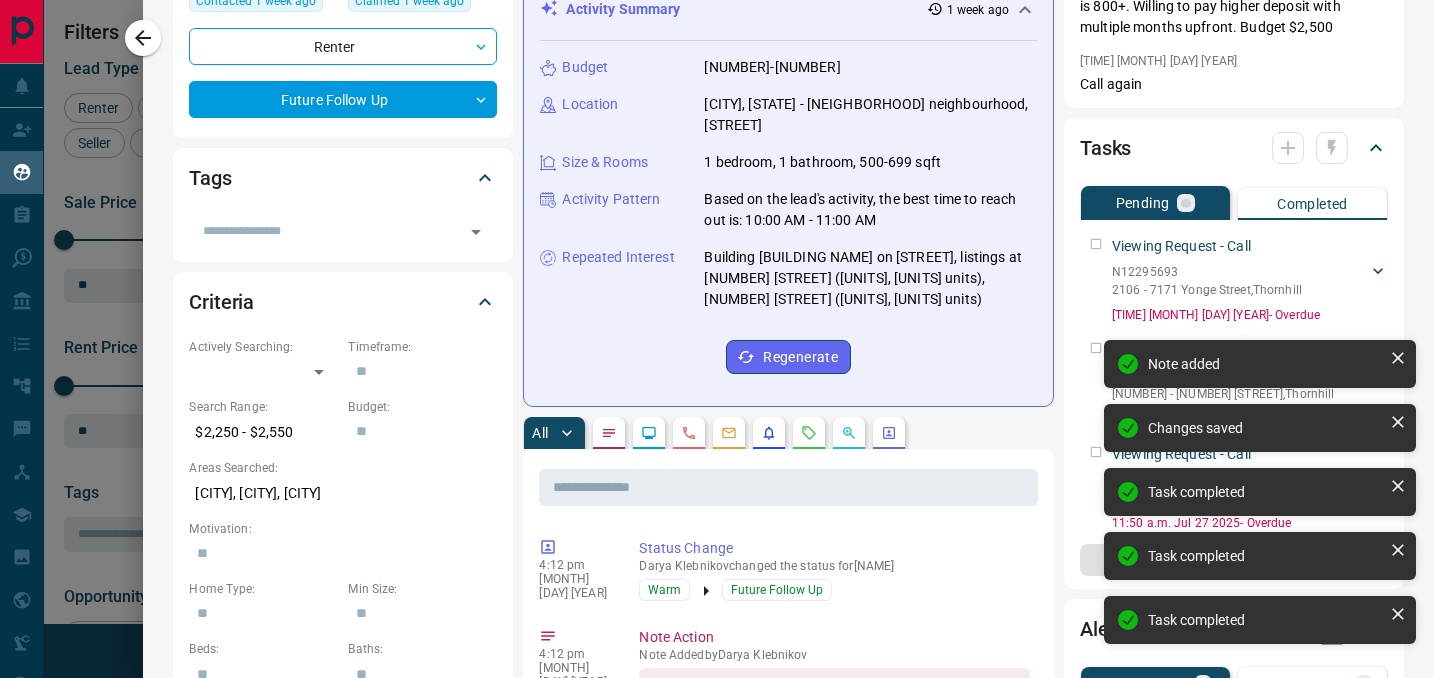 click on "Viewing Request - Call N12295693 2106 - 7171 [STREET] ,  Thornhill [LAST] [LAST] [PHONE] [EMAIL] 11:41 a.m. Jul 27 2025  - Overdue" at bounding box center [1234, 276] 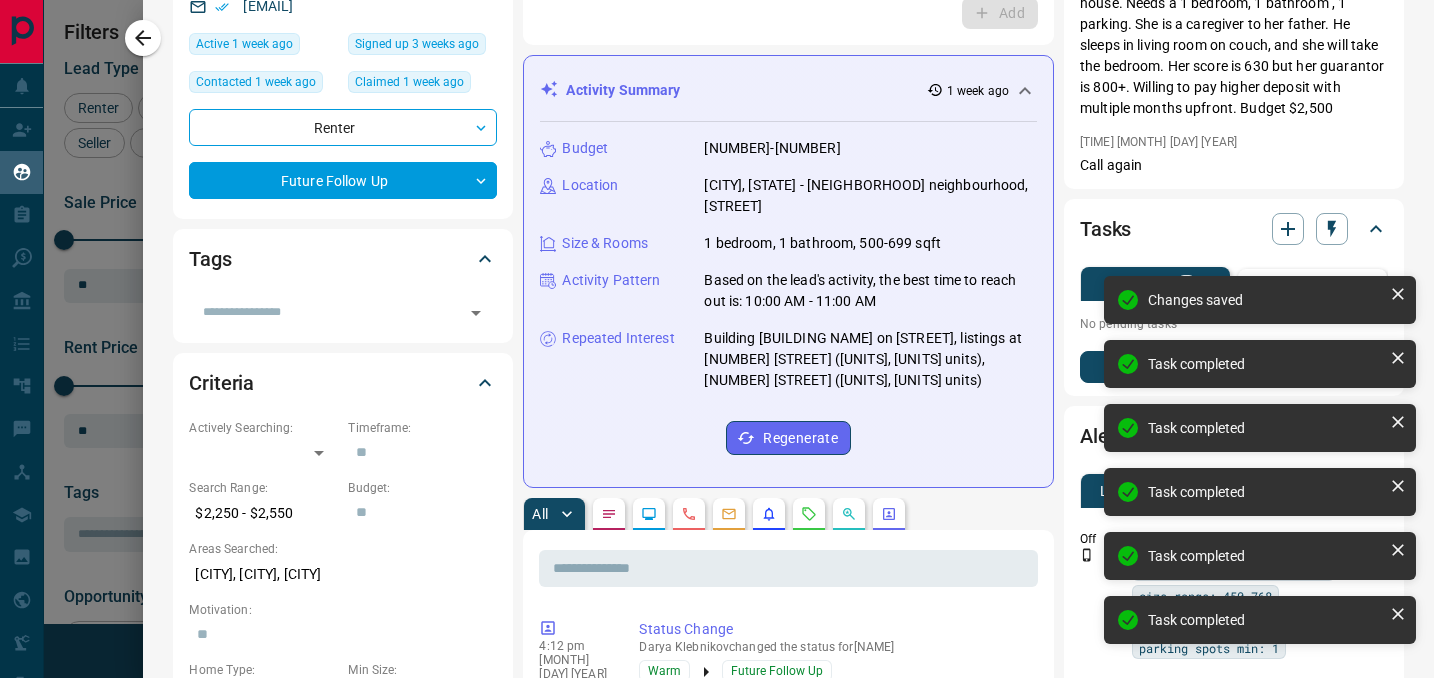 scroll, scrollTop: 204, scrollLeft: 0, axis: vertical 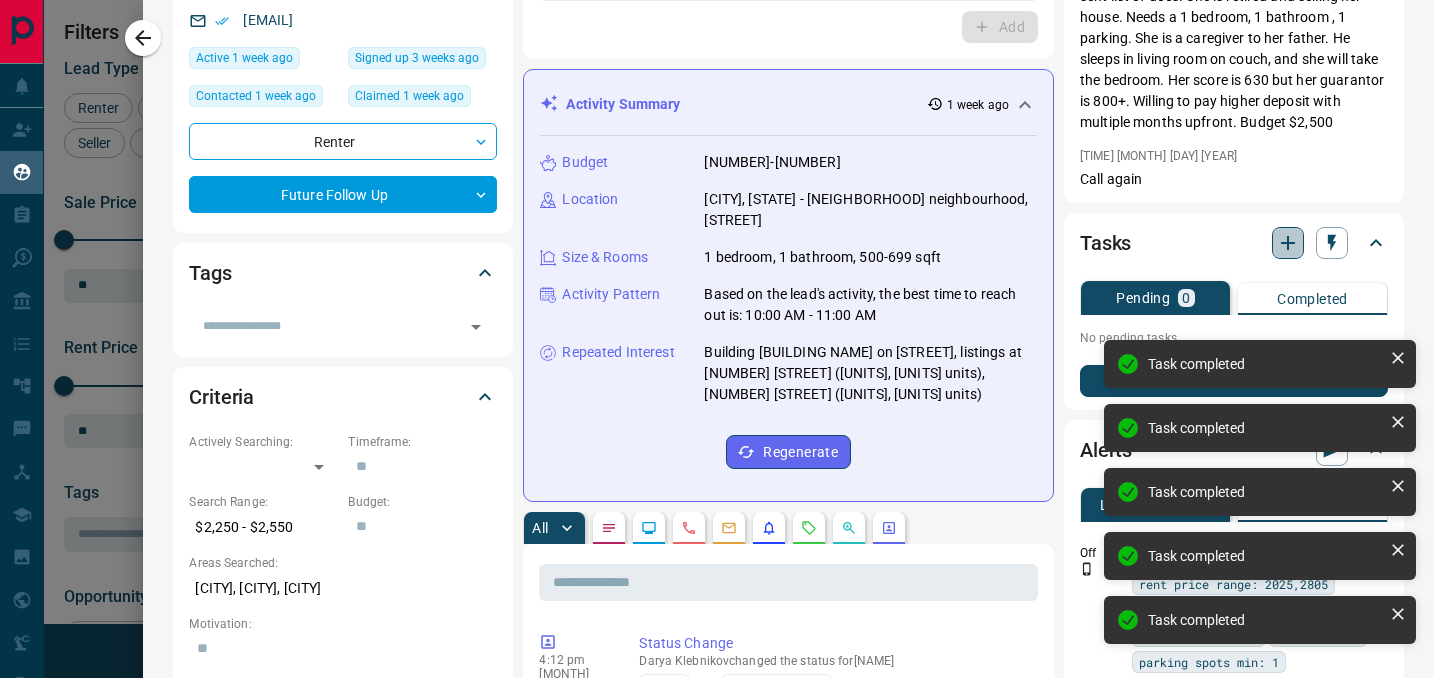click 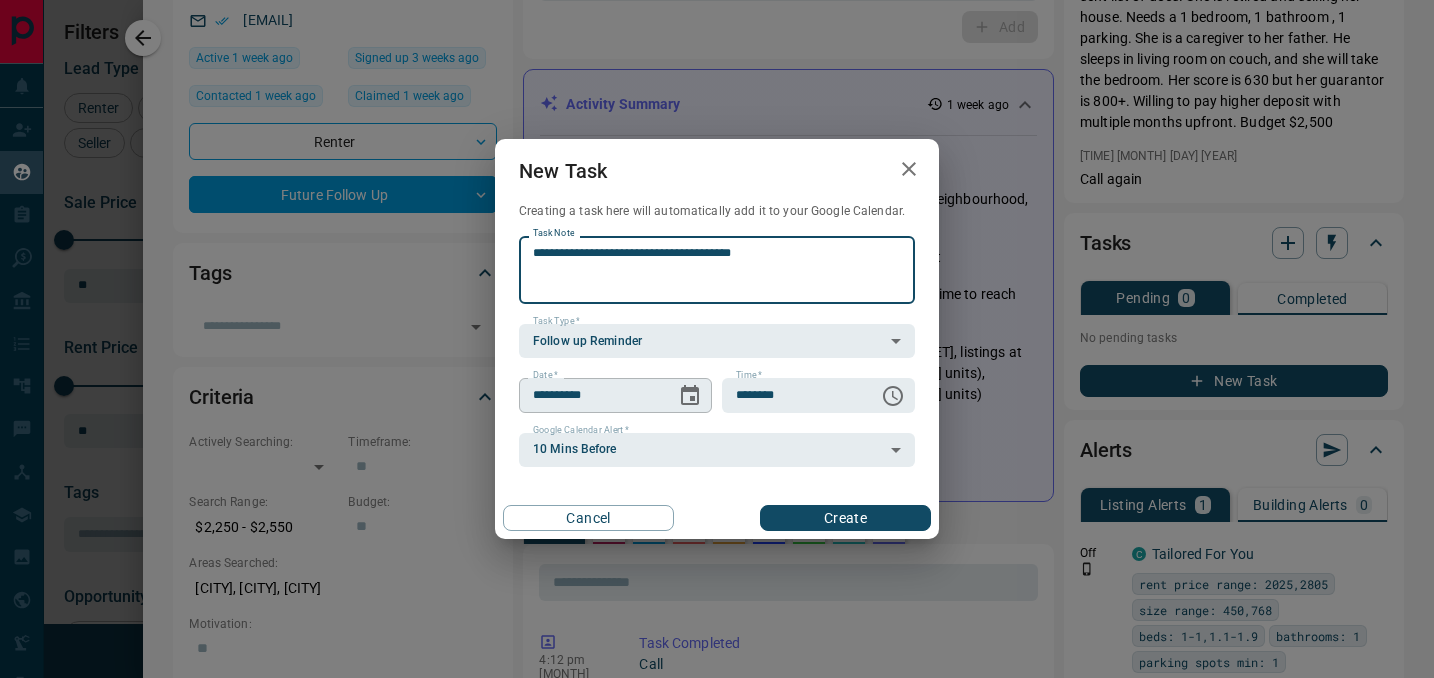 type on "**********" 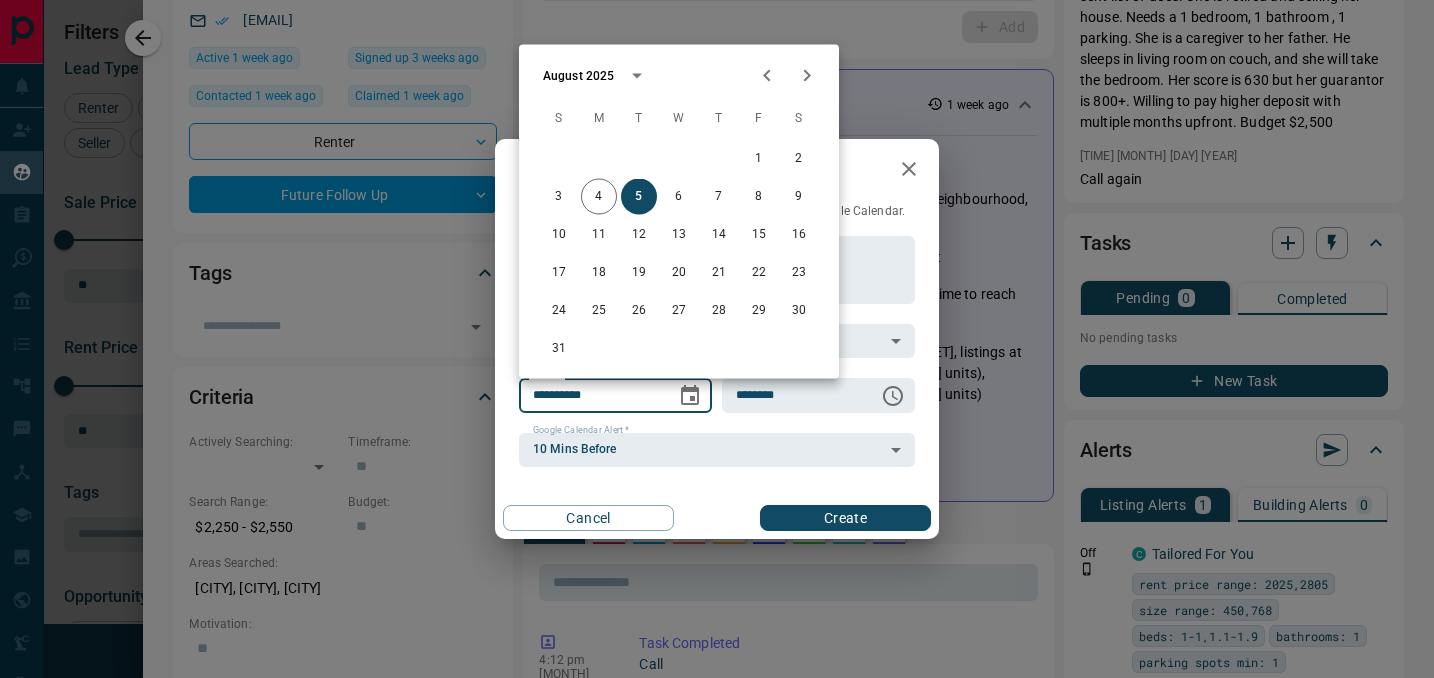 click 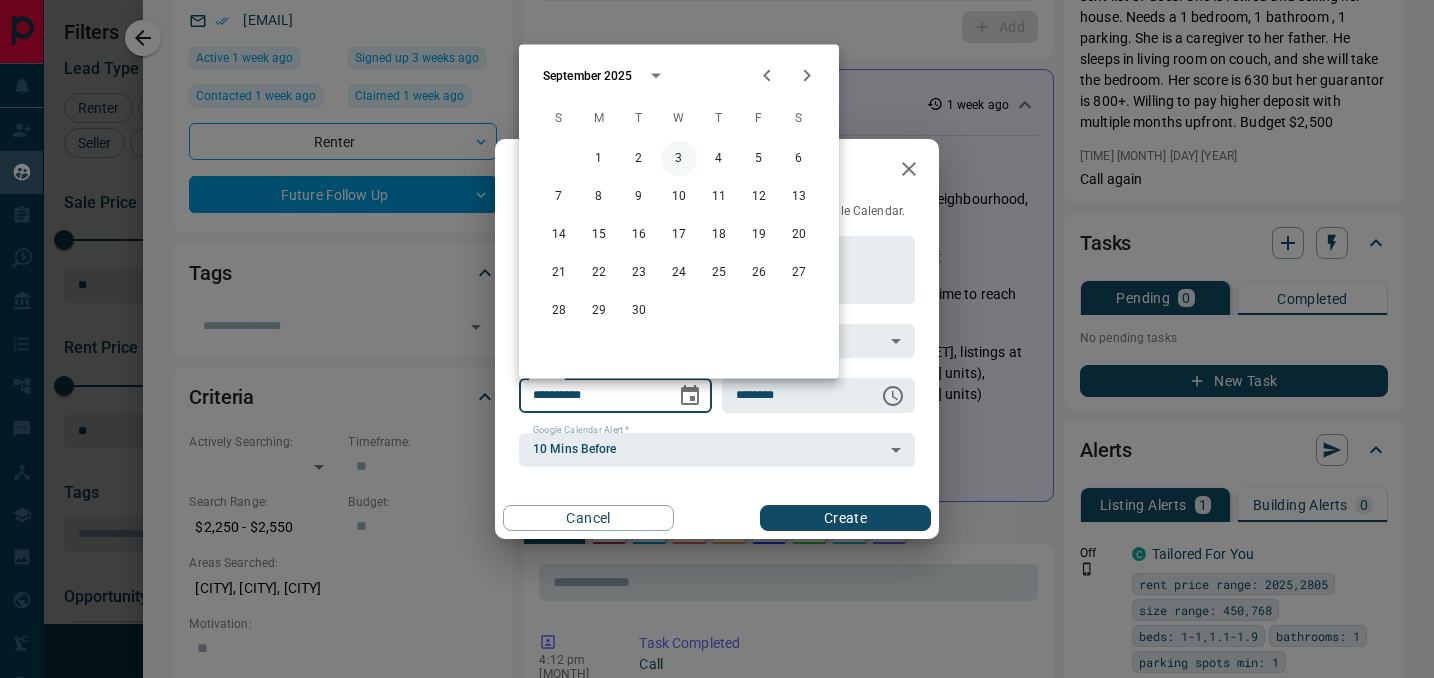 click on "3" at bounding box center [679, 159] 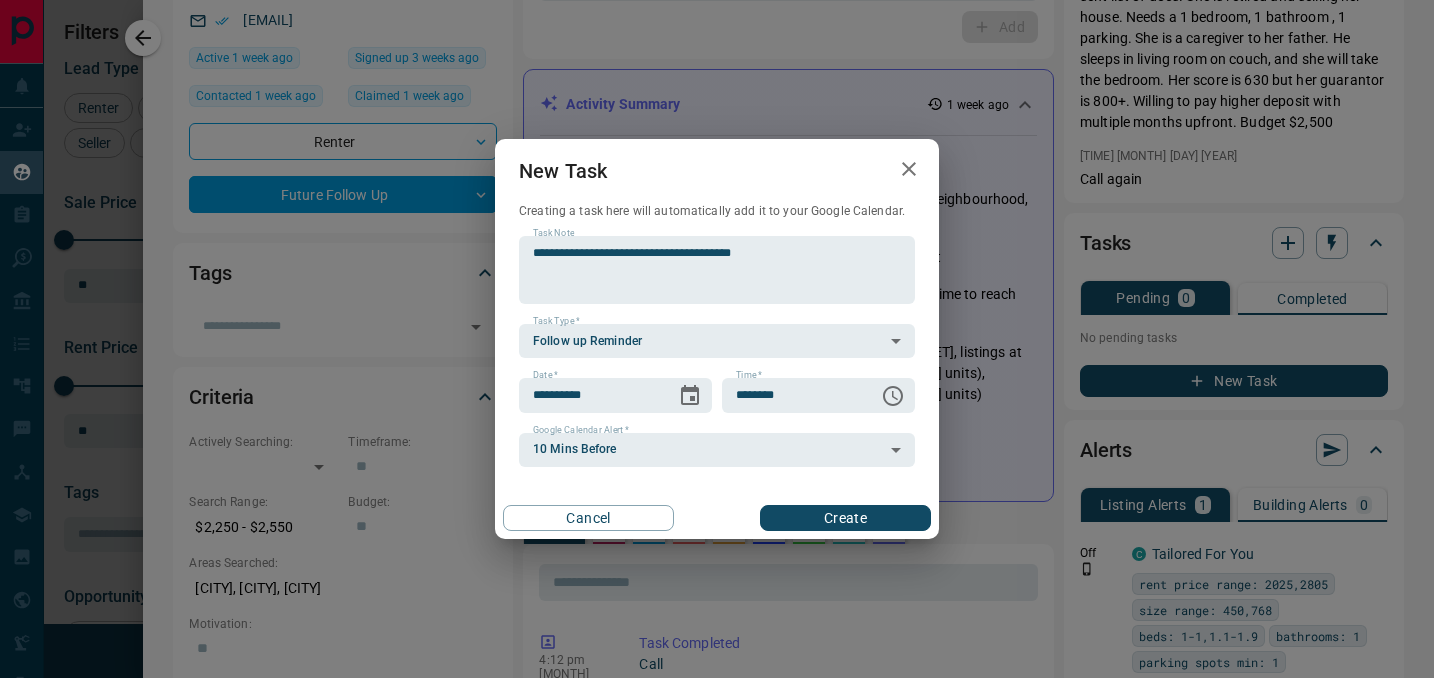 click on "Create" at bounding box center (845, 518) 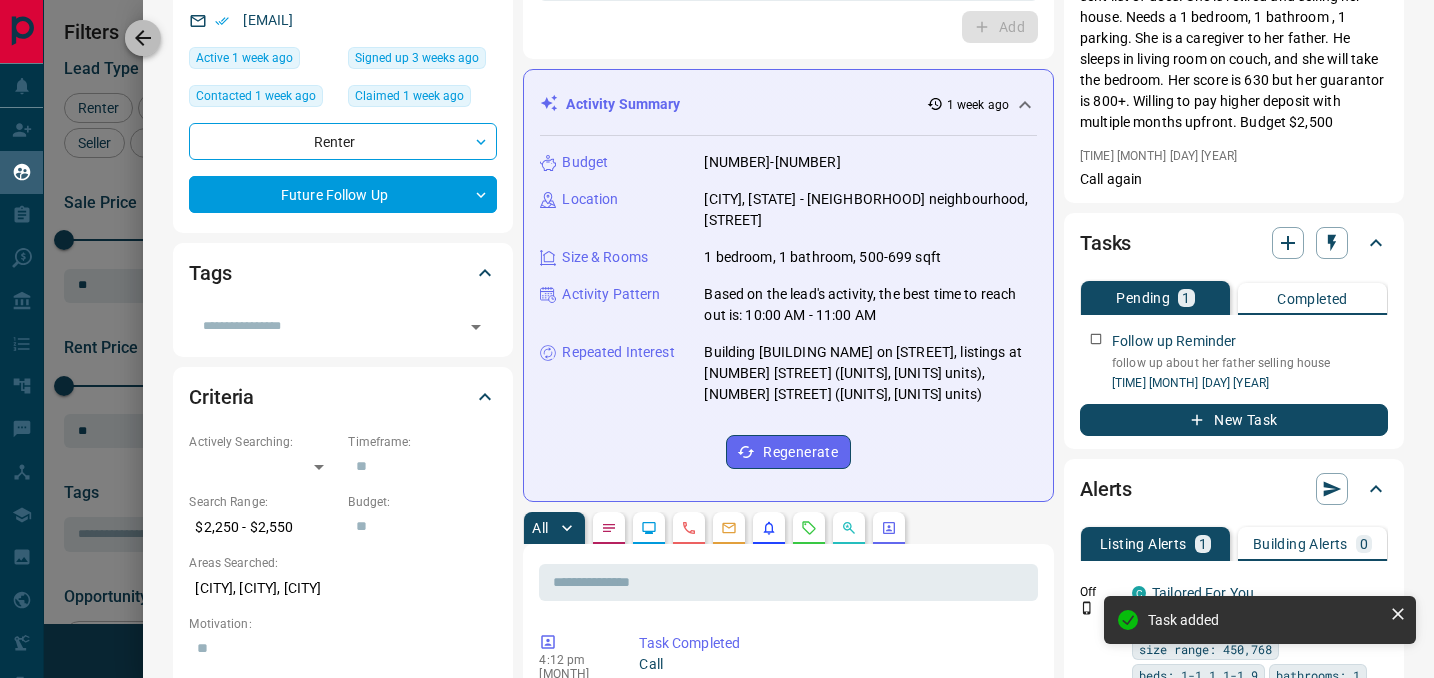 click 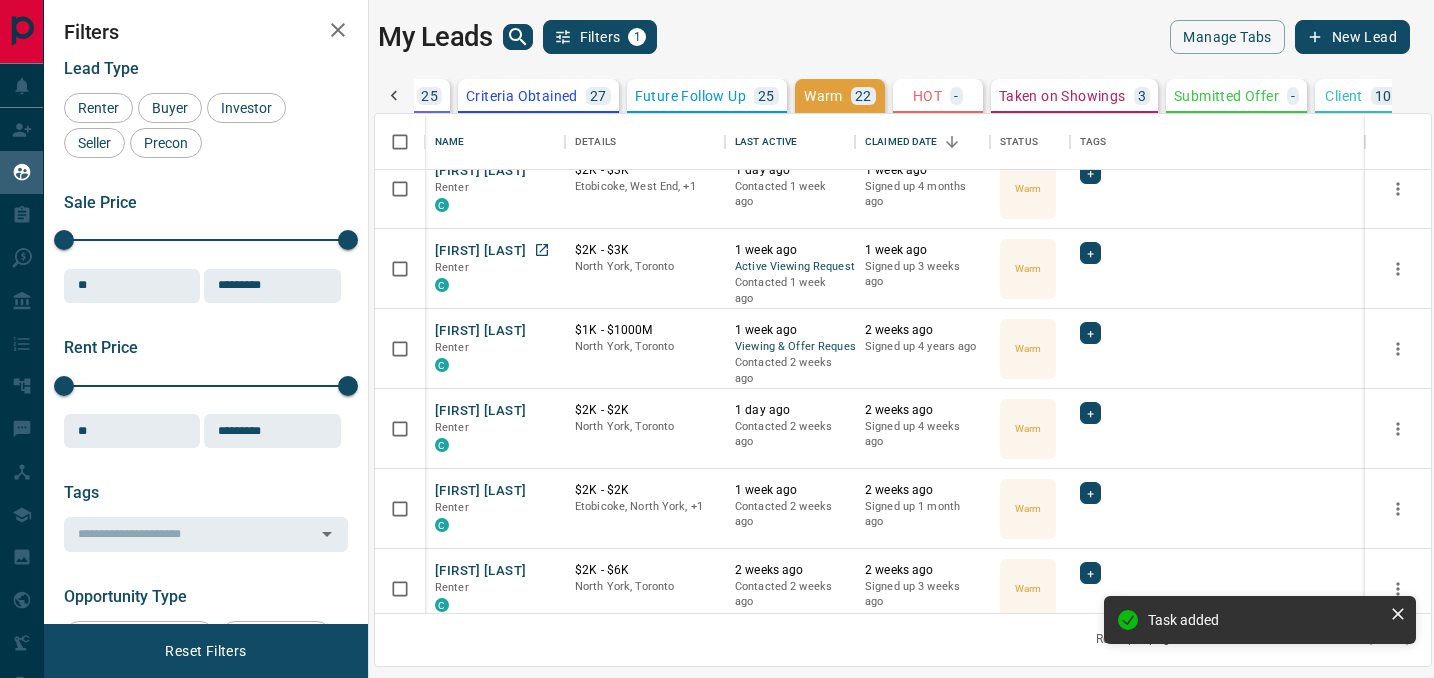 scroll, scrollTop: 0, scrollLeft: 0, axis: both 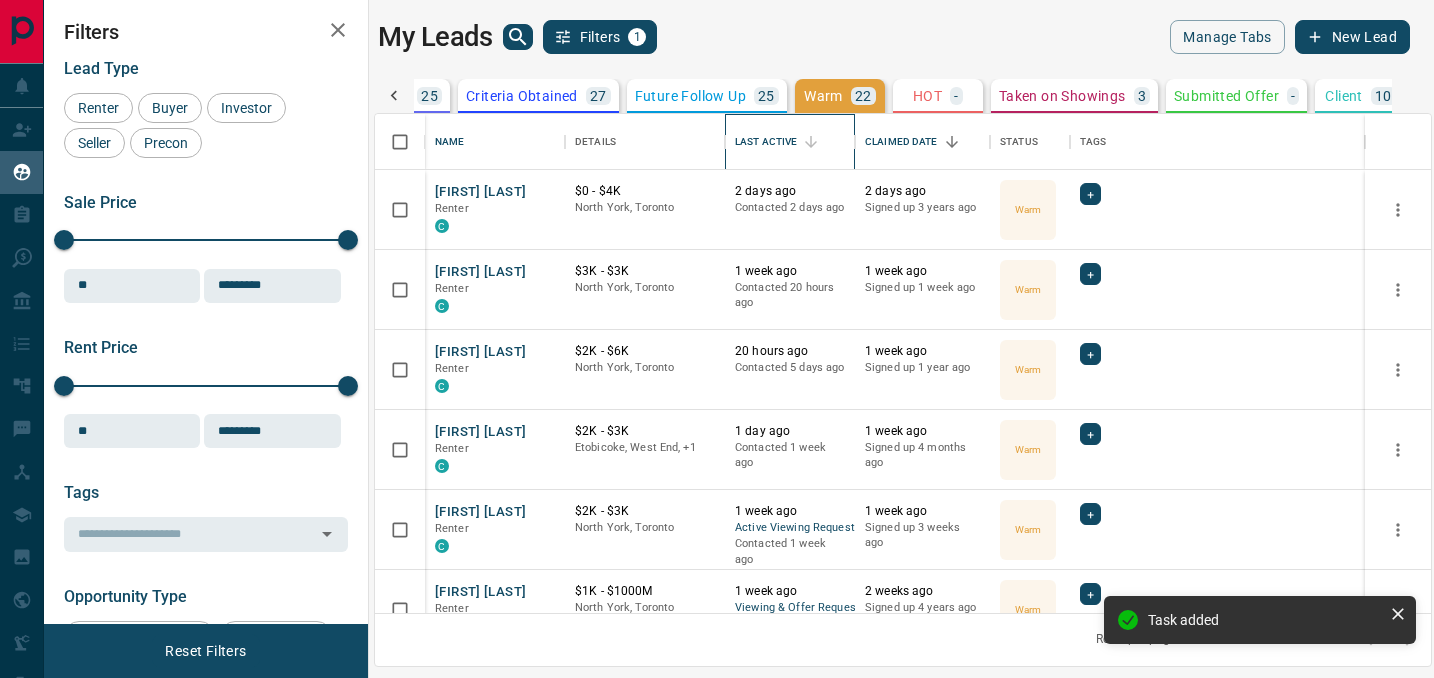 click on "Last Active" at bounding box center [766, 142] 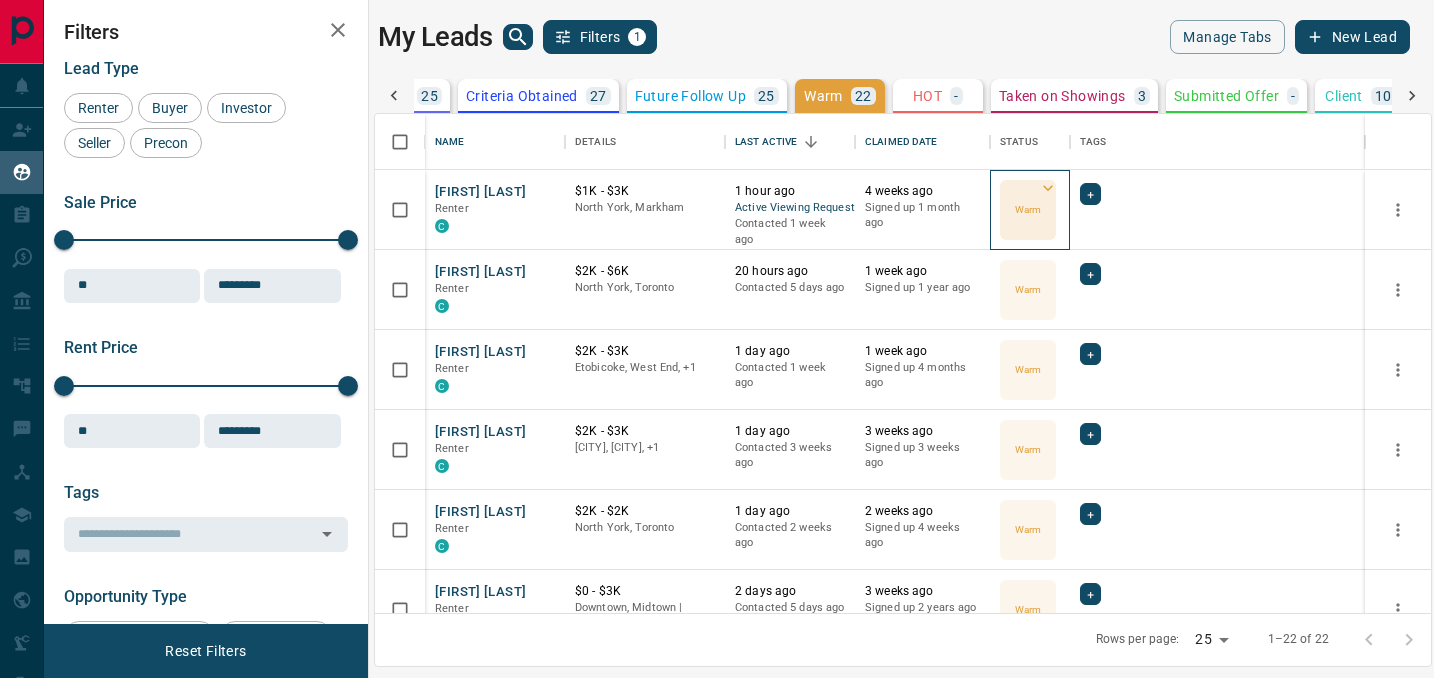 click on "Warm" at bounding box center (1028, 209) 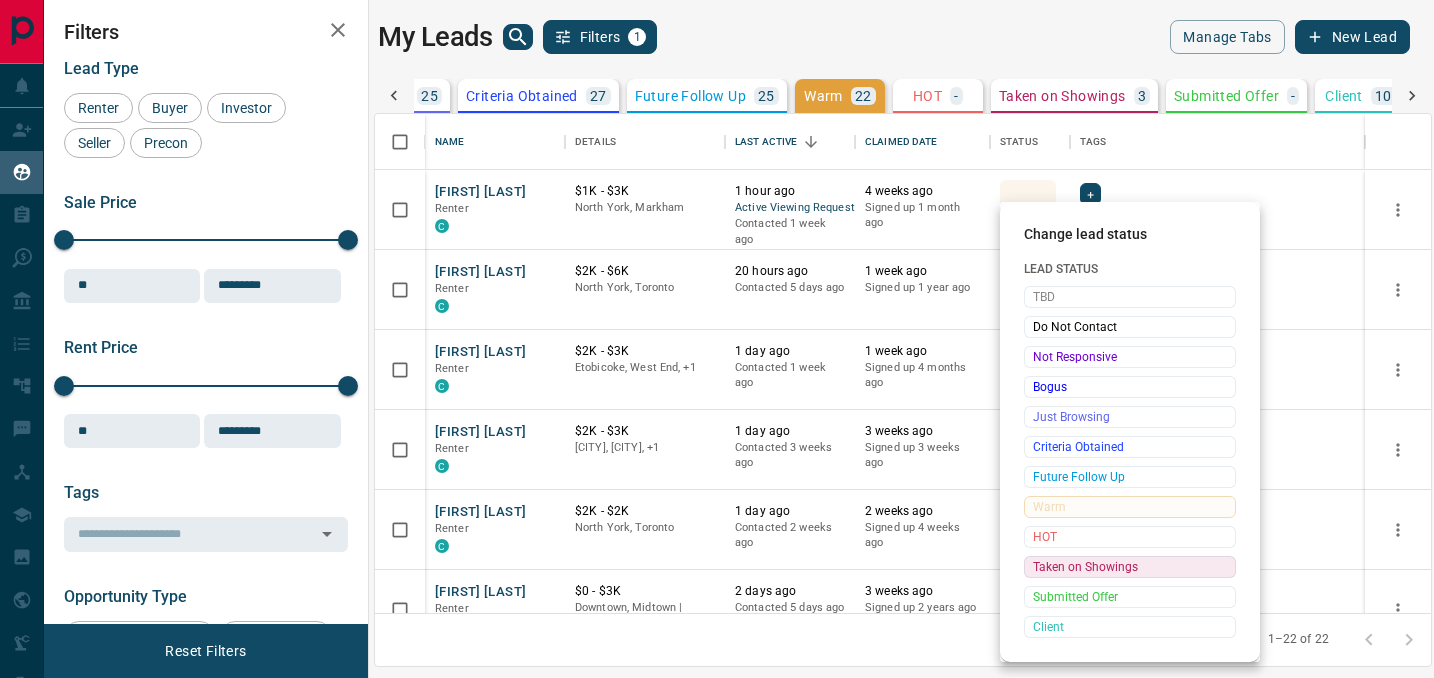 click on "Taken on Showings" at bounding box center [1130, 567] 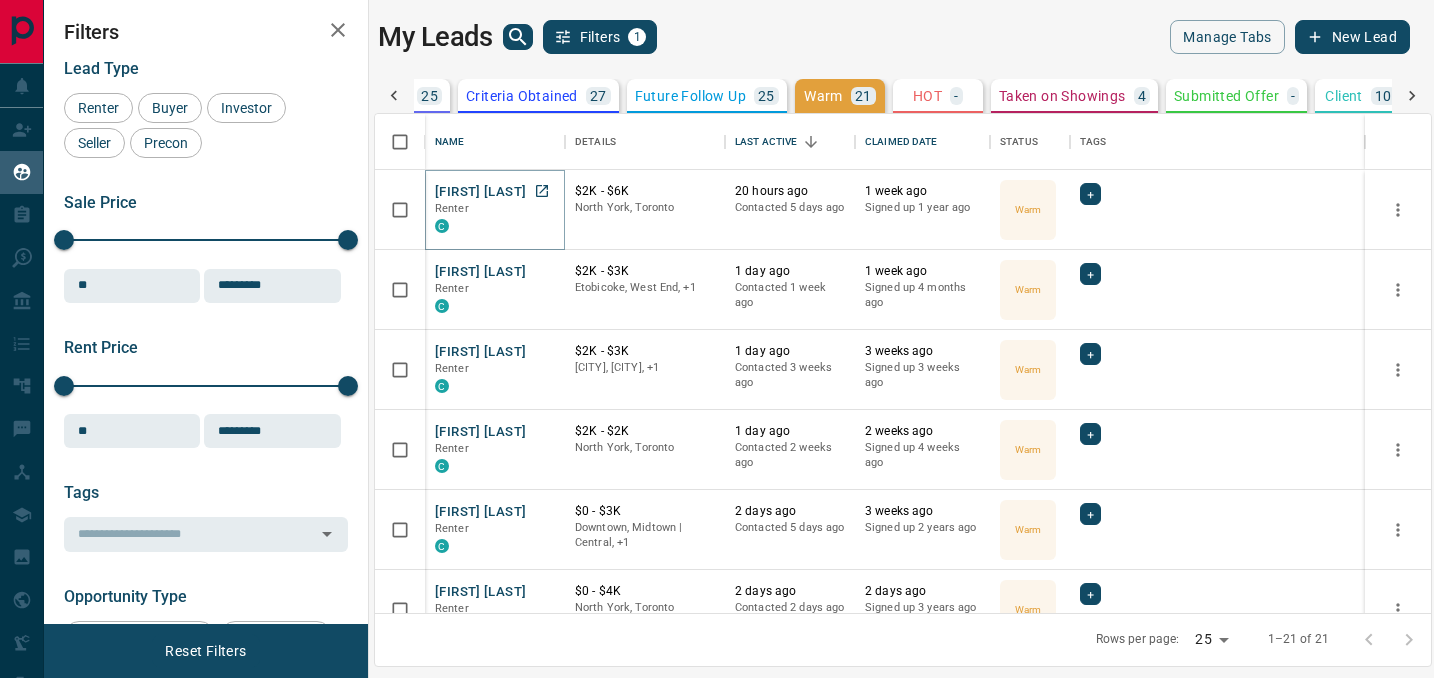 click on "[FIRST] [LAST]" at bounding box center [480, 192] 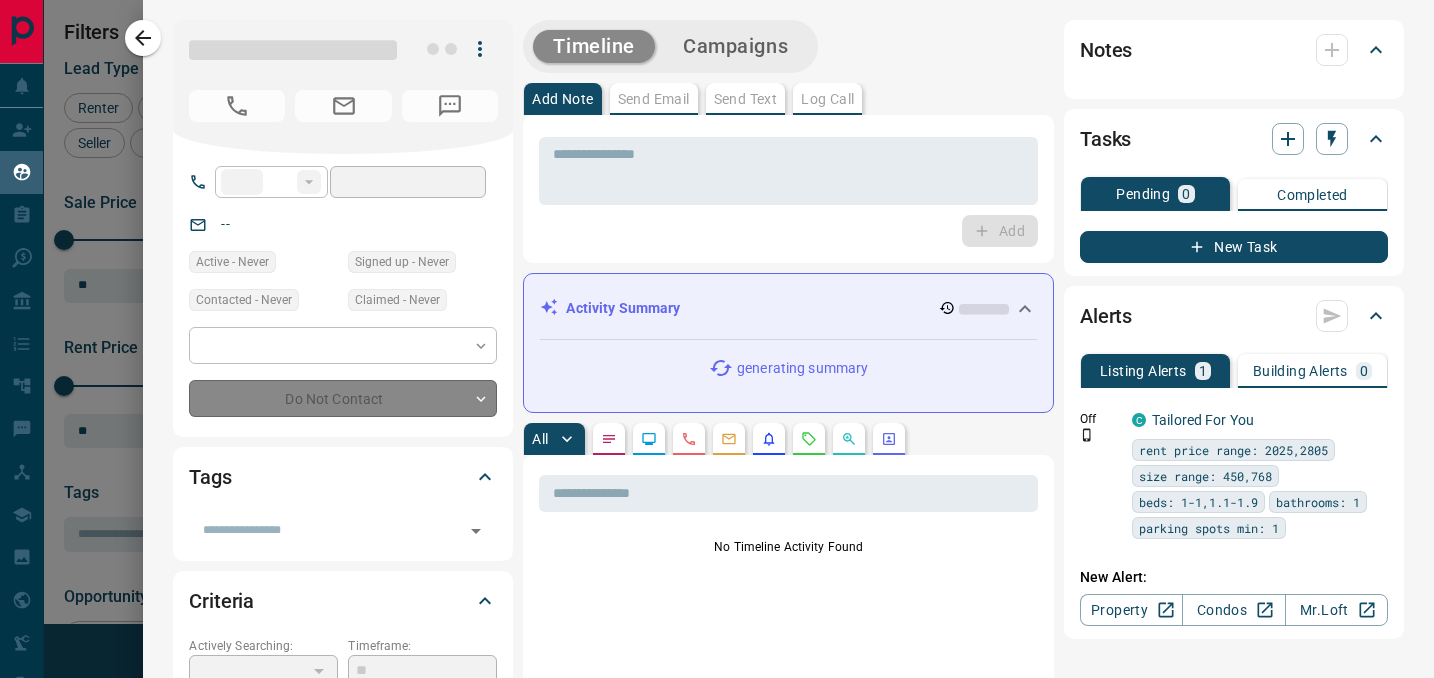 type on "**" 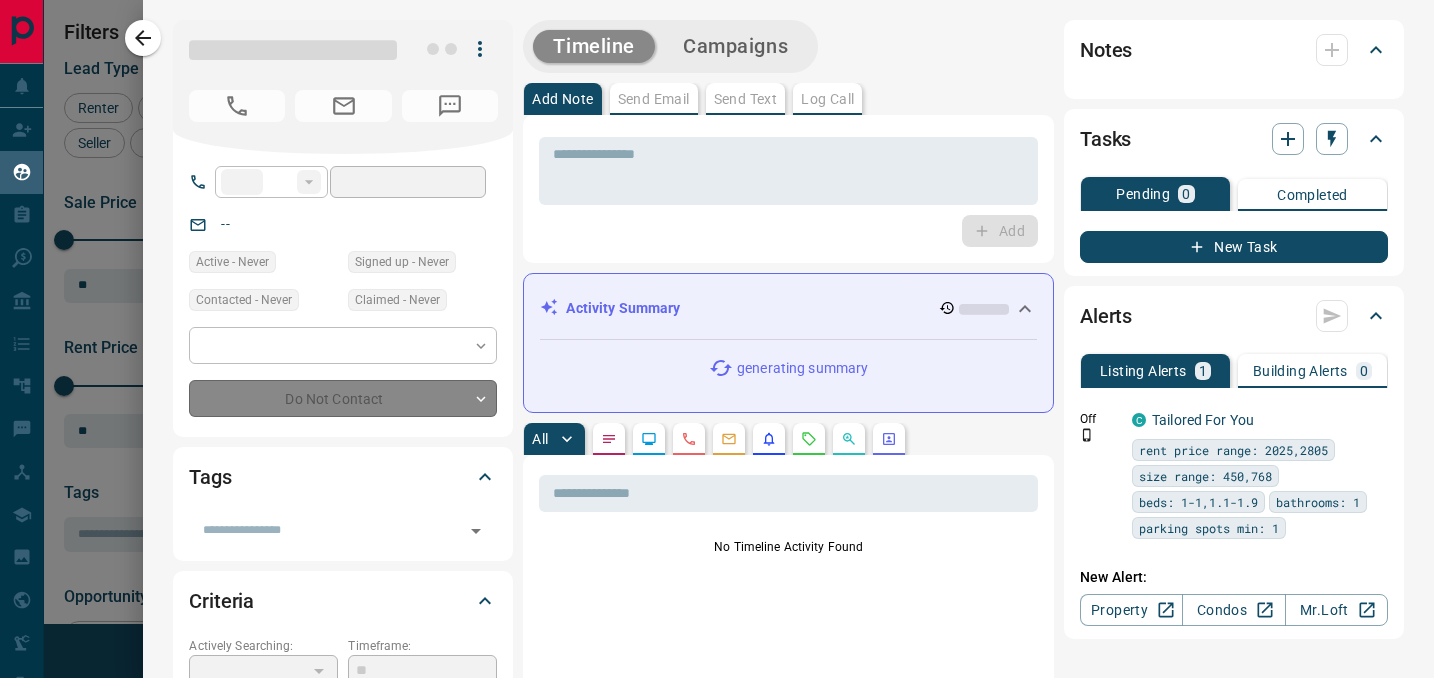type on "**********" 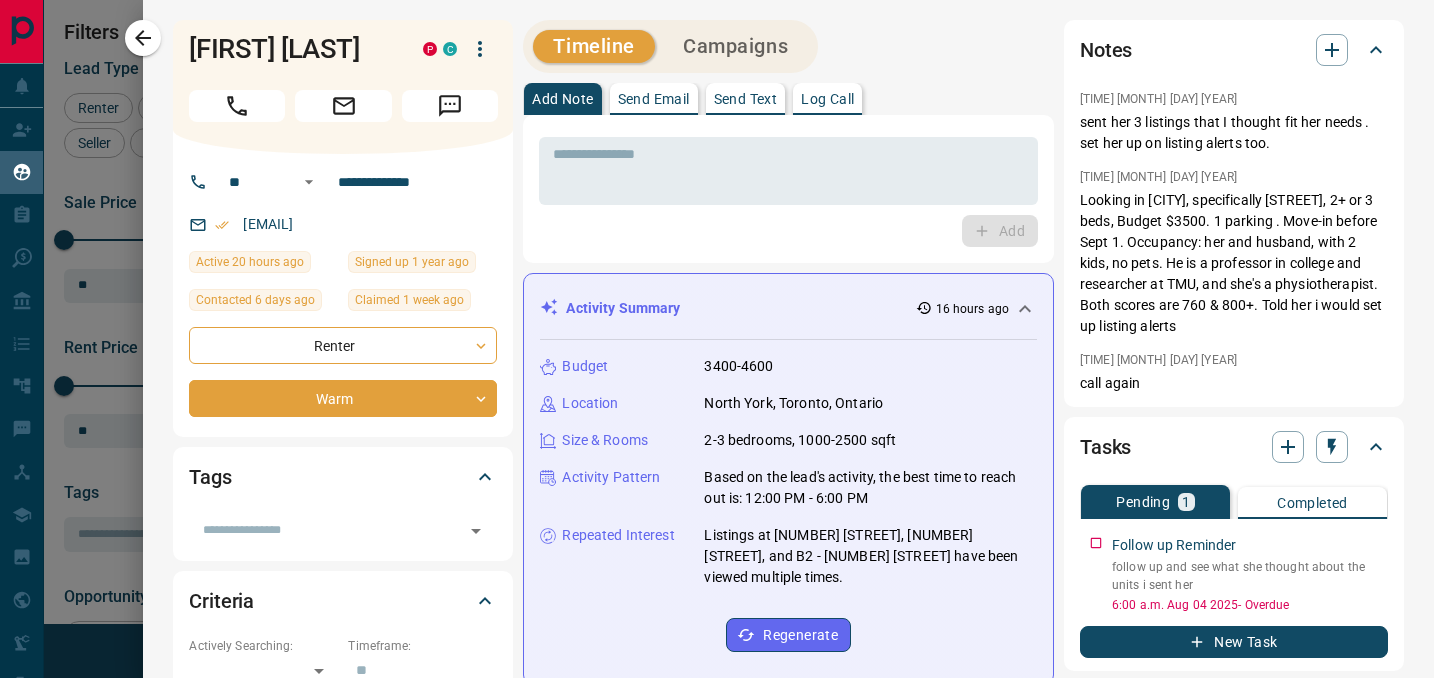 scroll, scrollTop: 605, scrollLeft: 0, axis: vertical 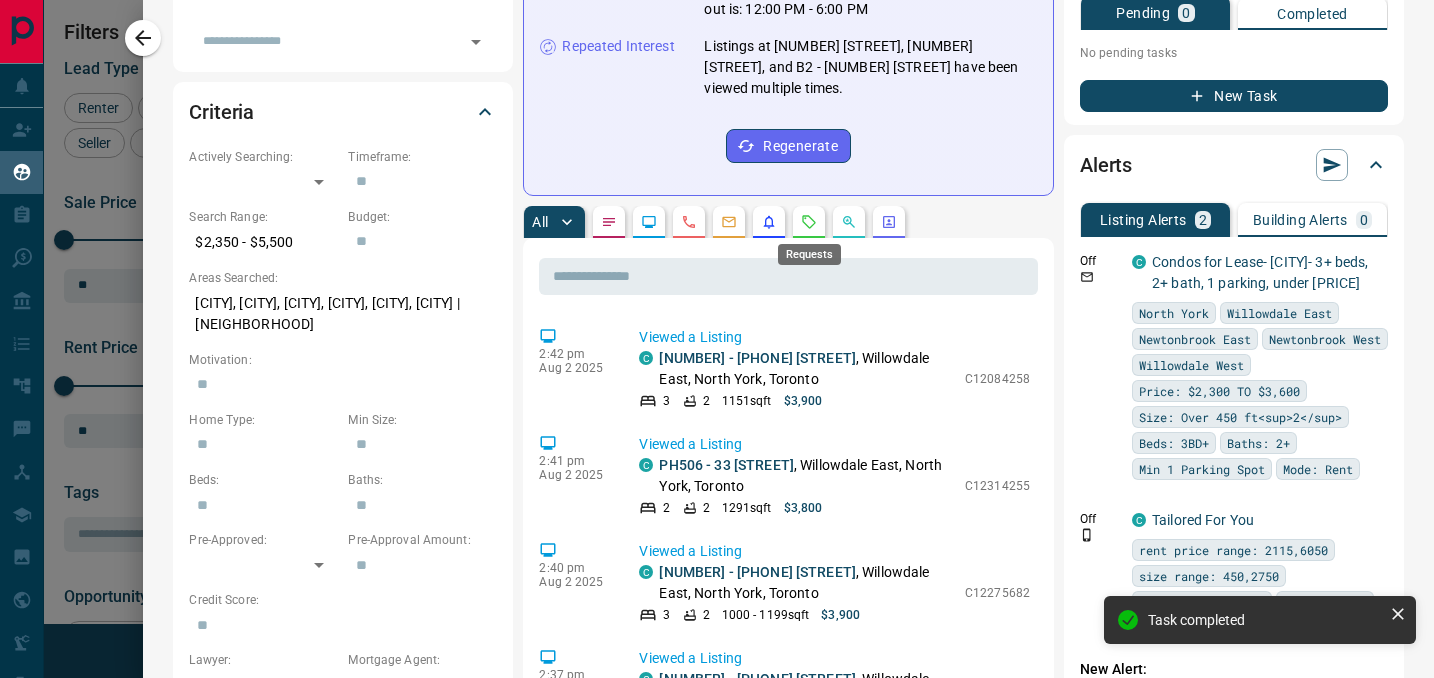 click 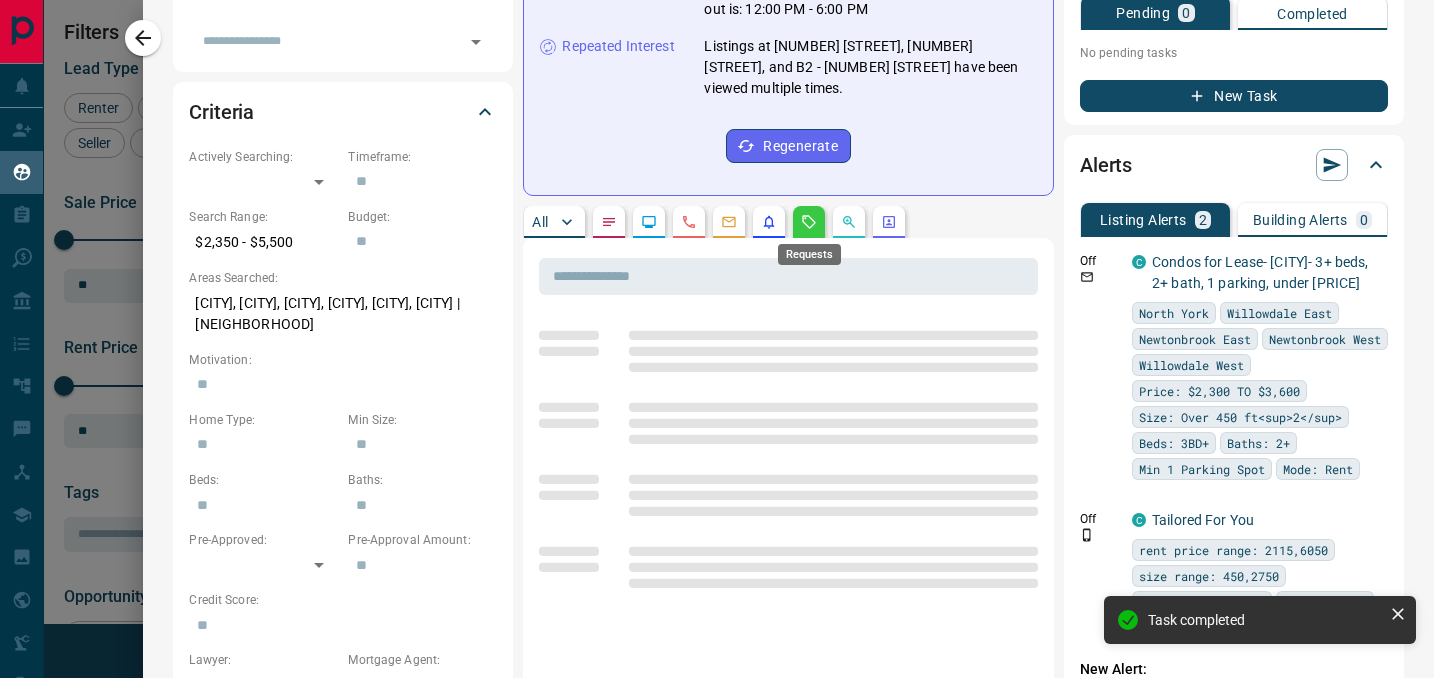 scroll, scrollTop: 0, scrollLeft: 0, axis: both 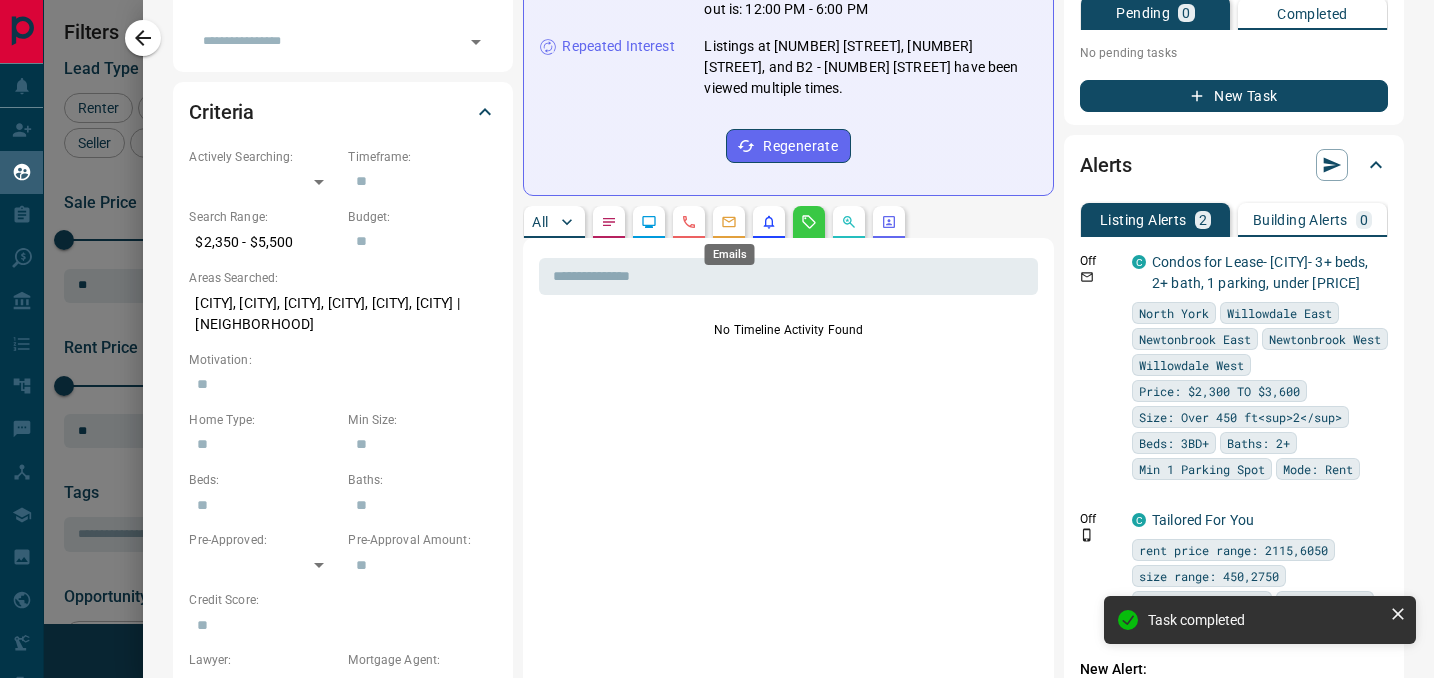 click 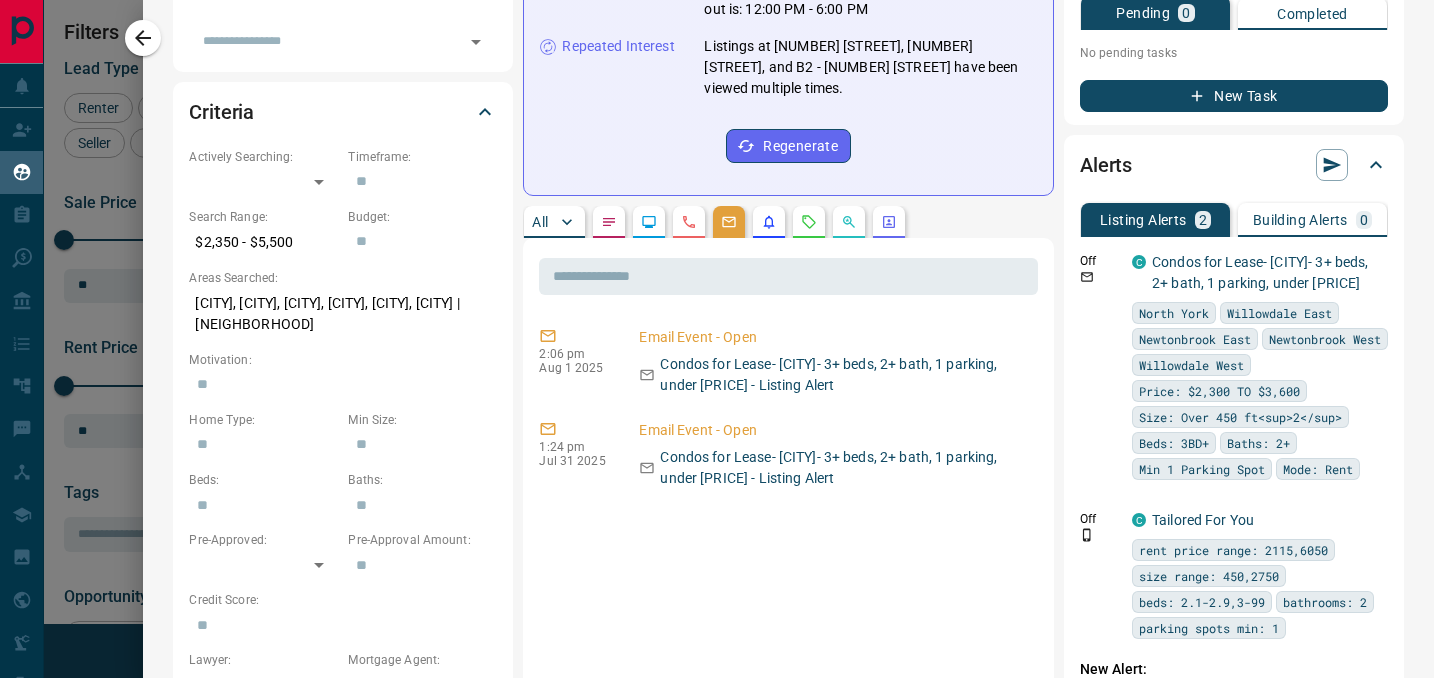 click on "All" at bounding box center (554, 222) 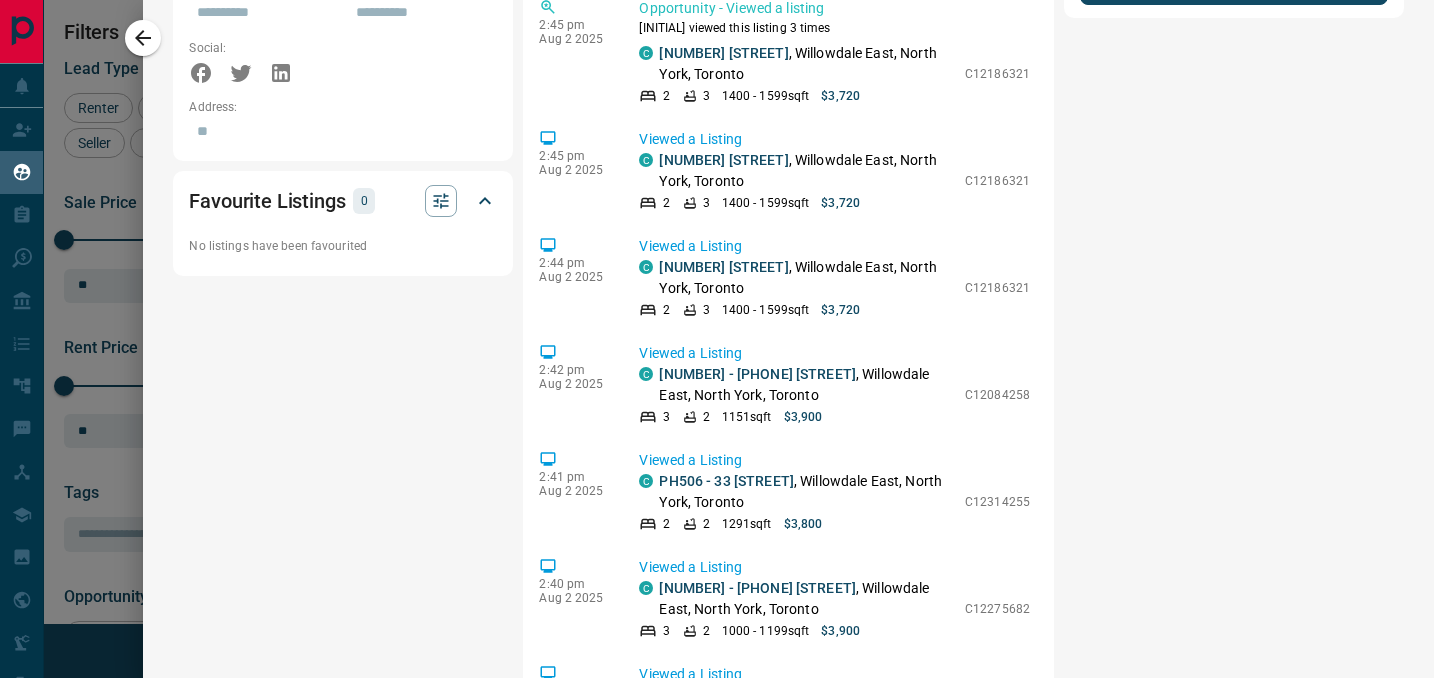 scroll, scrollTop: 0, scrollLeft: 0, axis: both 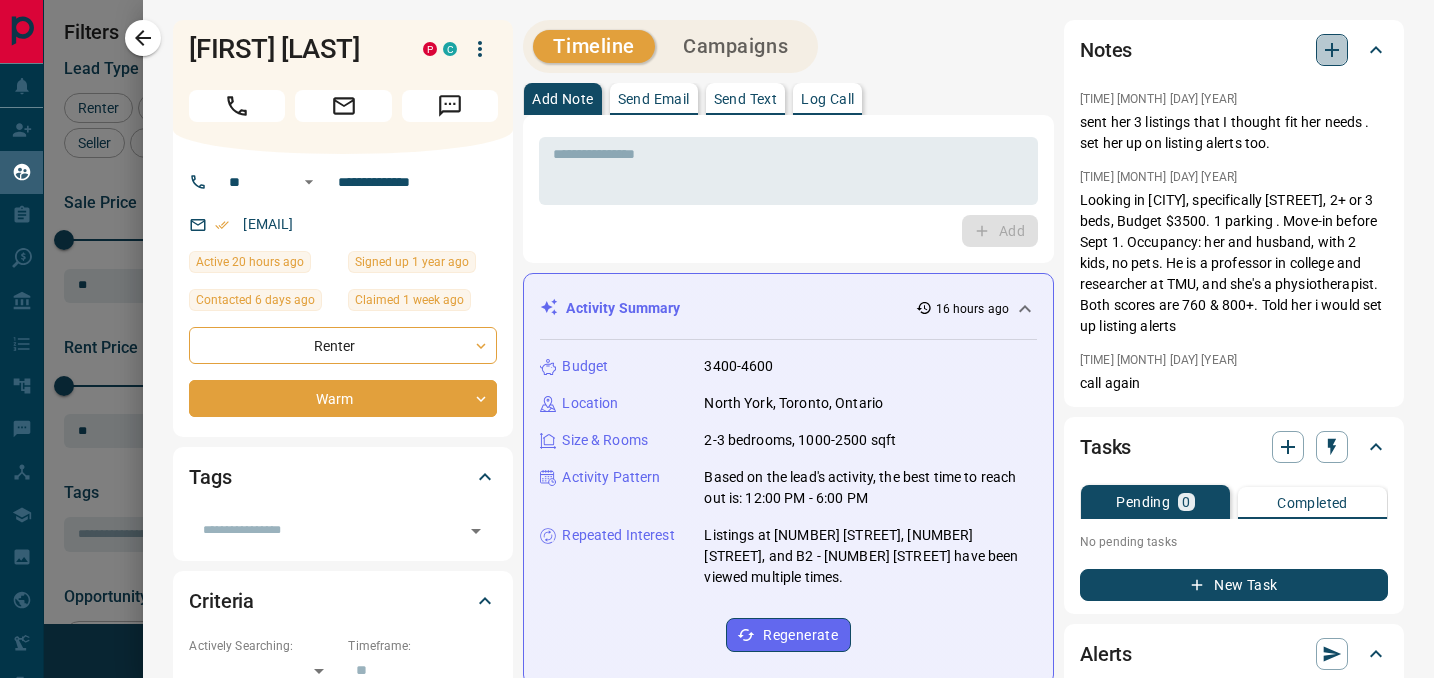click 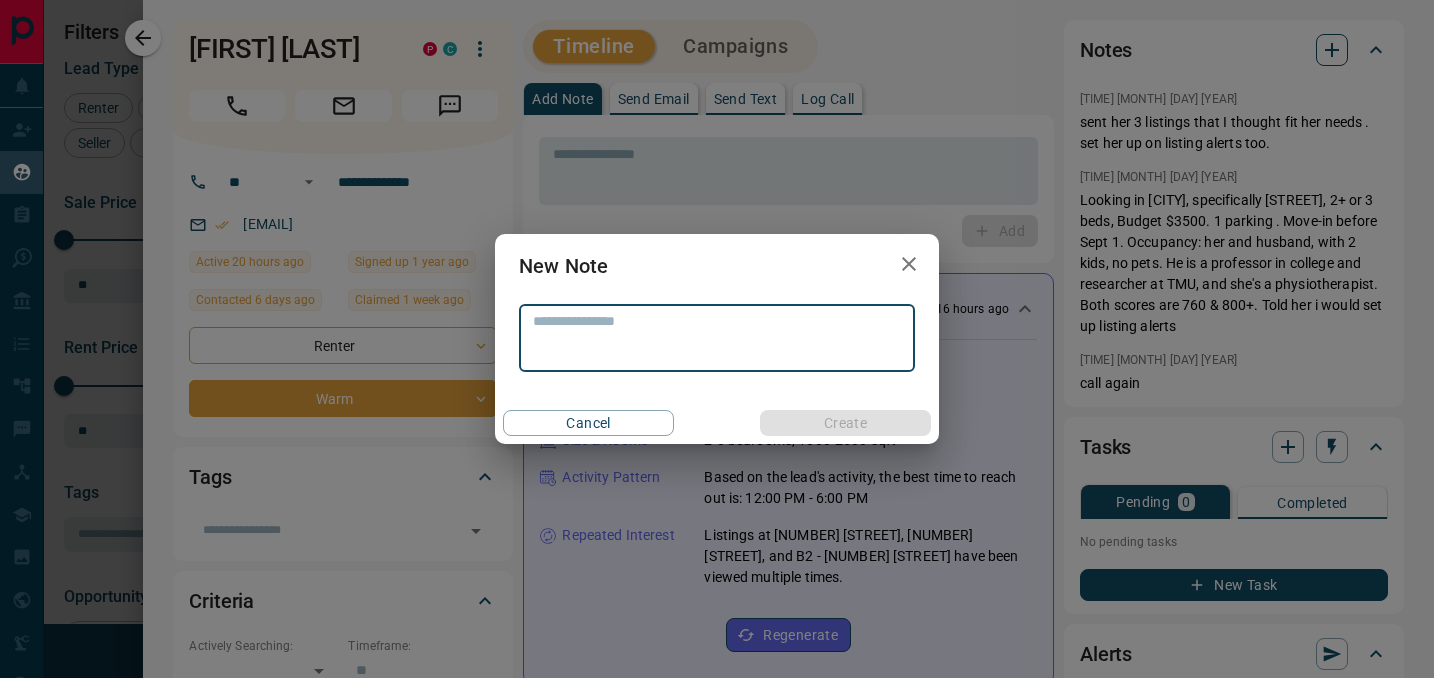 type on "*" 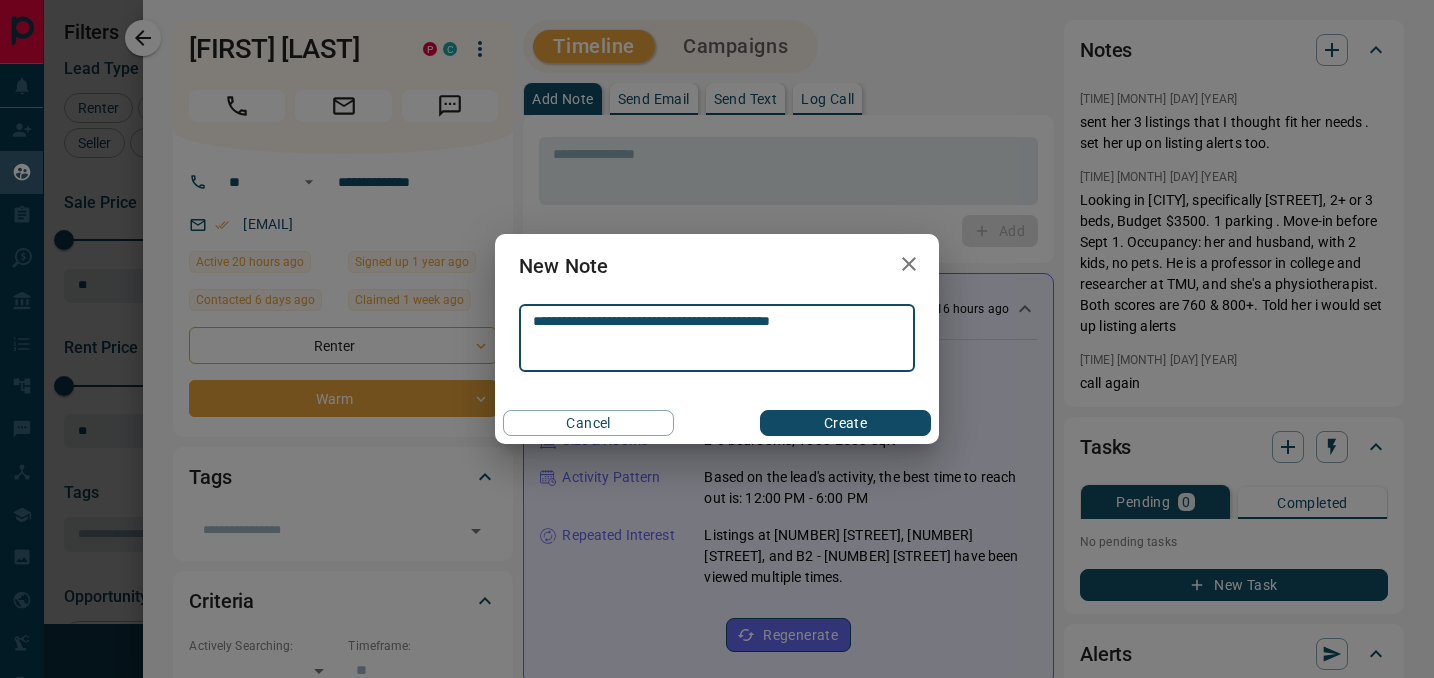 type on "**********" 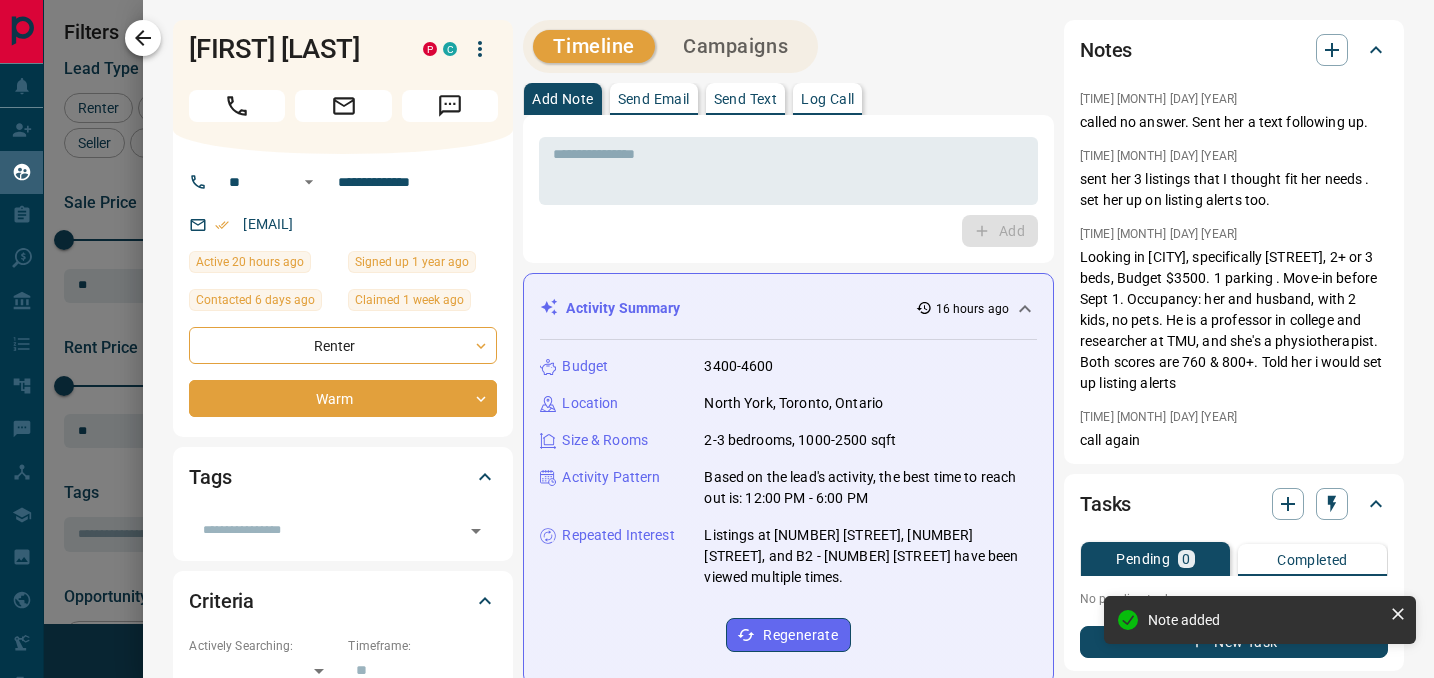 click 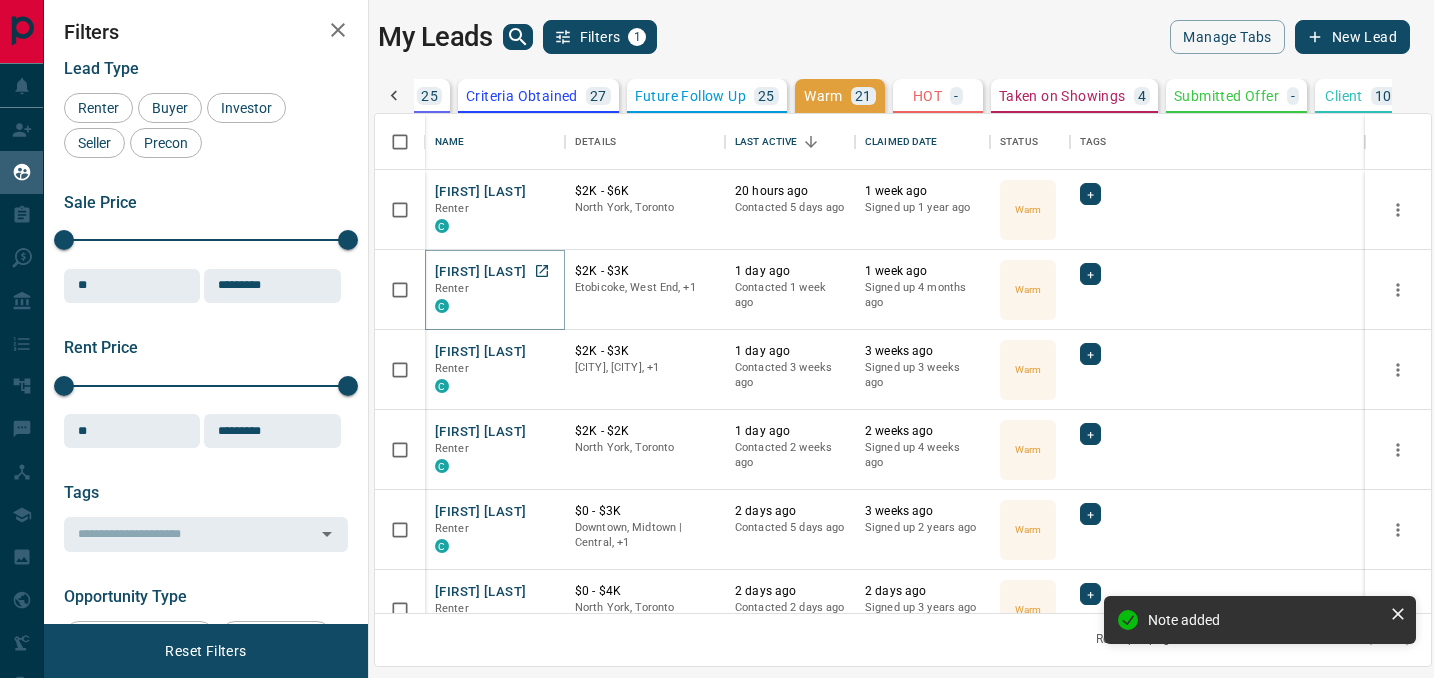 click on "[FIRST] [LAST]" at bounding box center (480, 272) 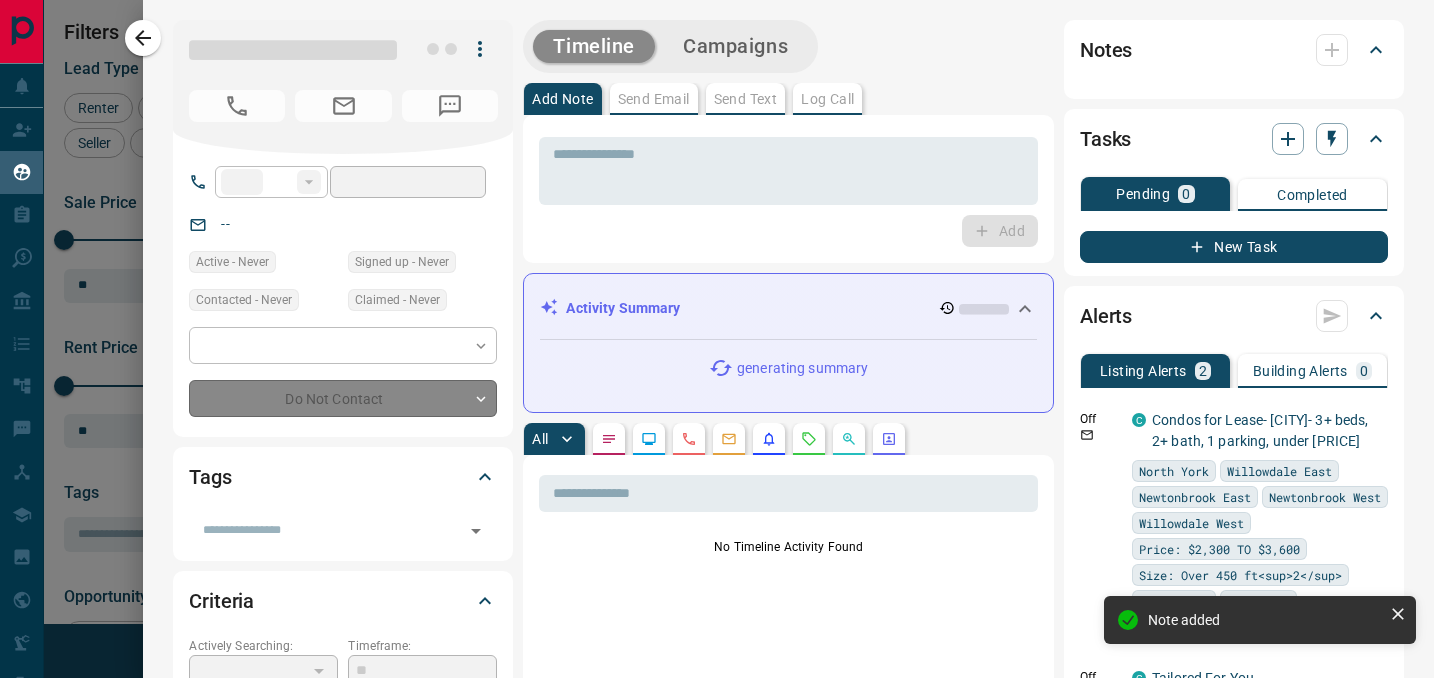 type on "**" 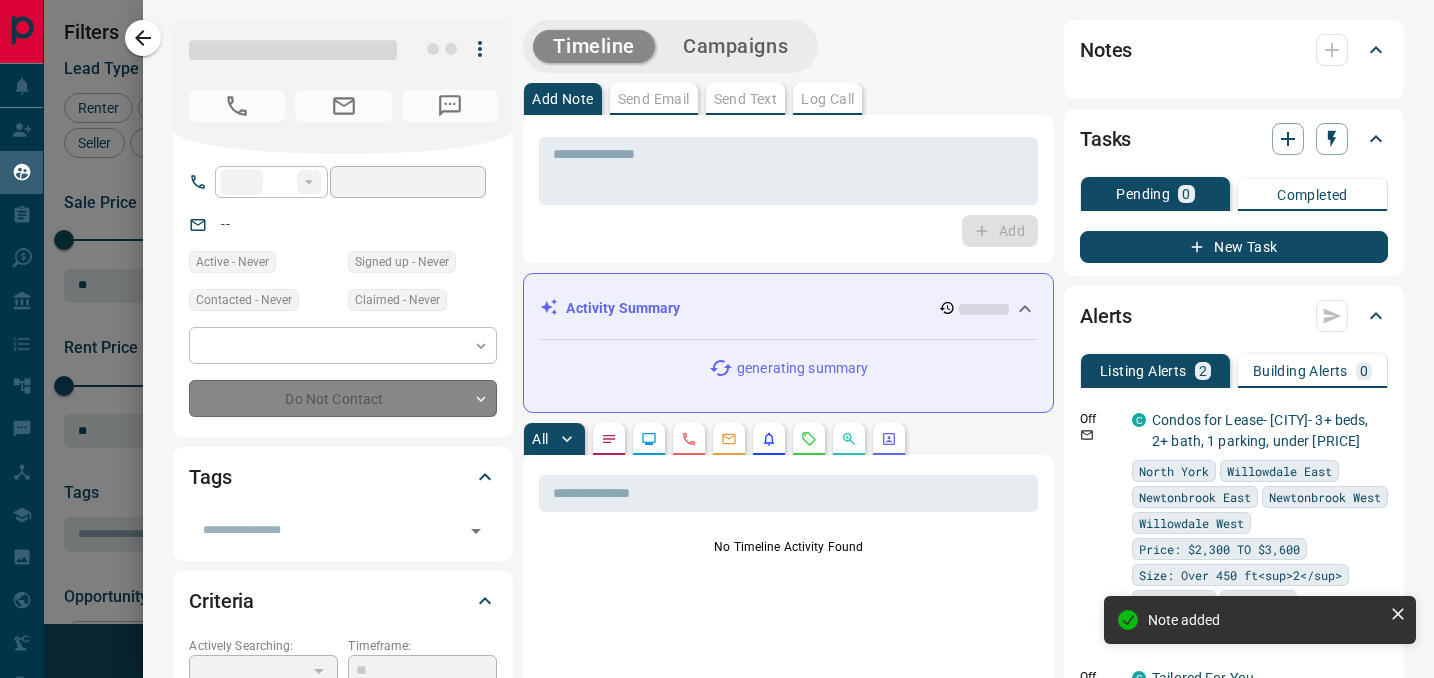 type on "**********" 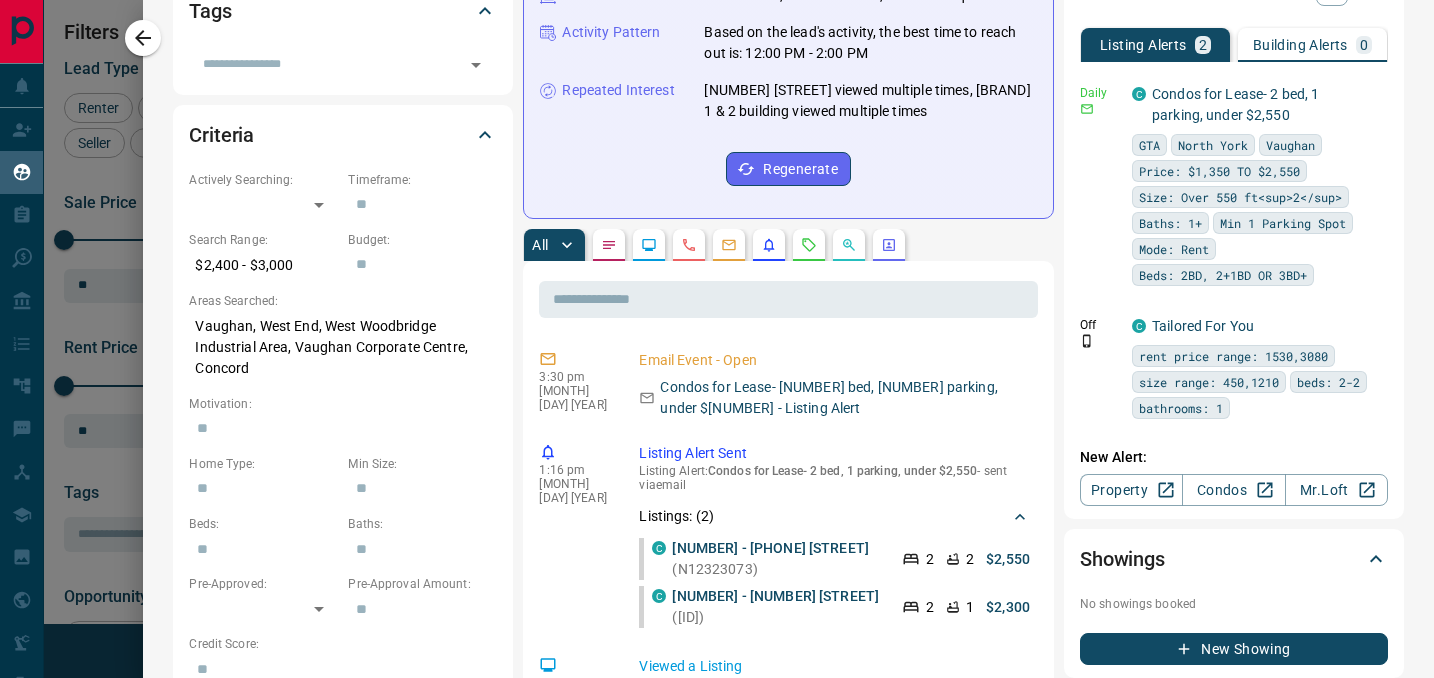 scroll, scrollTop: 539, scrollLeft: 0, axis: vertical 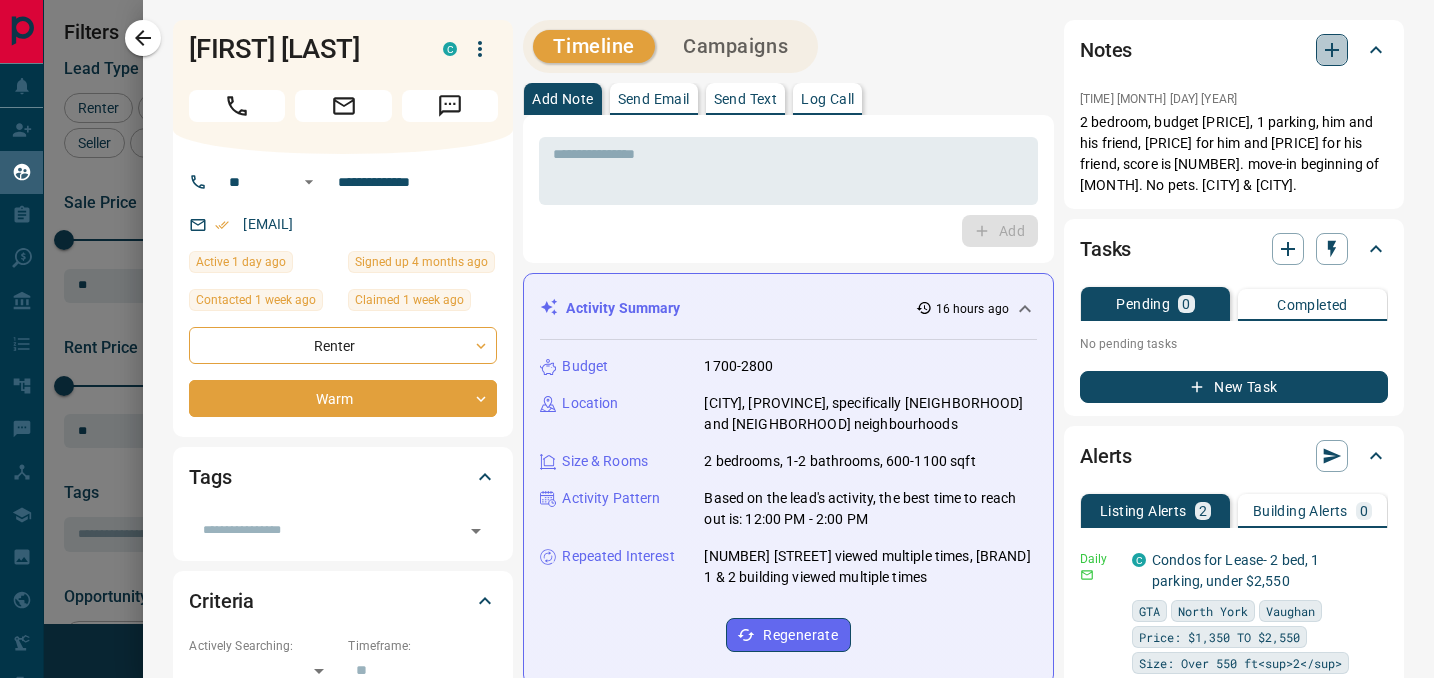 click 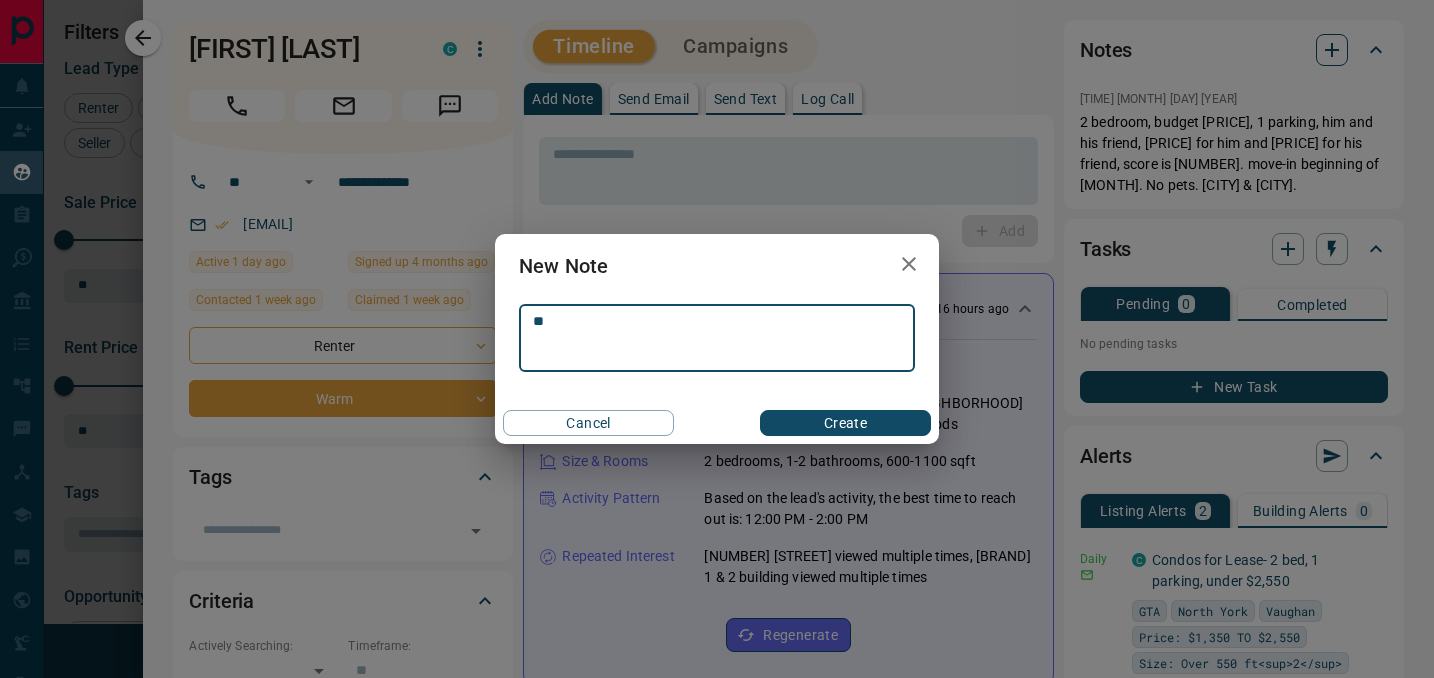 type on "*" 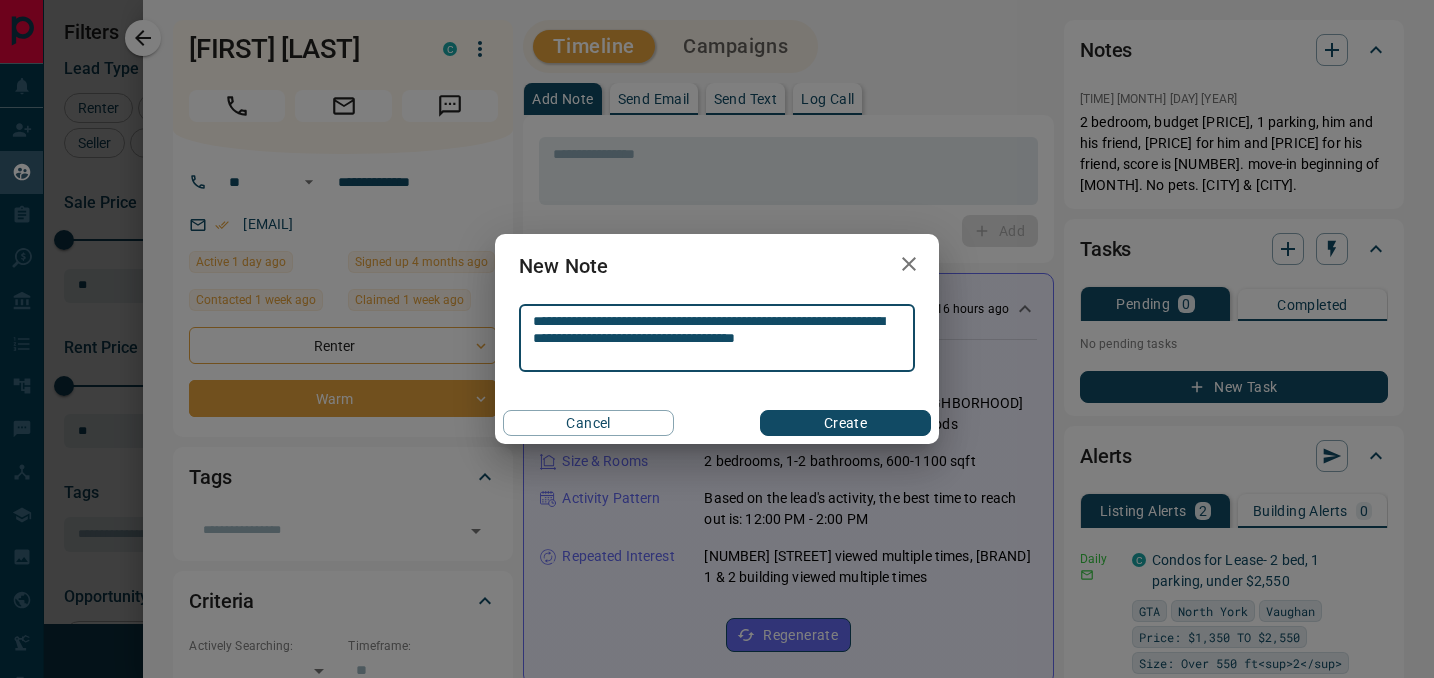 type on "**********" 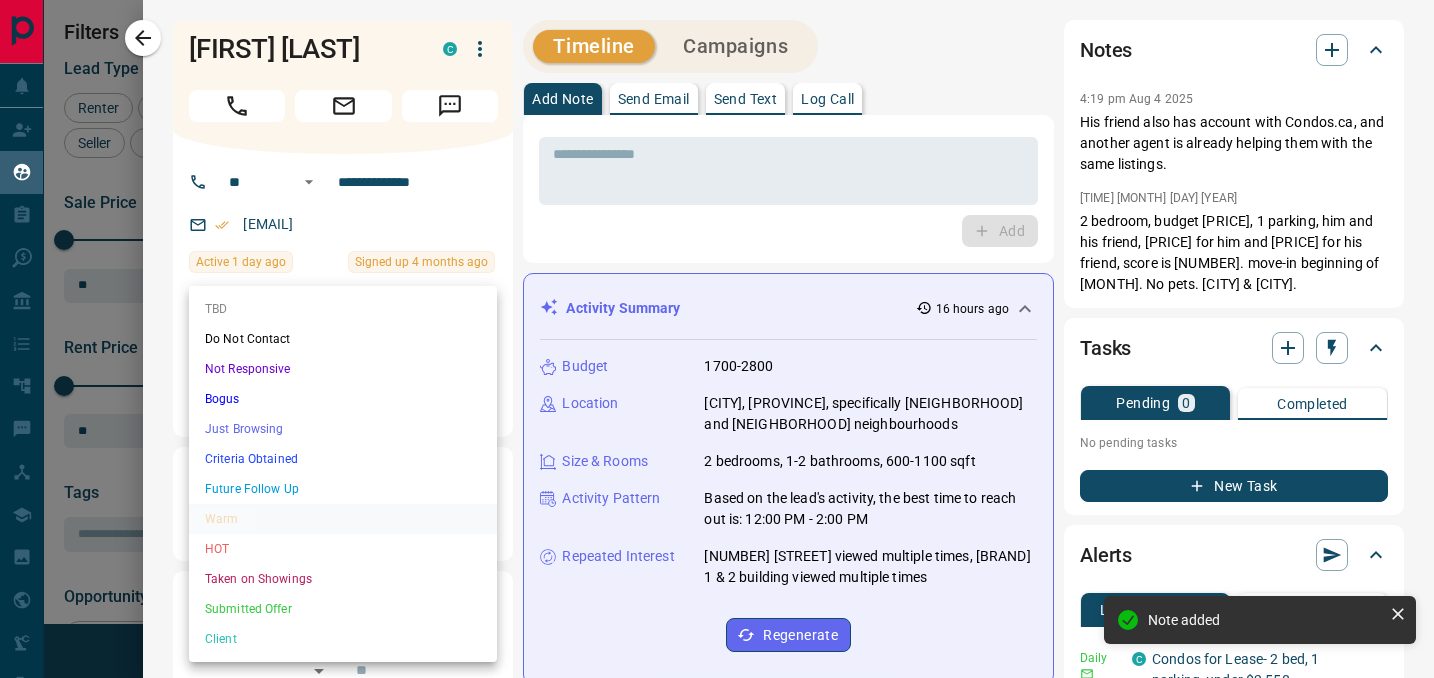 click on "Lead Transfers Claim Leads My Leads Tasks Opportunities Deals Campaigns Automations Messages Broker Bay Training Media Services Agent Resources Precon Worksheet Mobile Apps Disclosure Logout My Leads Filters [NUMBER] Manage Tabs New Lead All [NUMBER] TBD [NUMBER] Do Not Contact - Not Responsive [NUMBER] Bogus [NUMBER] Just Browsing [NUMBER] Criteria Obtained [NUMBER] Future Follow Up [NUMBER] Warm [NUMBER] HOT - Taken on Showings [NUMBER] Submitted Offer - Client [NUMBER] Name Details Last Active Claimed Date Status Tags M Z Renter C $[NUMBER] - $[NUMBER] [CITY], [CITY] [NUMBER] hours ago Contacted [NUMBER] days ago [NUMBER] week ago Signed up [NUMBER] year ago Warm + [FIRST] [LAST] Renter C $[NUMBER] - $[NUMBER] [CITY], [CITY], +[NUMBER] [NUMBER] ago Contacted [NUMBER] week ago [NUMBER] week ago Signed up [NUMBER] months ago Warm + [FIRST] [LAST] Renter C $[NUMBER] - $[NUMBER] [CITY], [CITY] [NUMBER] days ago Contacted [NUMBER] weeks ago [NUMBER] weeks ago Signed up [NUMBER] weeks ago Warm + [FIRST] [LAST] Renter C $[NUMBER] - $[NUMBER] [NUMBER] days ago [NUMBER] weeks ago" at bounding box center (717, 326) 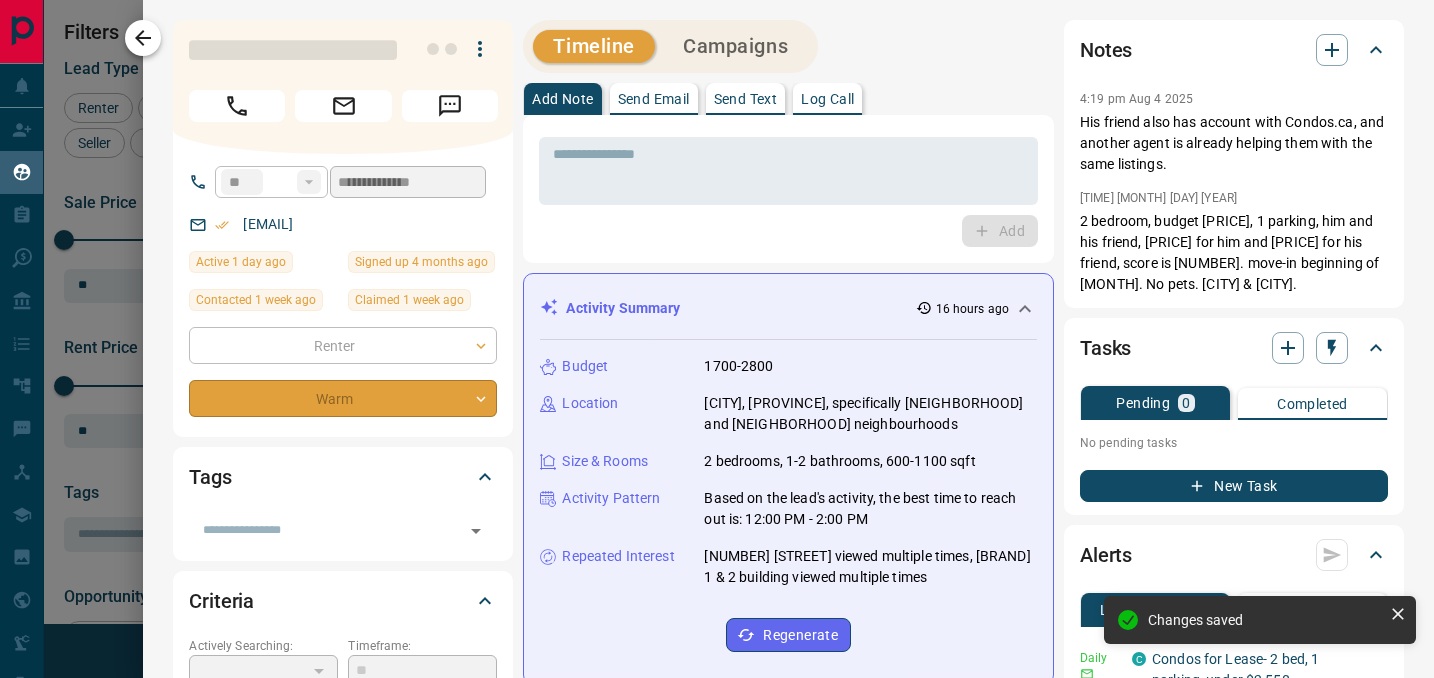 type on "*" 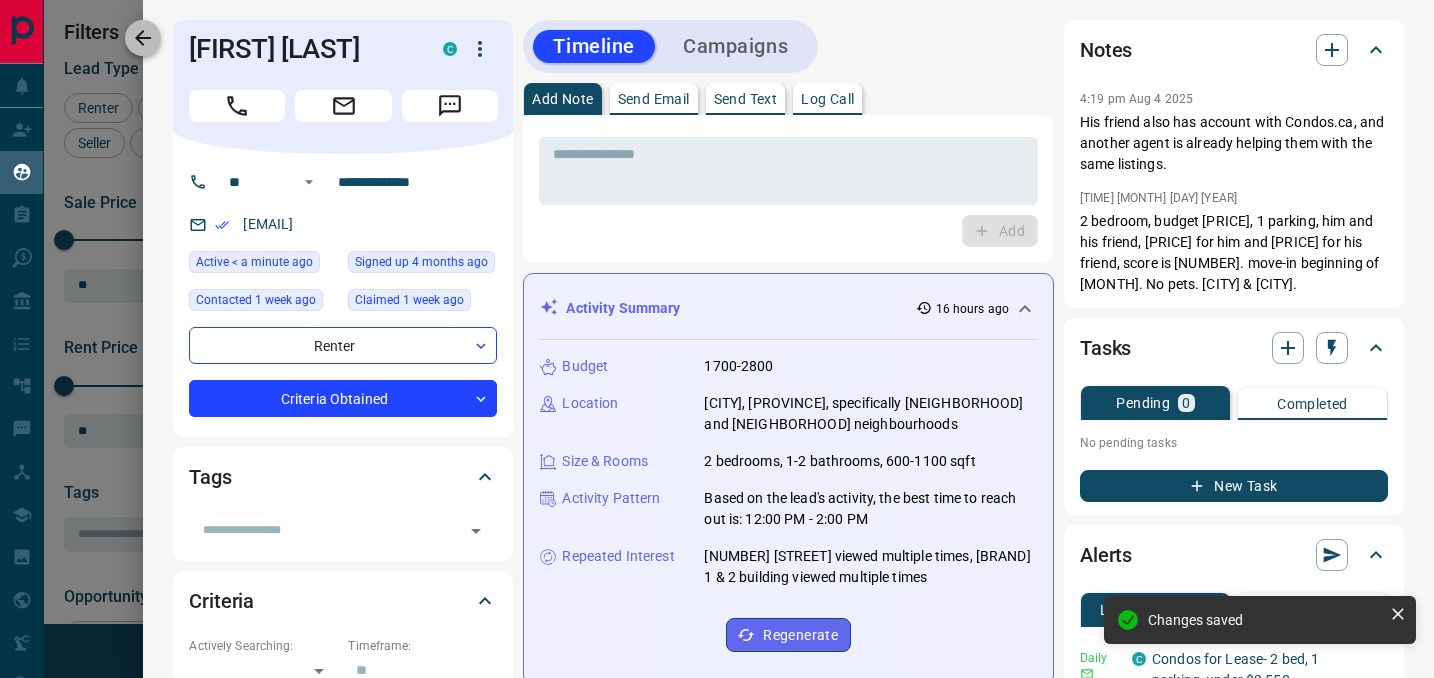 click 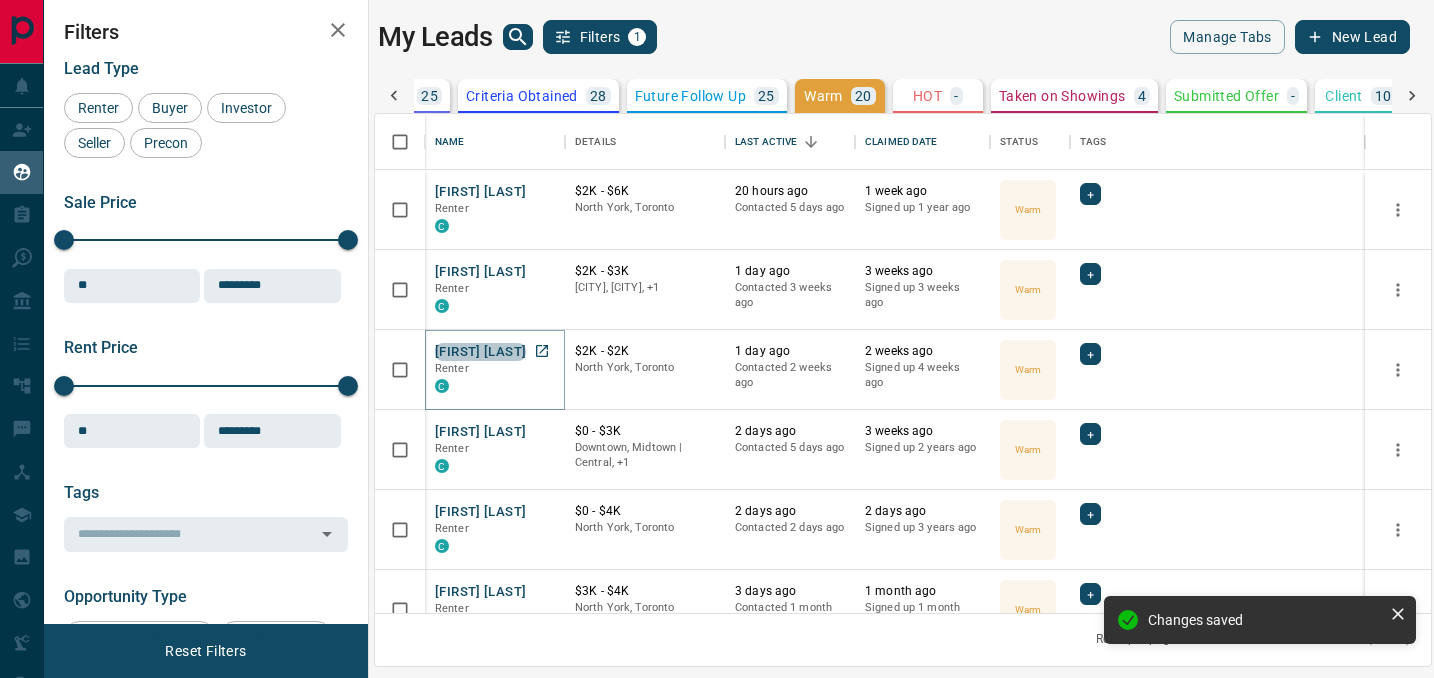 click on "[FIRST] [LAST]" at bounding box center (480, 352) 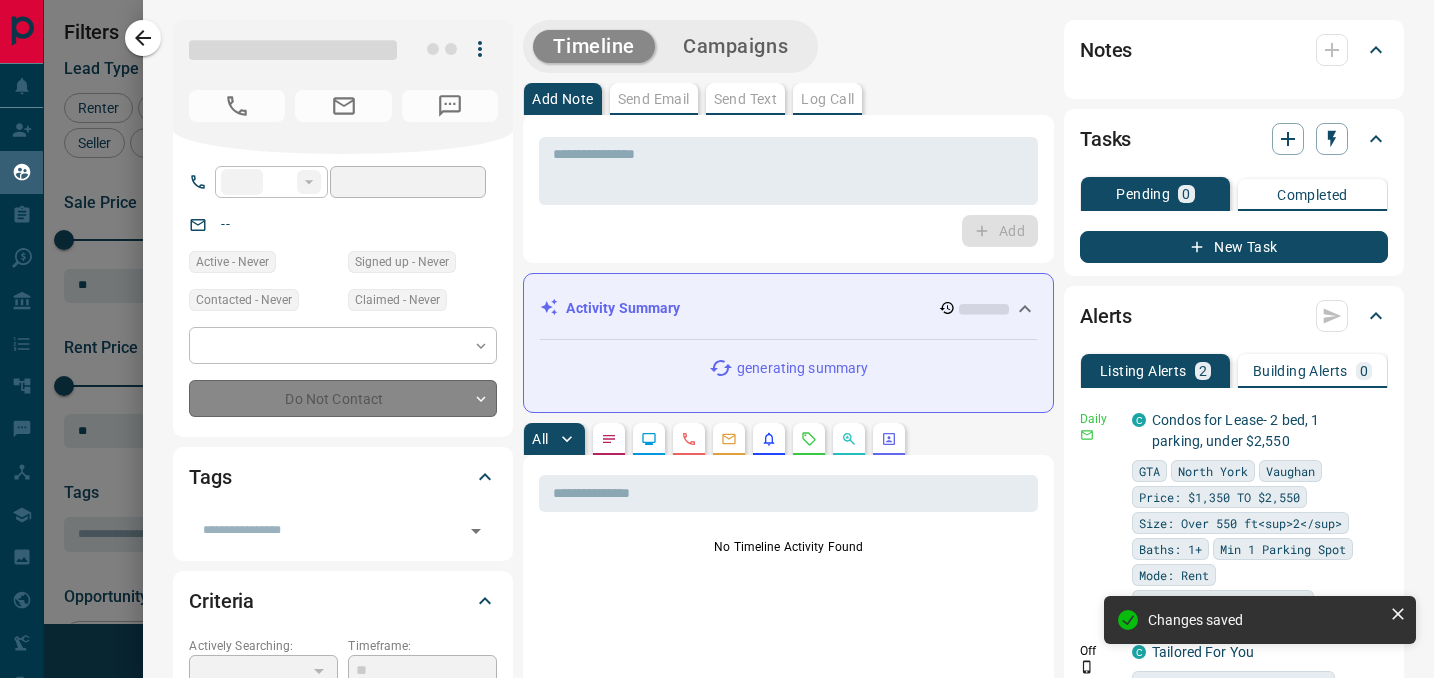 type on "**" 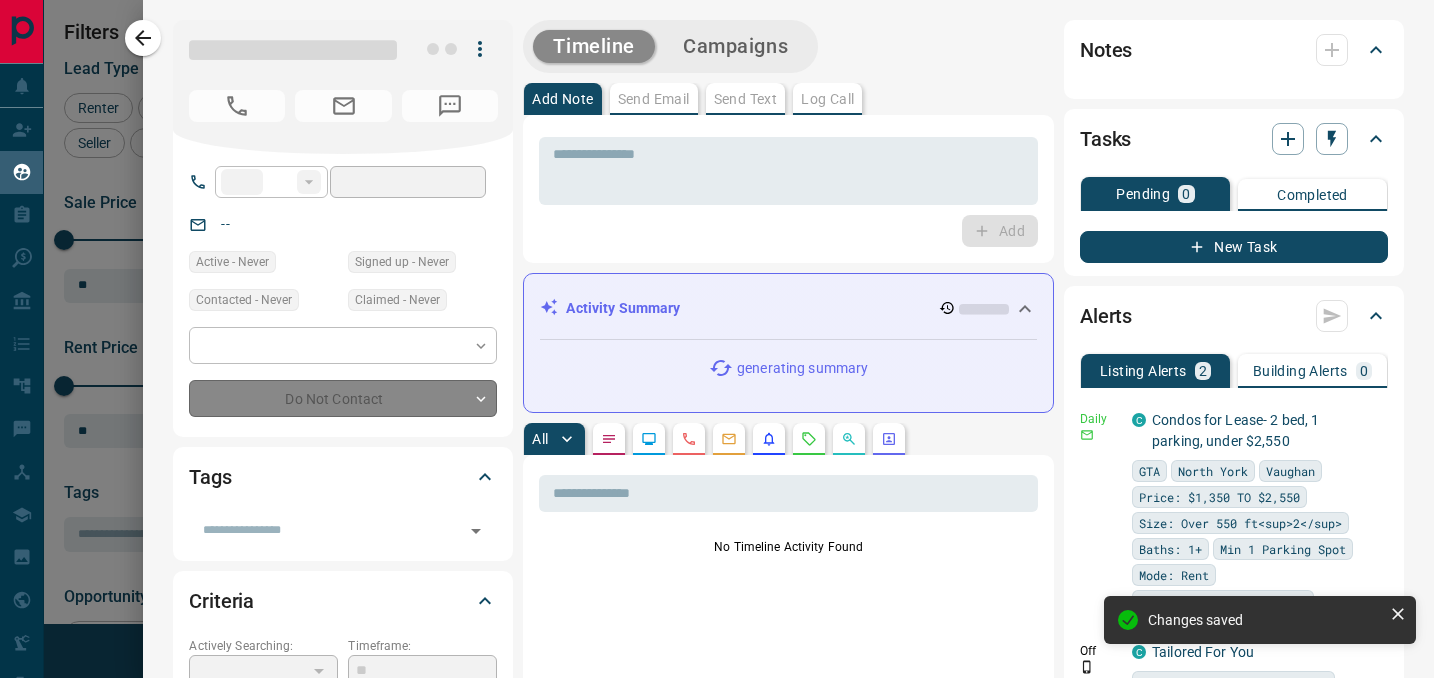 type on "**********" 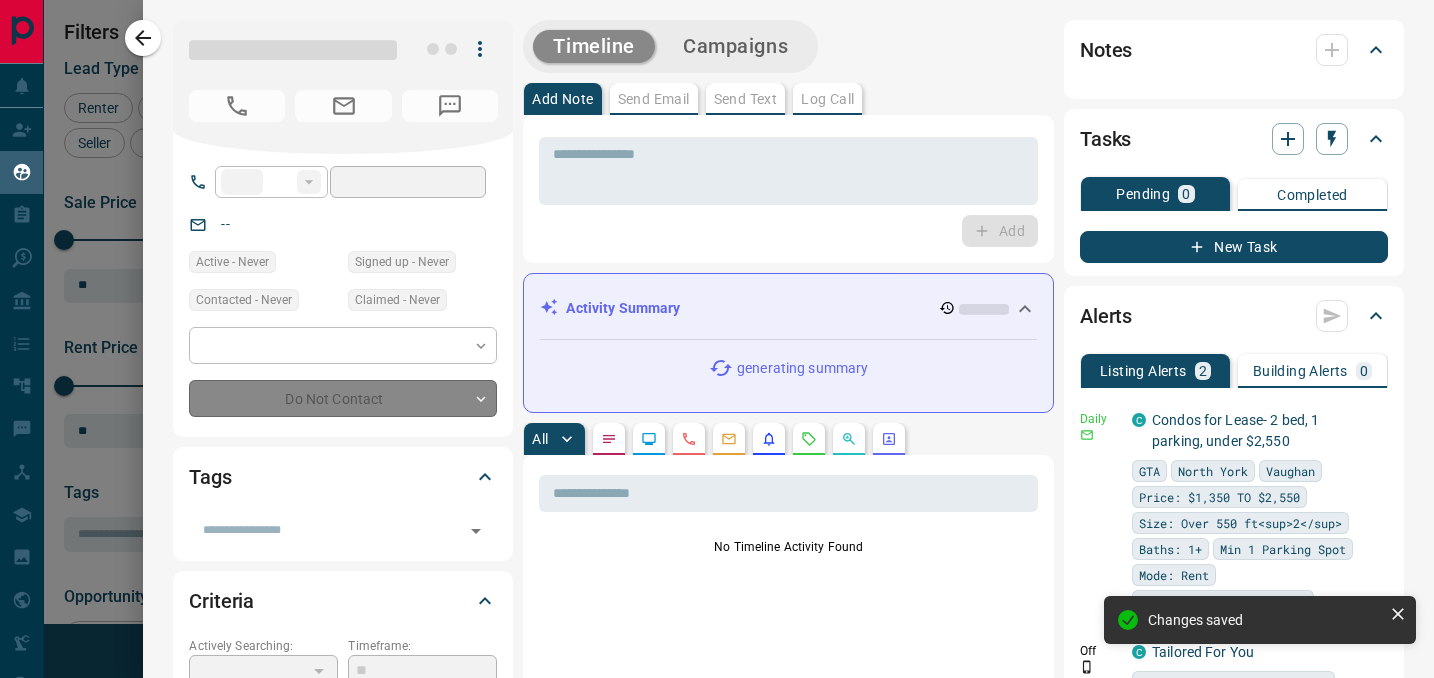 type on "**********" 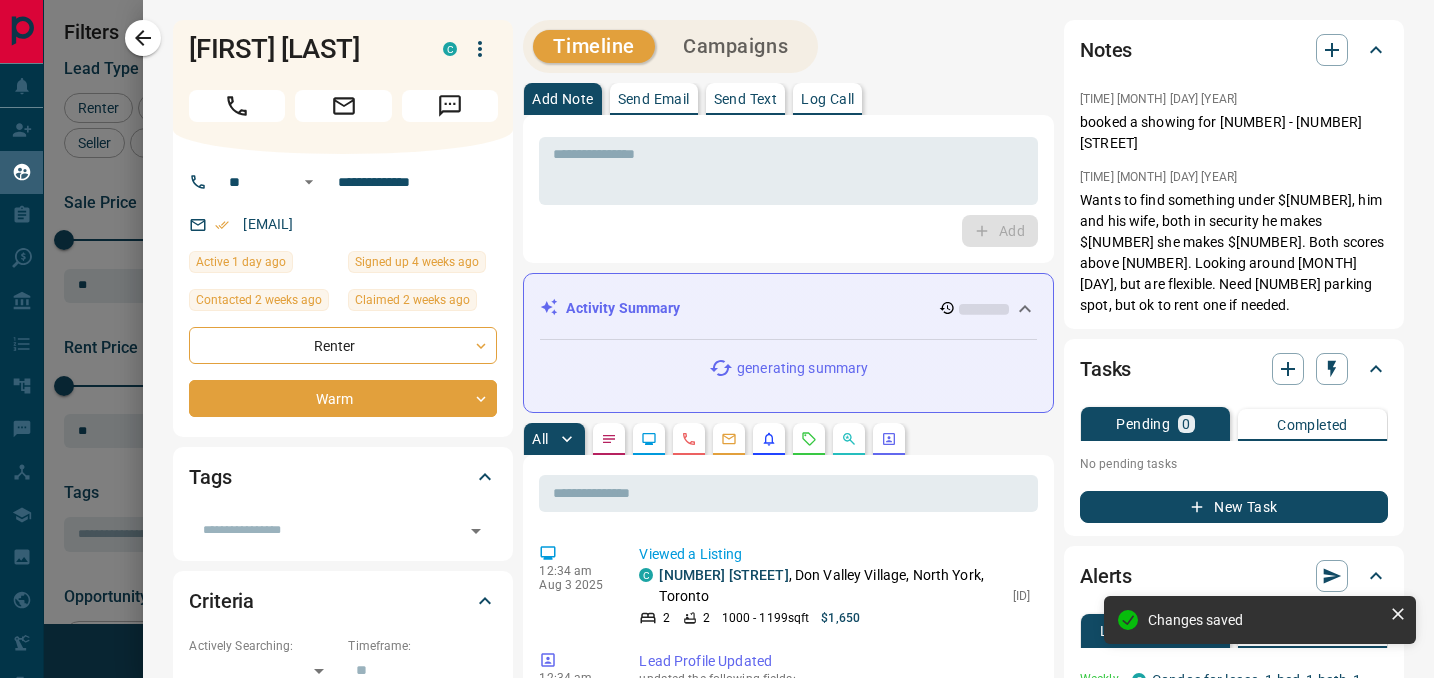 scroll, scrollTop: 221, scrollLeft: 0, axis: vertical 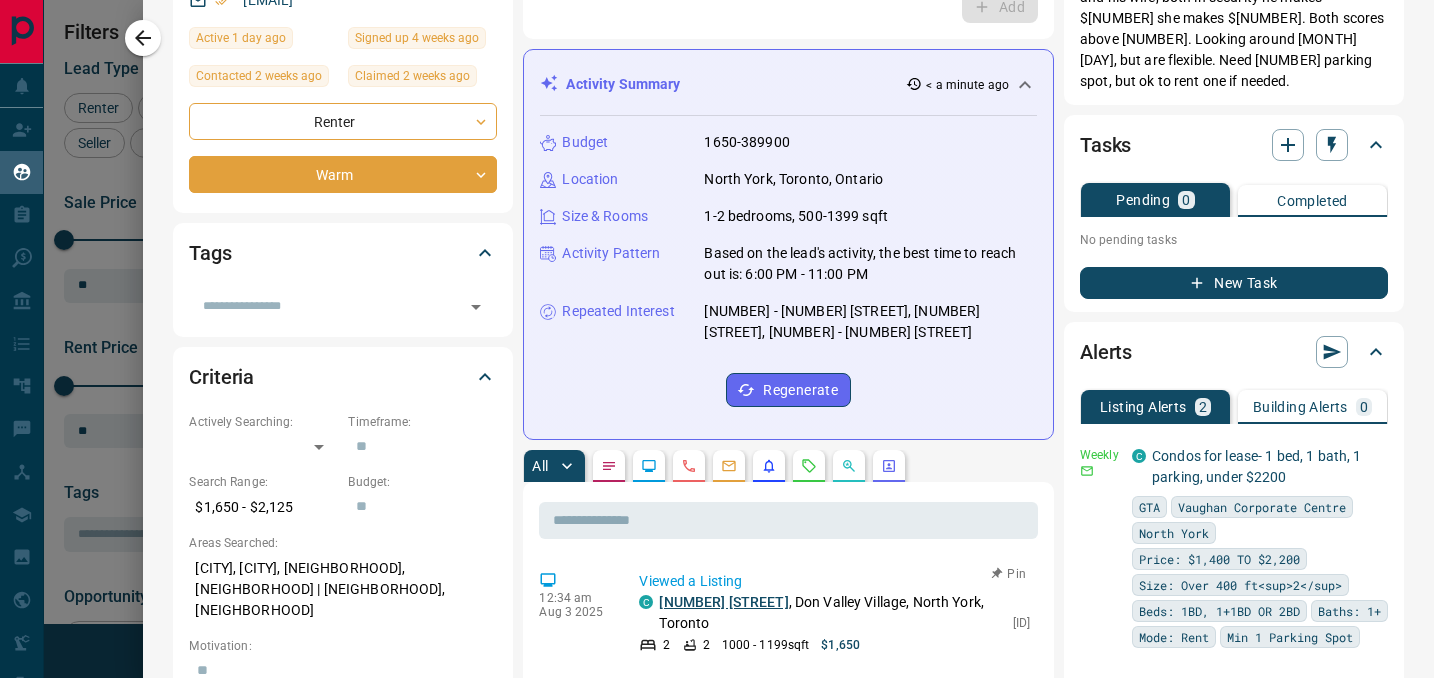 click on "[NUMBER] [STREET]" at bounding box center (723, 602) 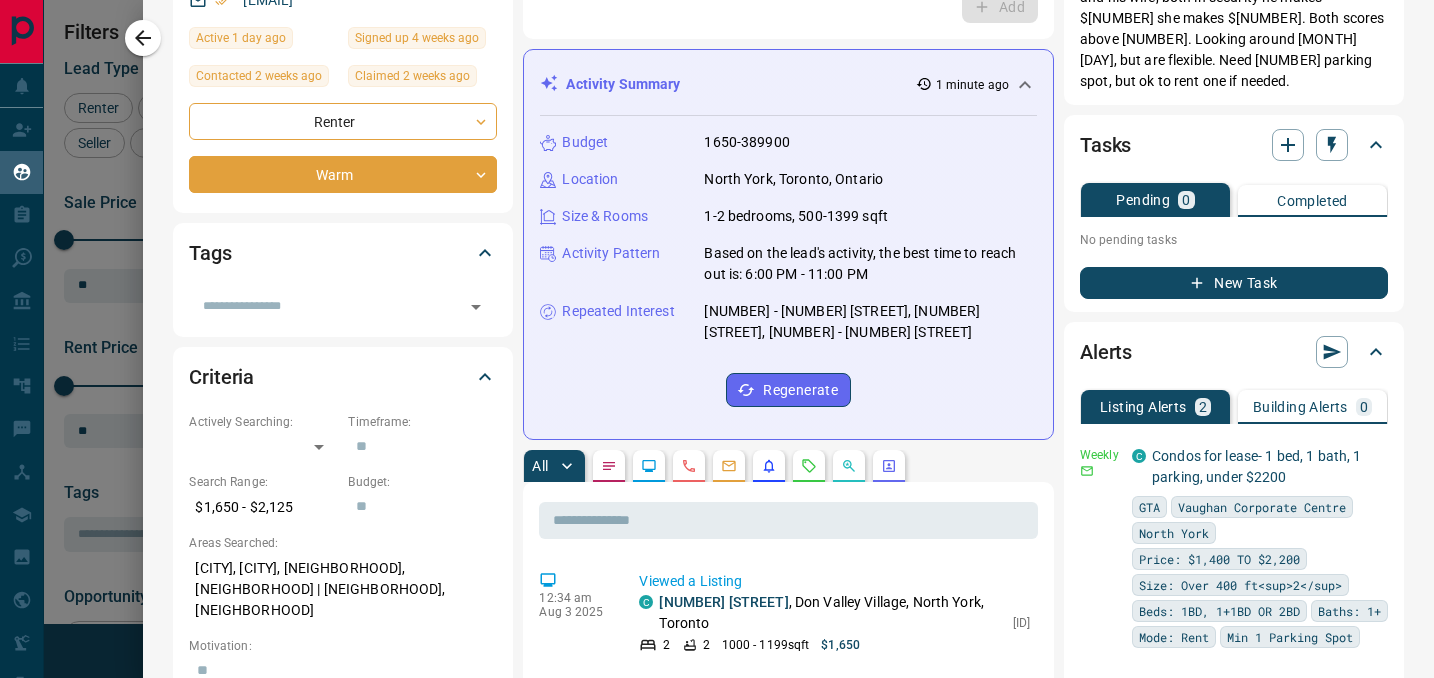 scroll, scrollTop: 0, scrollLeft: 0, axis: both 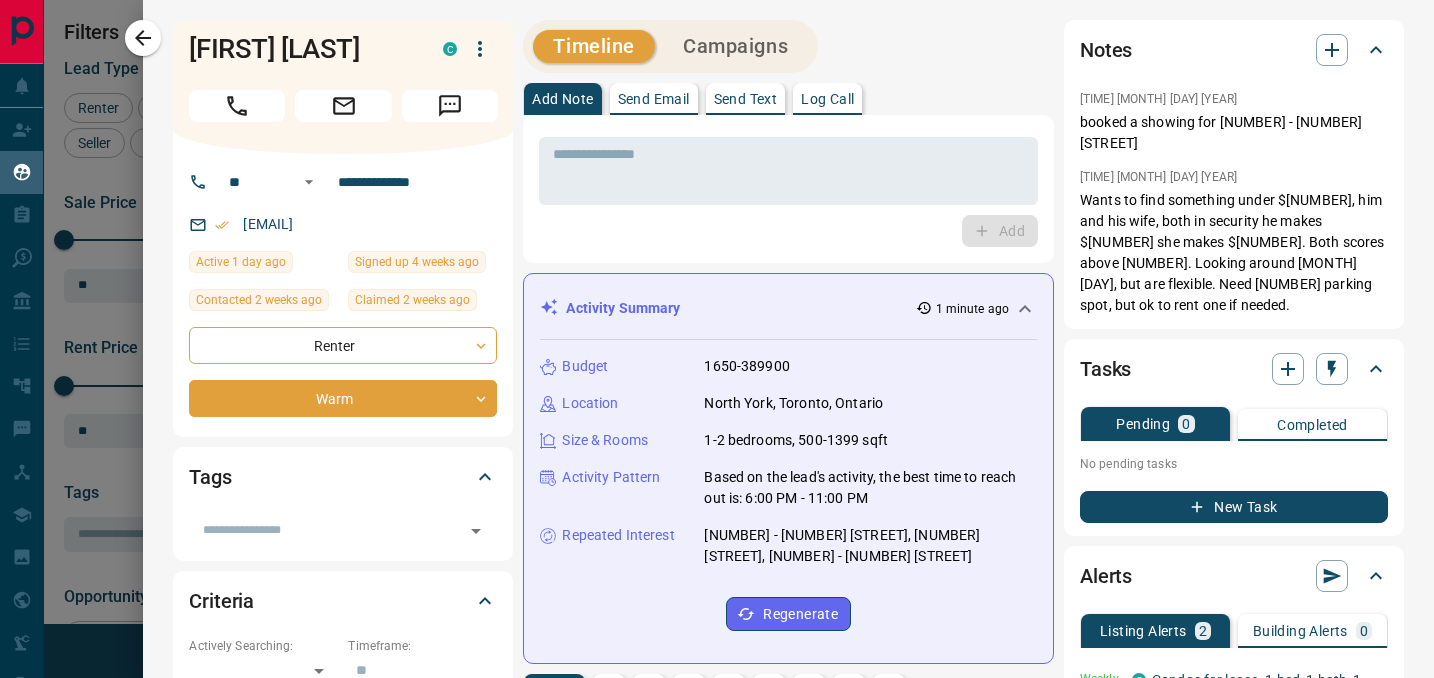 click at bounding box center (143, 38) 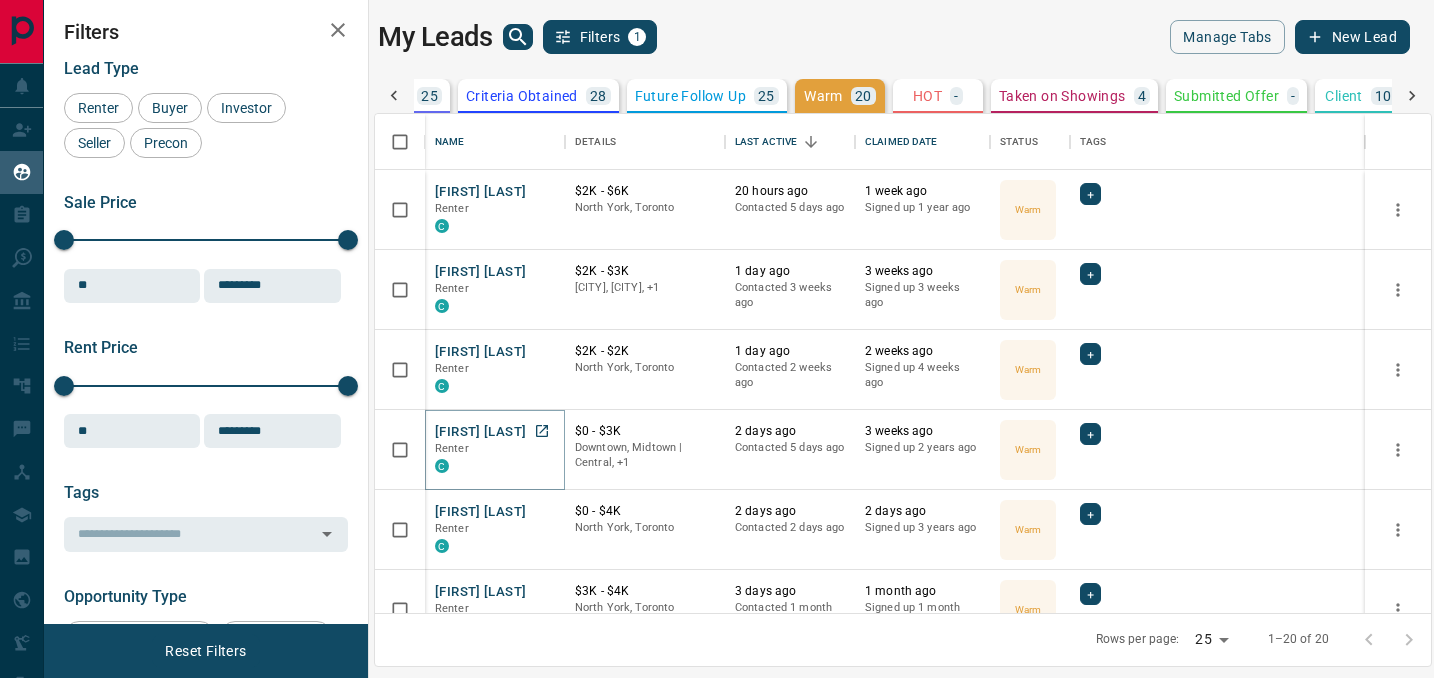 click on "[FIRST] [LAST]" at bounding box center (480, 432) 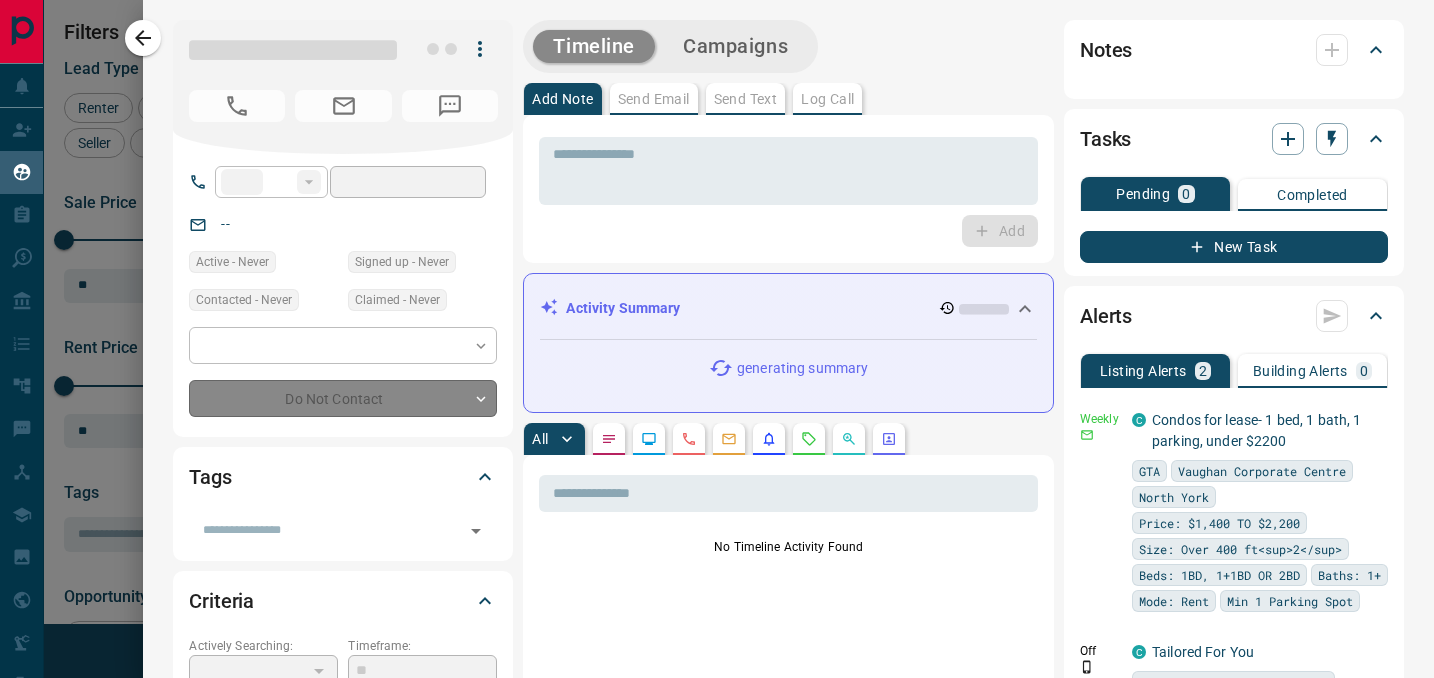 type on "**" 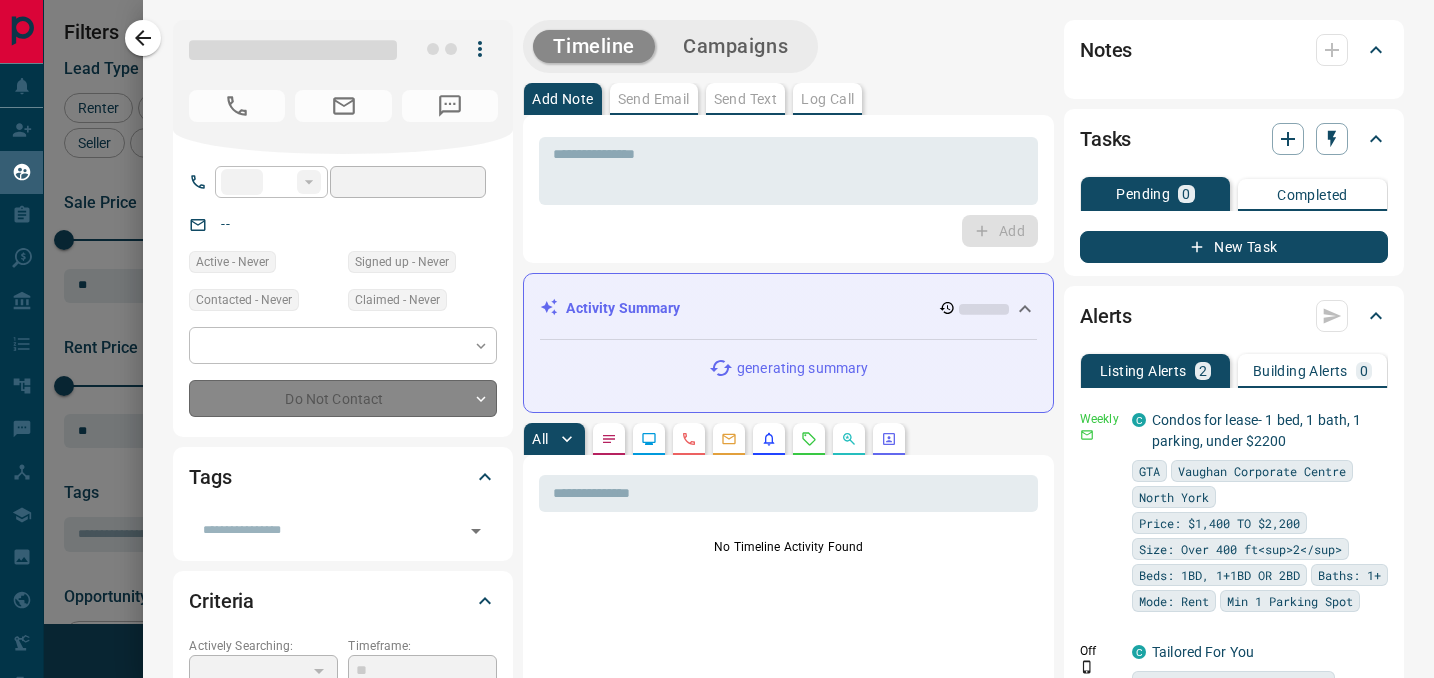 type on "**********" 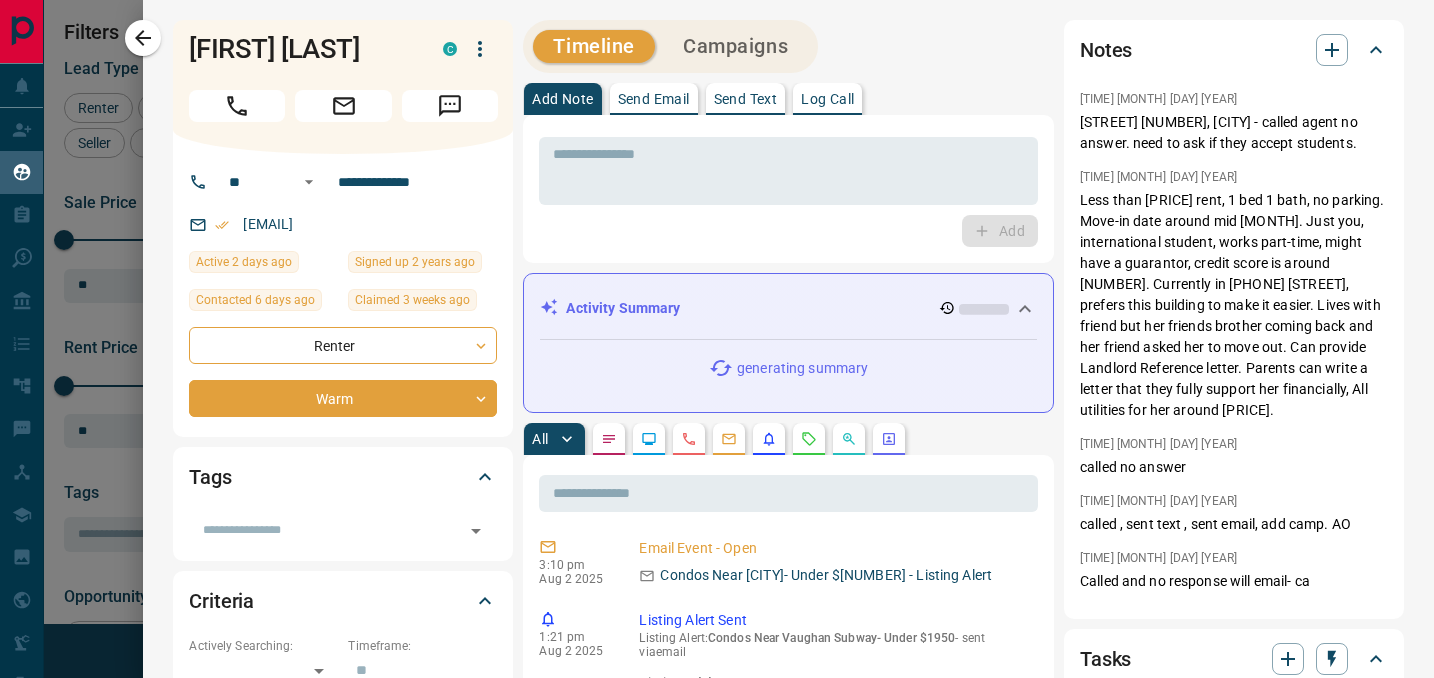 scroll, scrollTop: 0, scrollLeft: 0, axis: both 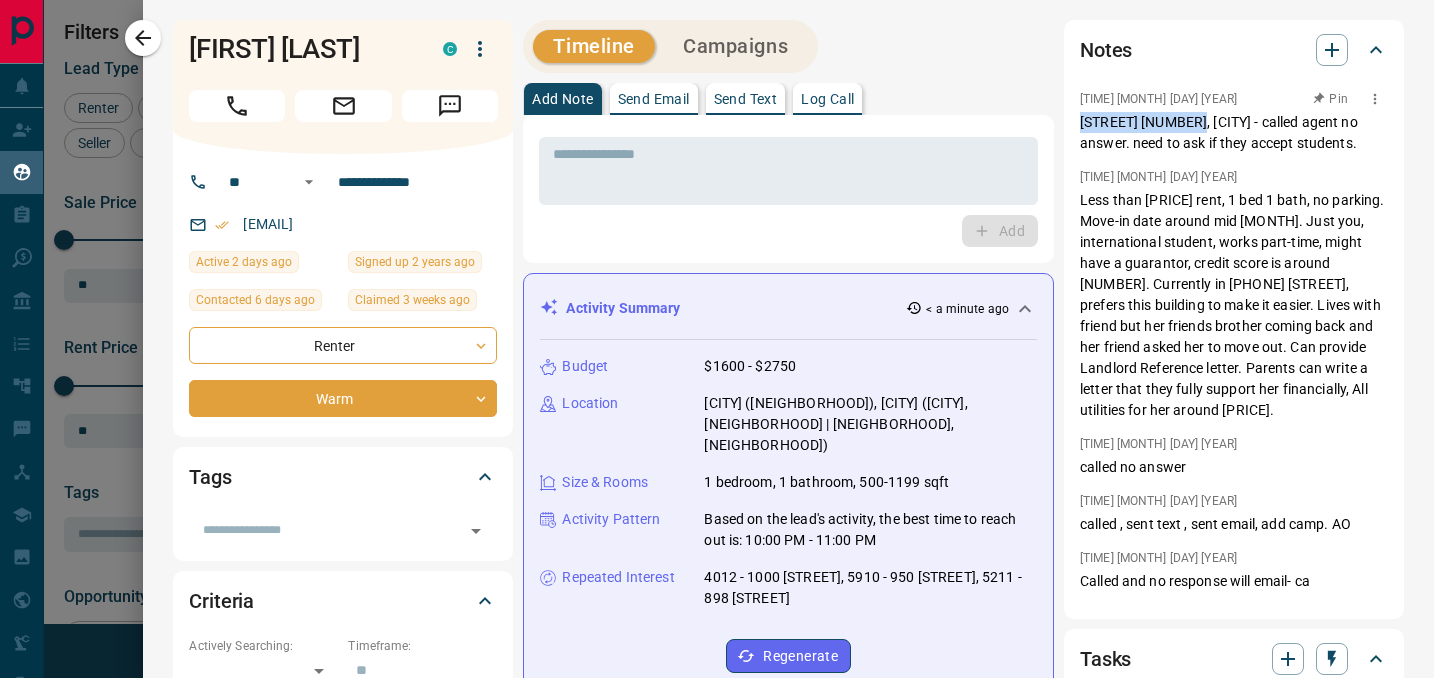 drag, startPoint x: 1078, startPoint y: 123, endPoint x: 1192, endPoint y: 123, distance: 114 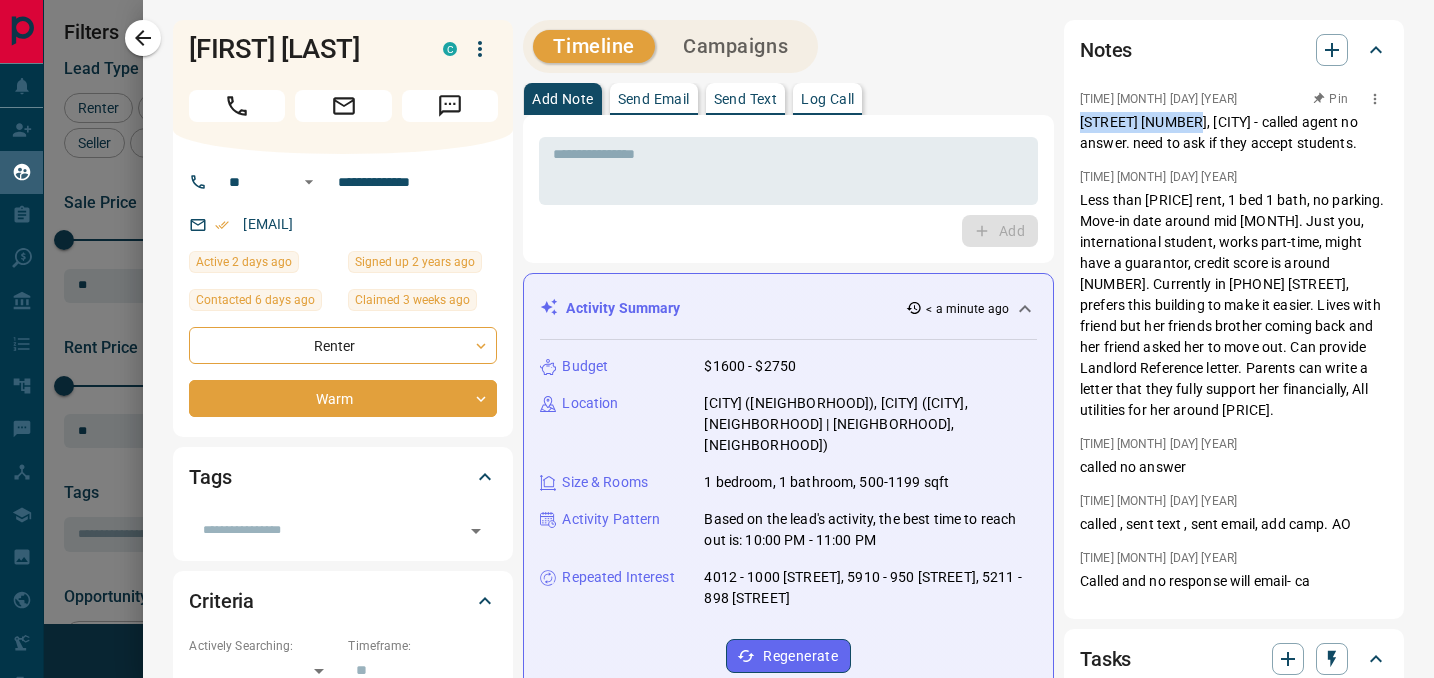 copy on "[NUMBER] [STREET] [NUMBER]" 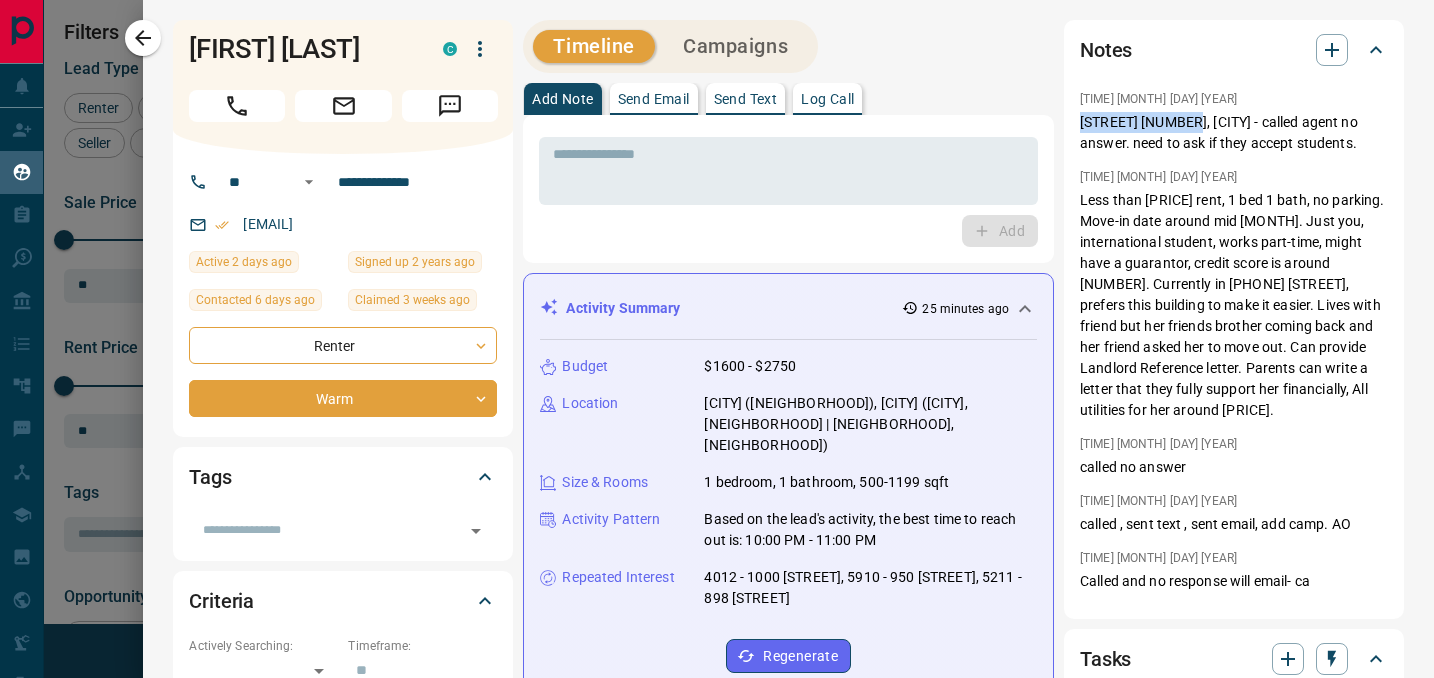 copy on "[NUMBER] [STREET] [NUMBER]" 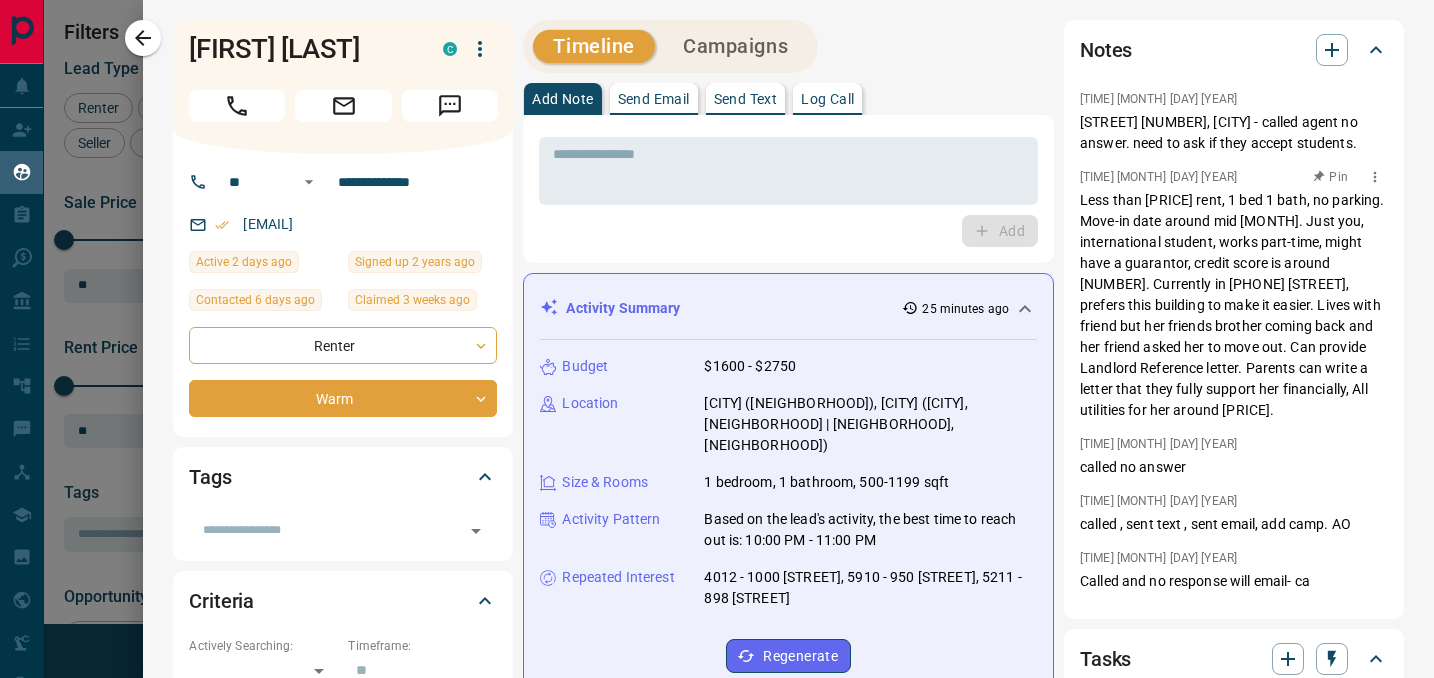 click on "[TIME] [MONTH] [DAY] [YEAR] Pin" at bounding box center [1234, 177] 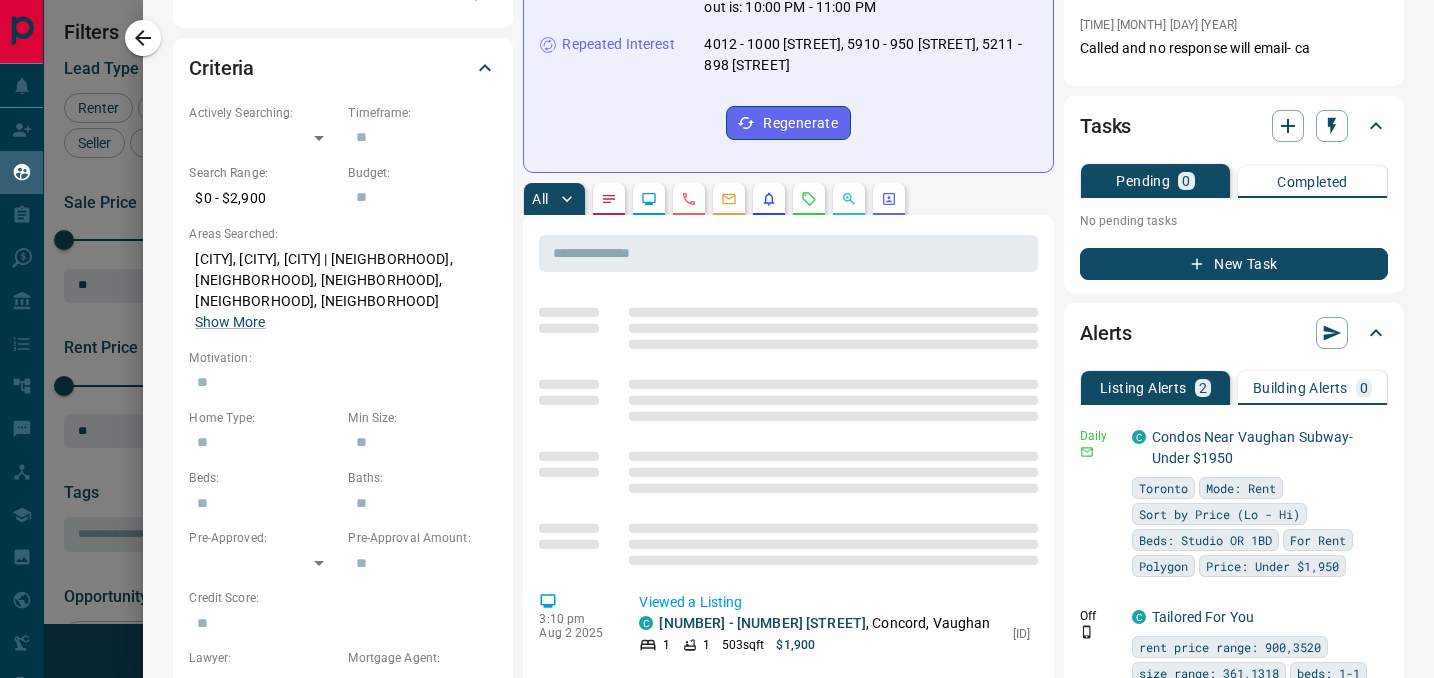 scroll, scrollTop: 532, scrollLeft: 0, axis: vertical 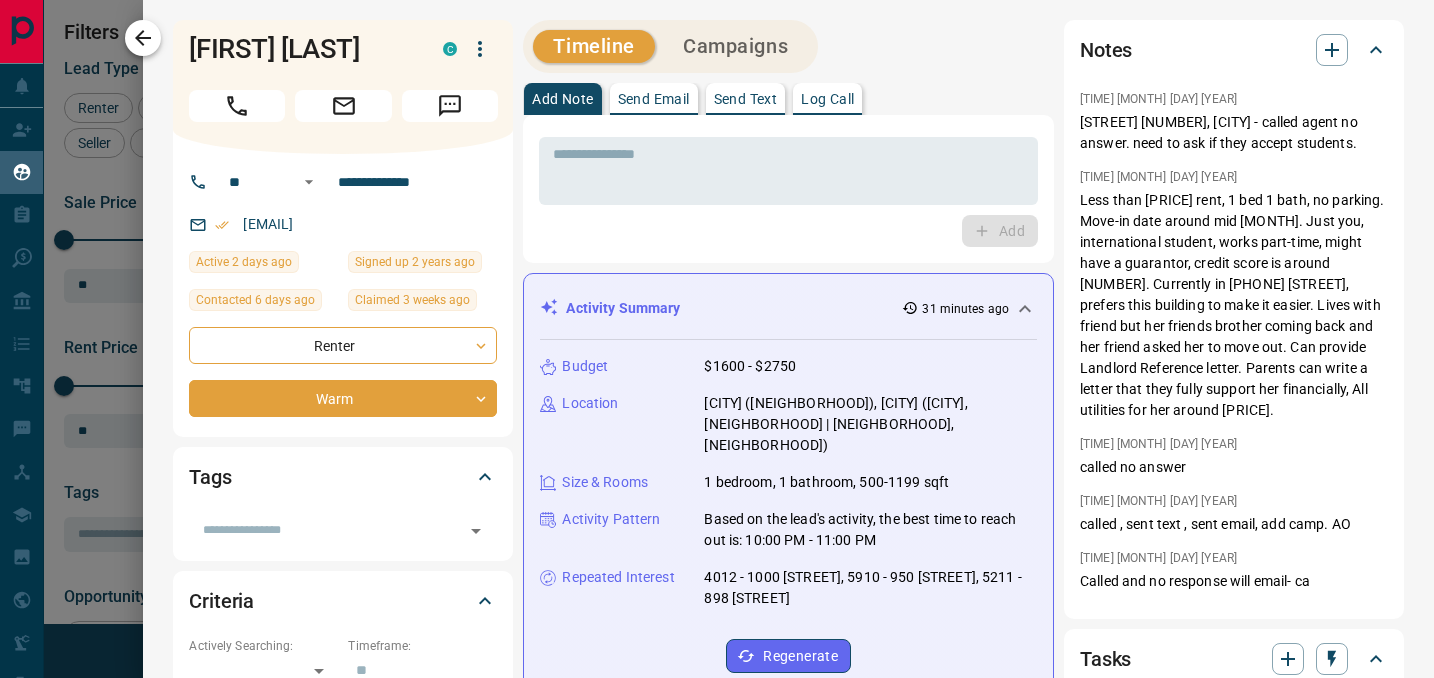 click 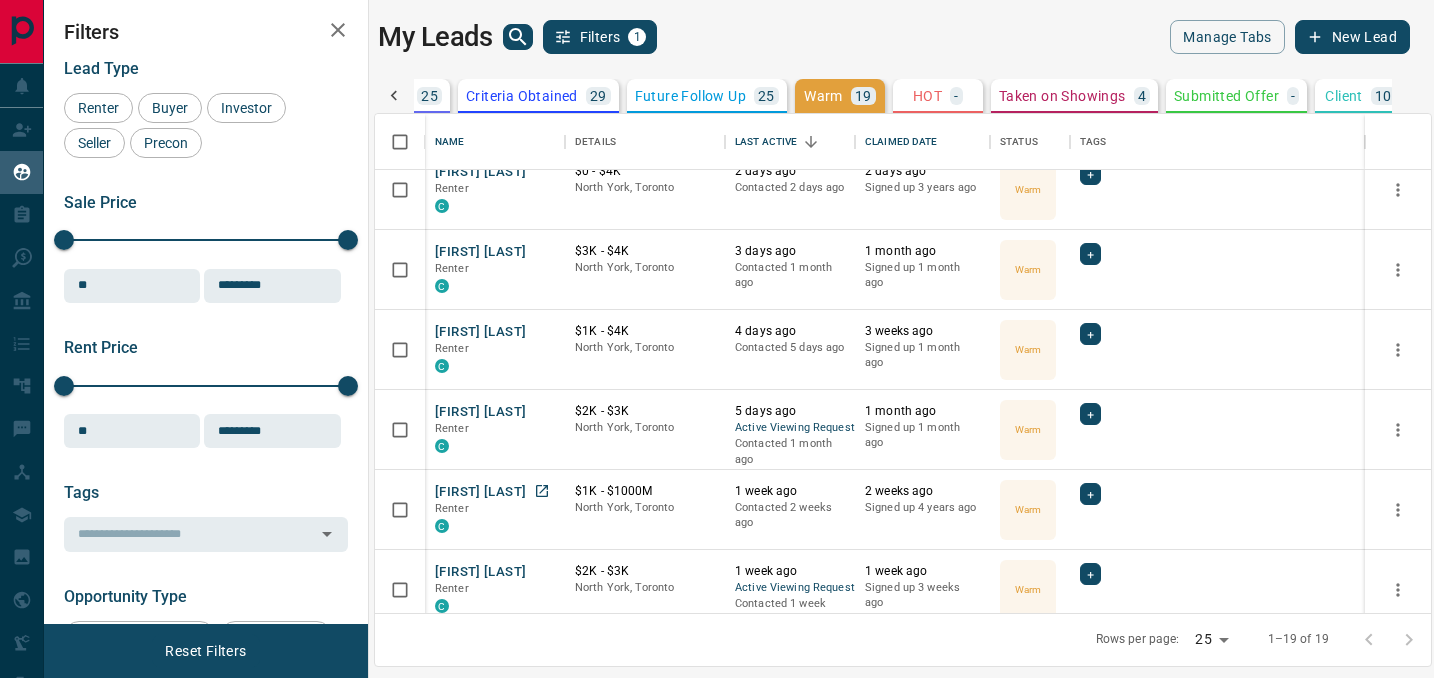 scroll, scrollTop: 339, scrollLeft: 0, axis: vertical 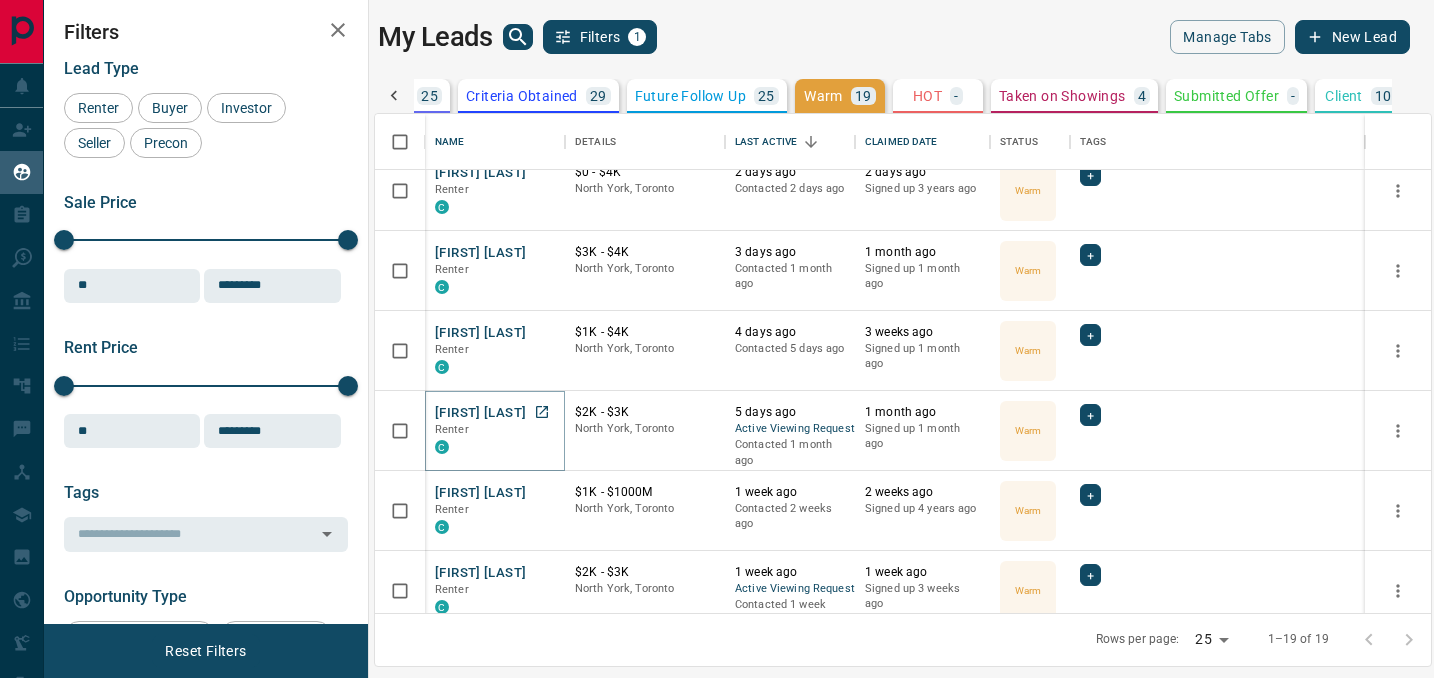 click on "[FIRST] [LAST]" at bounding box center [480, 413] 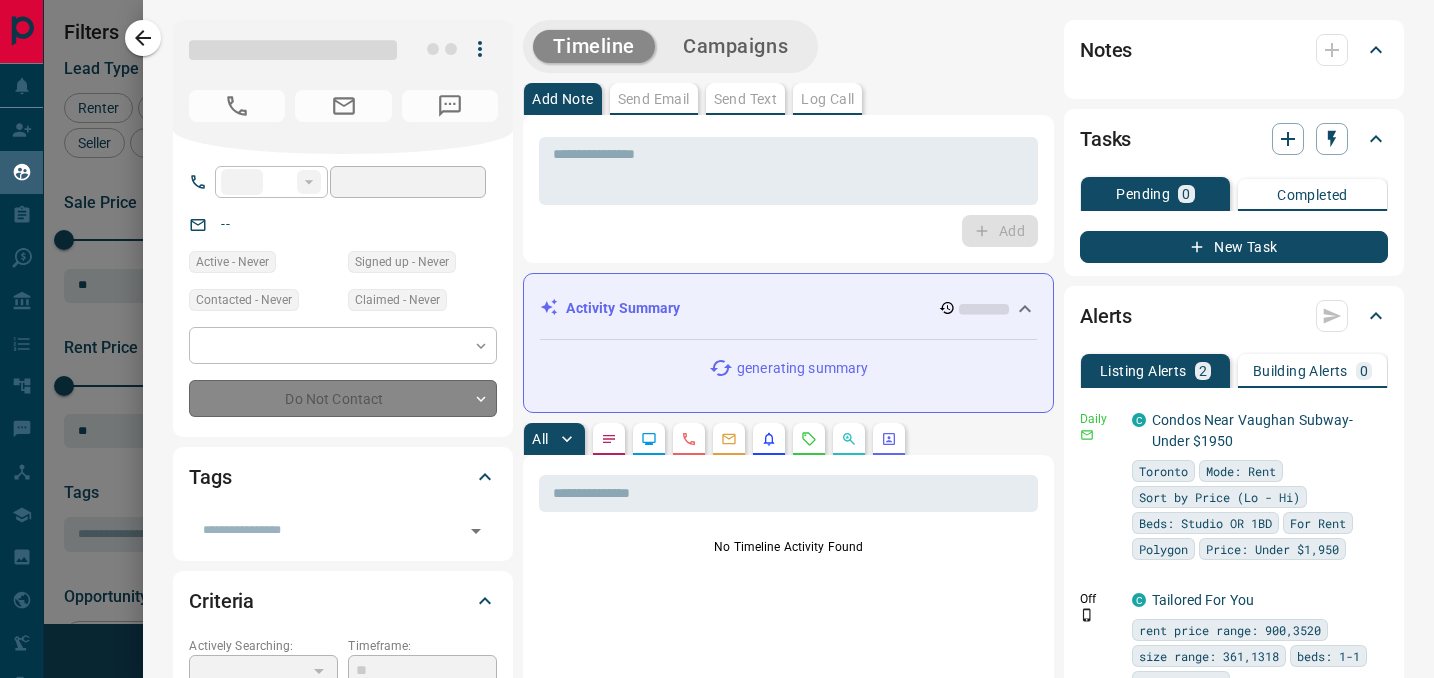 type on "**" 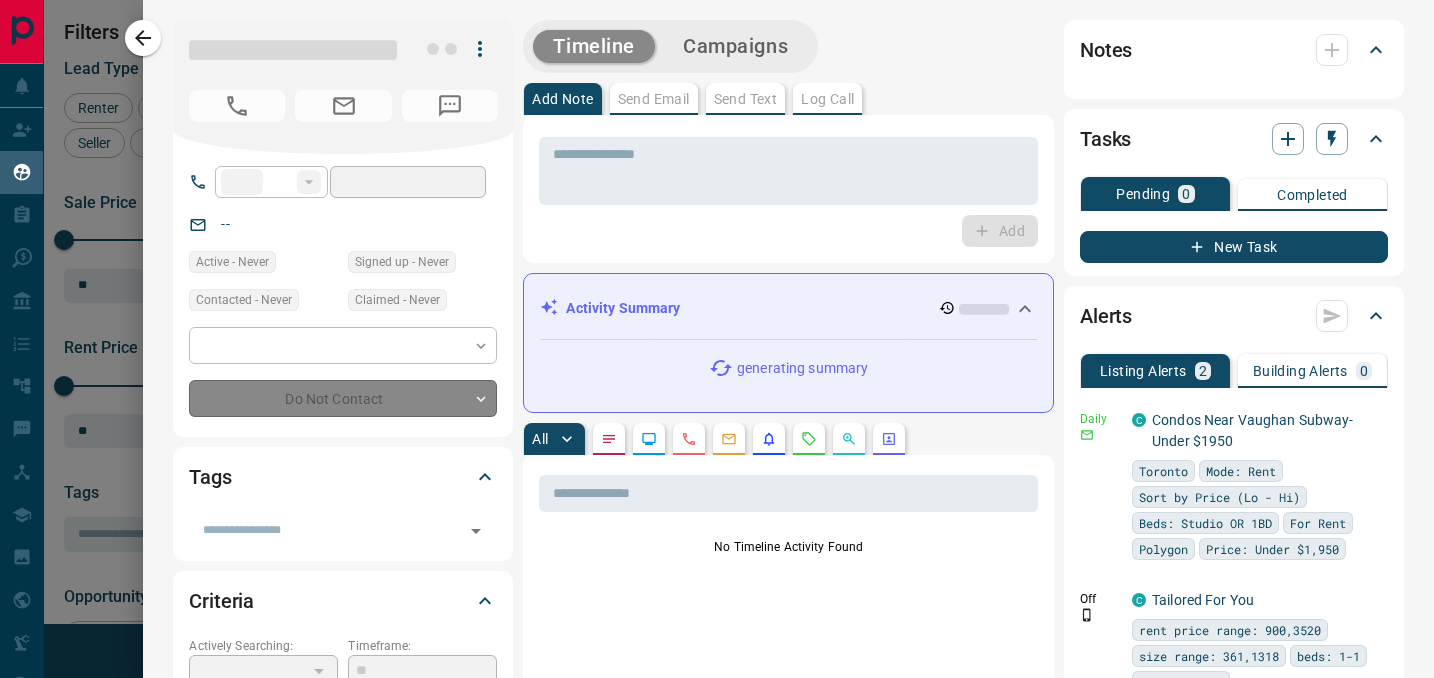 type on "**********" 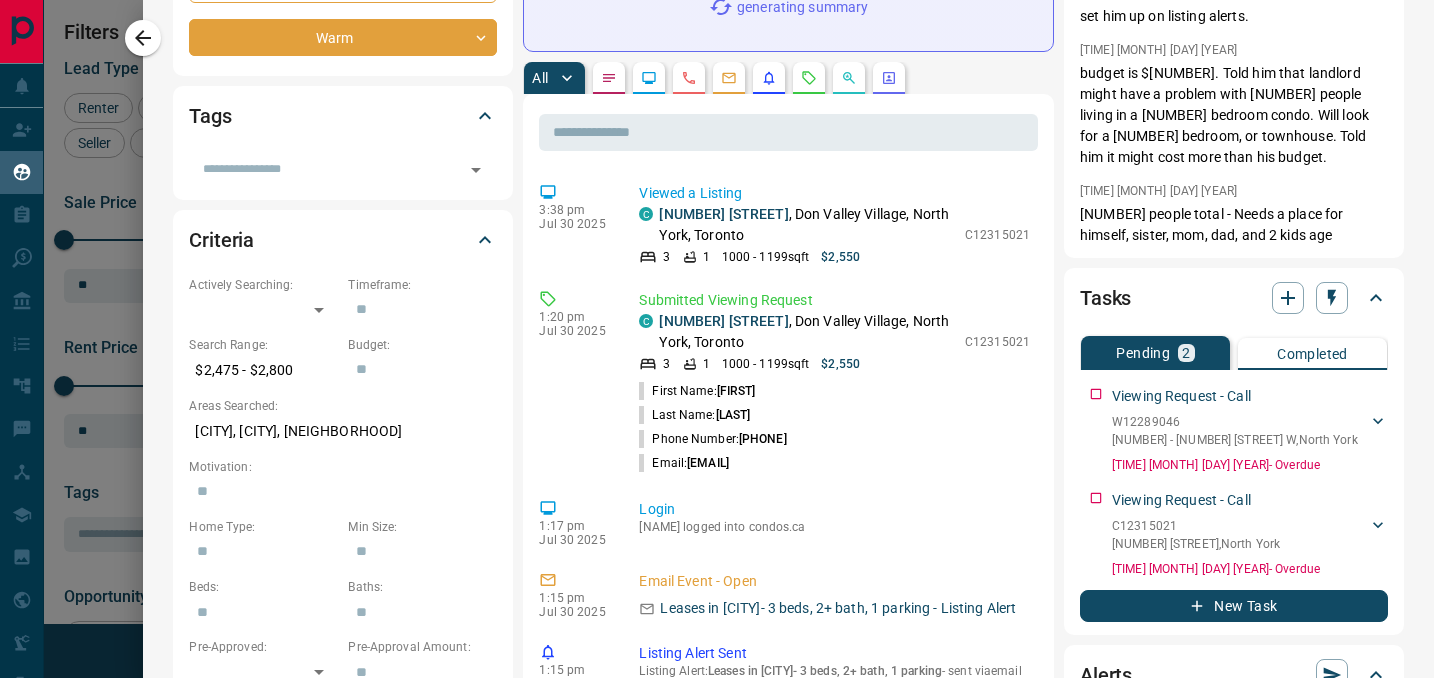 scroll, scrollTop: 360, scrollLeft: 0, axis: vertical 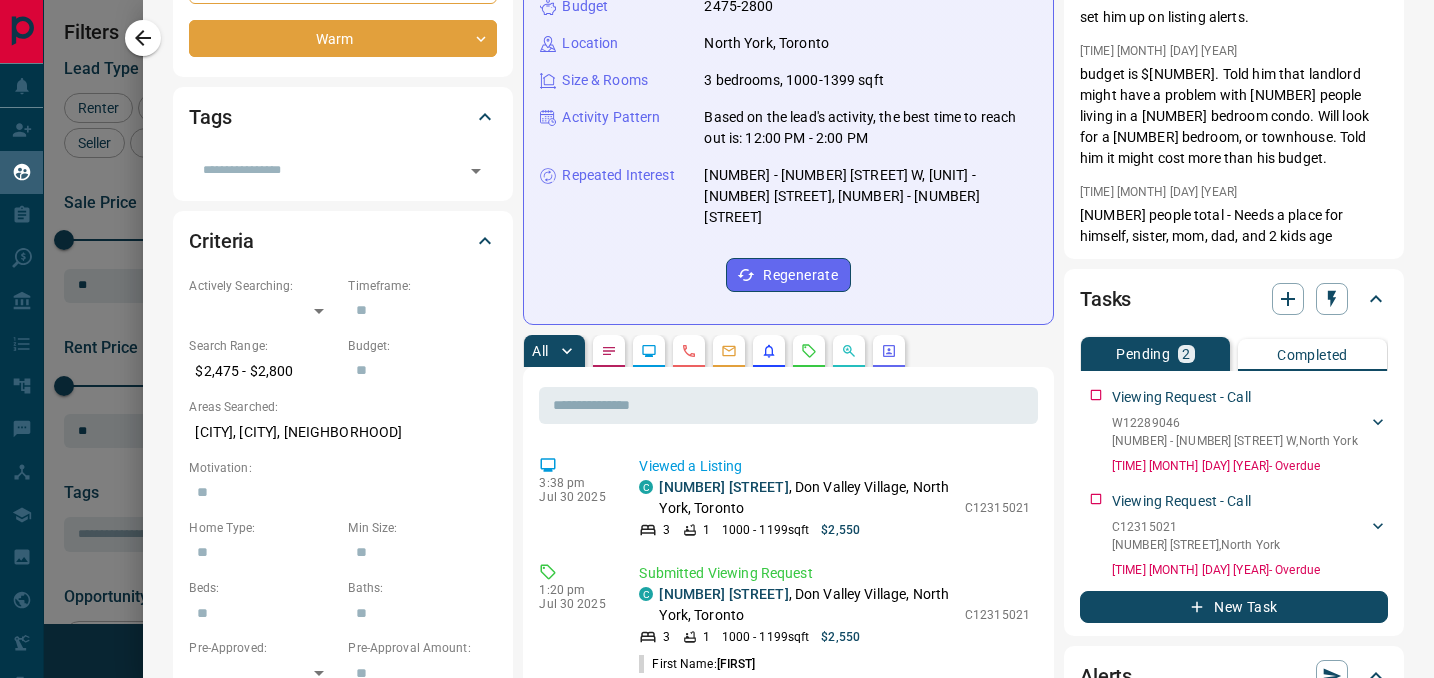 type 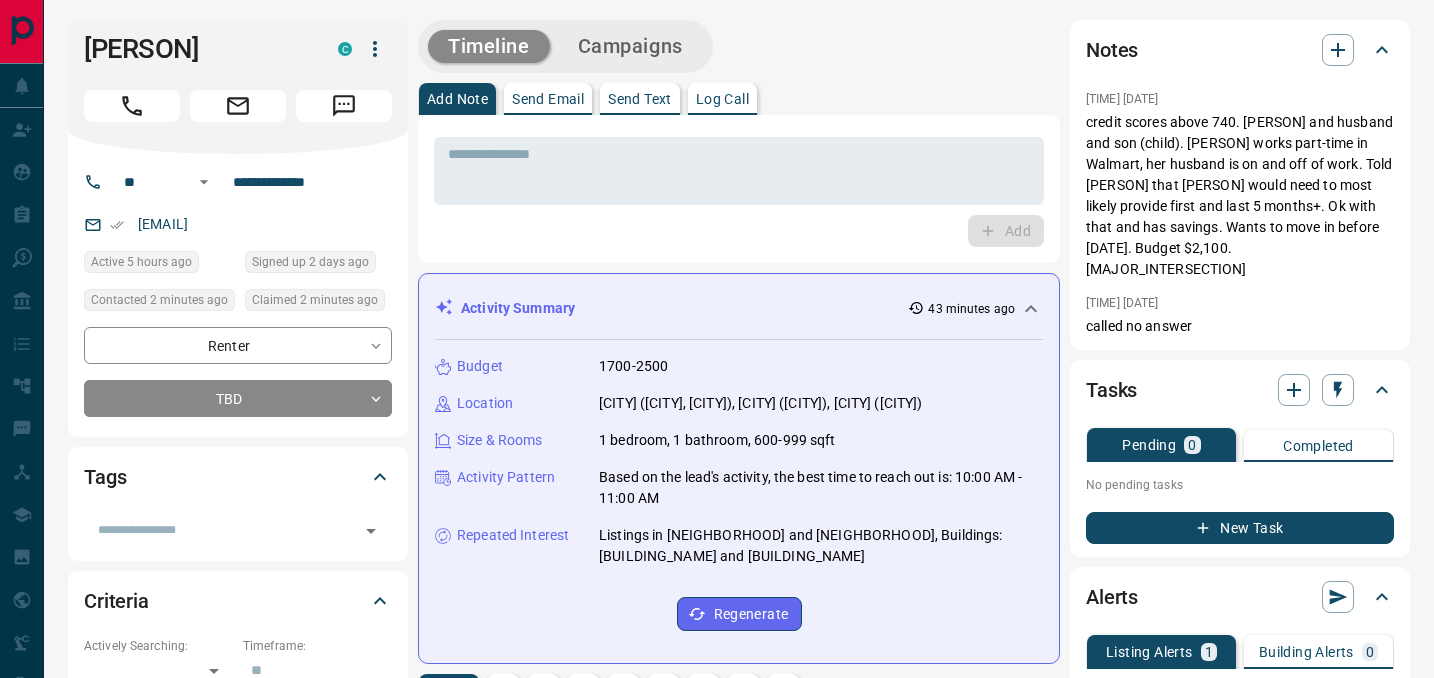 scroll, scrollTop: 1, scrollLeft: 0, axis: vertical 